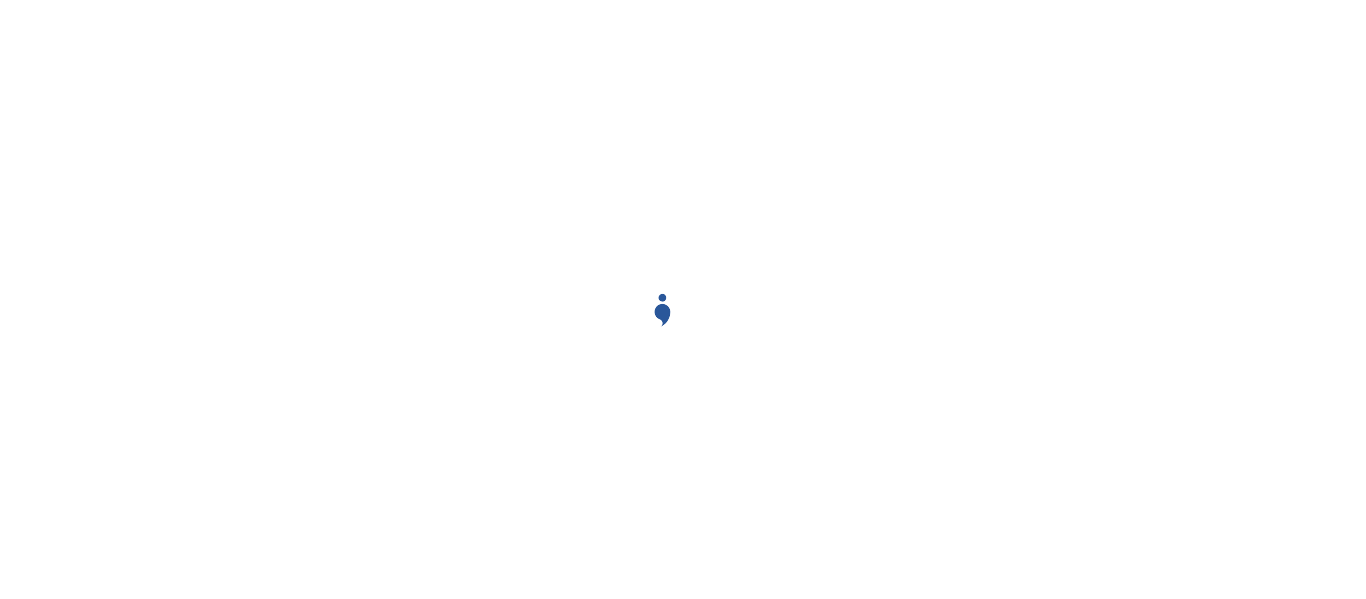 scroll, scrollTop: 0, scrollLeft: 0, axis: both 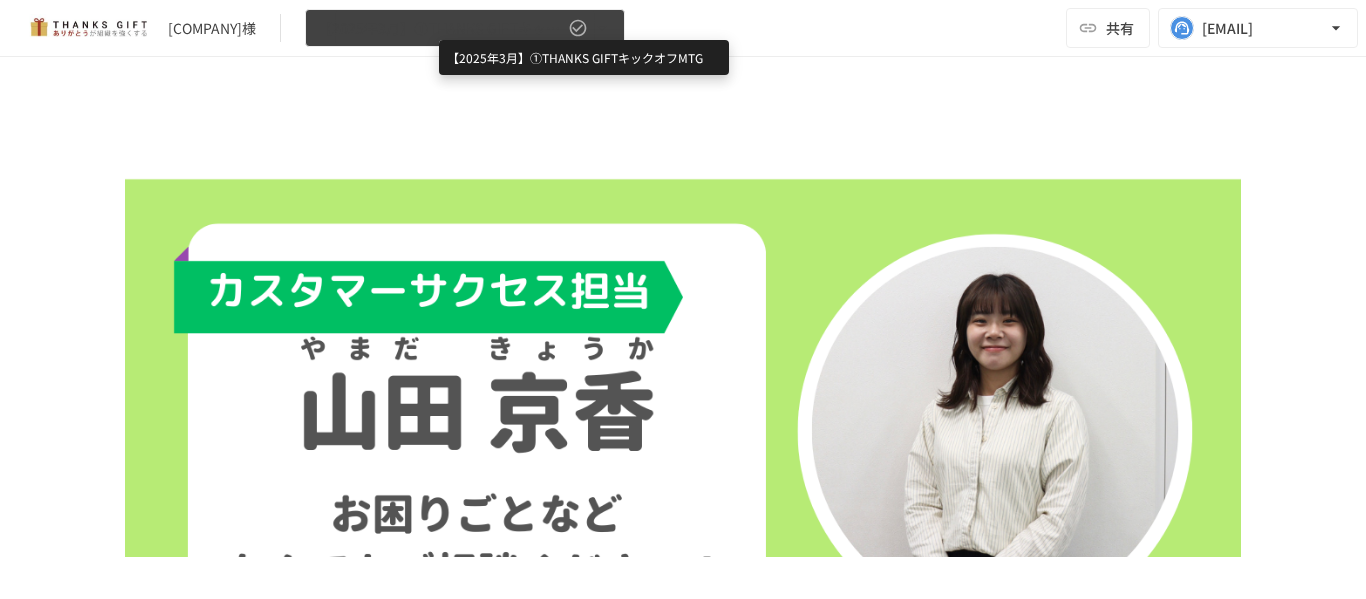 click on "【2025年3月】①THANKS GIFTキックオフMTG" at bounding box center [441, 28] 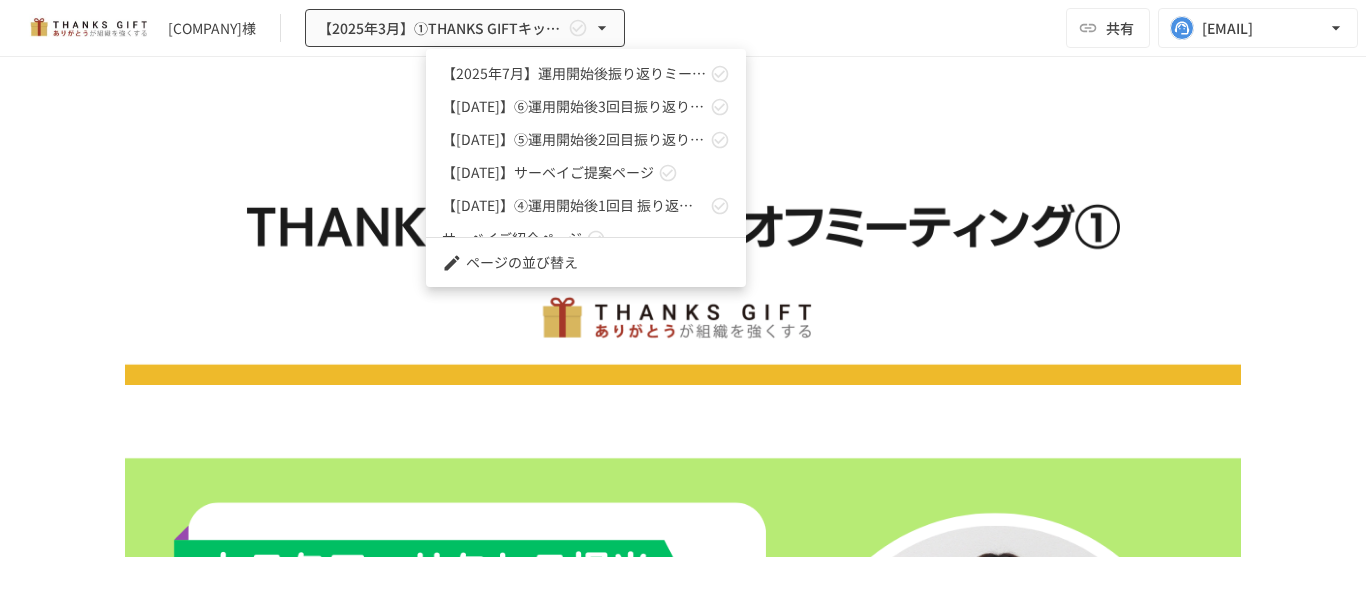 scroll, scrollTop: 154, scrollLeft: 0, axis: vertical 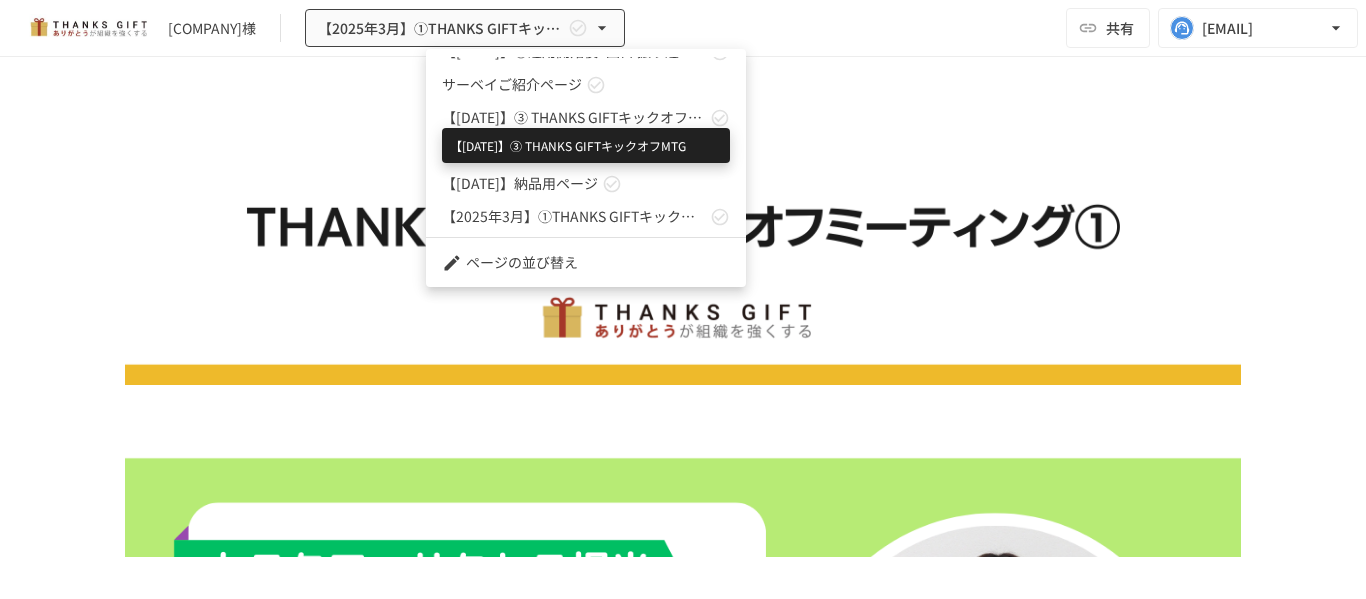 click on "【2025年3月】➂ THANKS GIFTキックオフMTG" at bounding box center [574, 117] 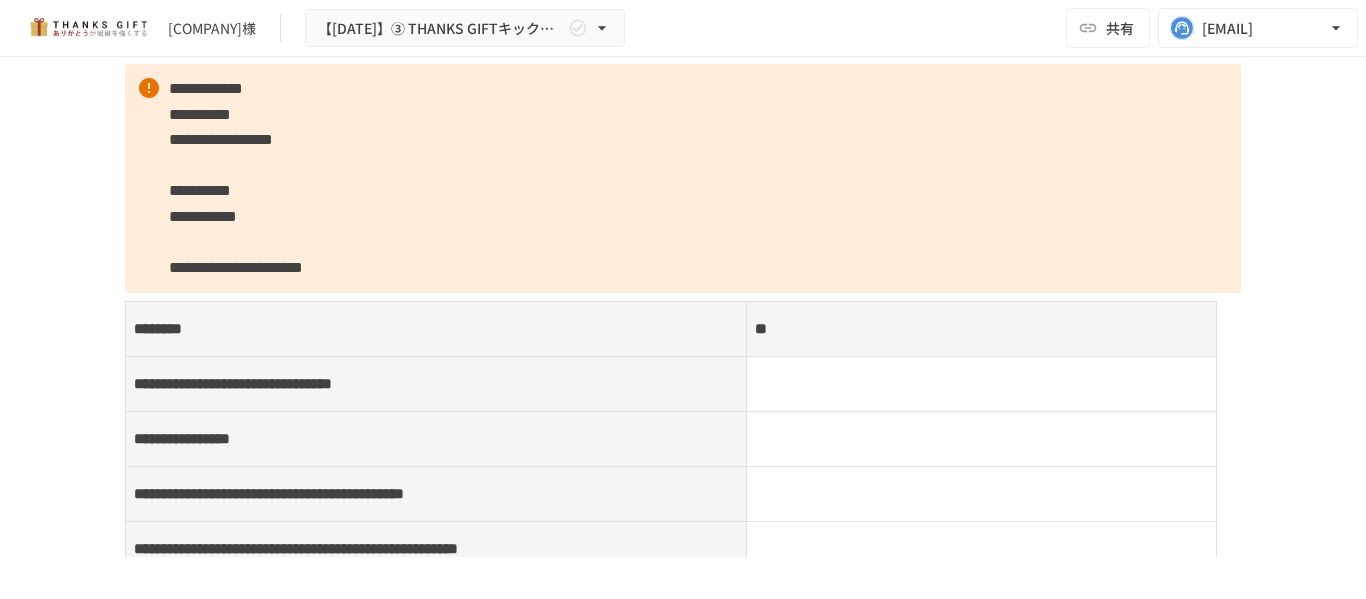 scroll, scrollTop: 15718, scrollLeft: 0, axis: vertical 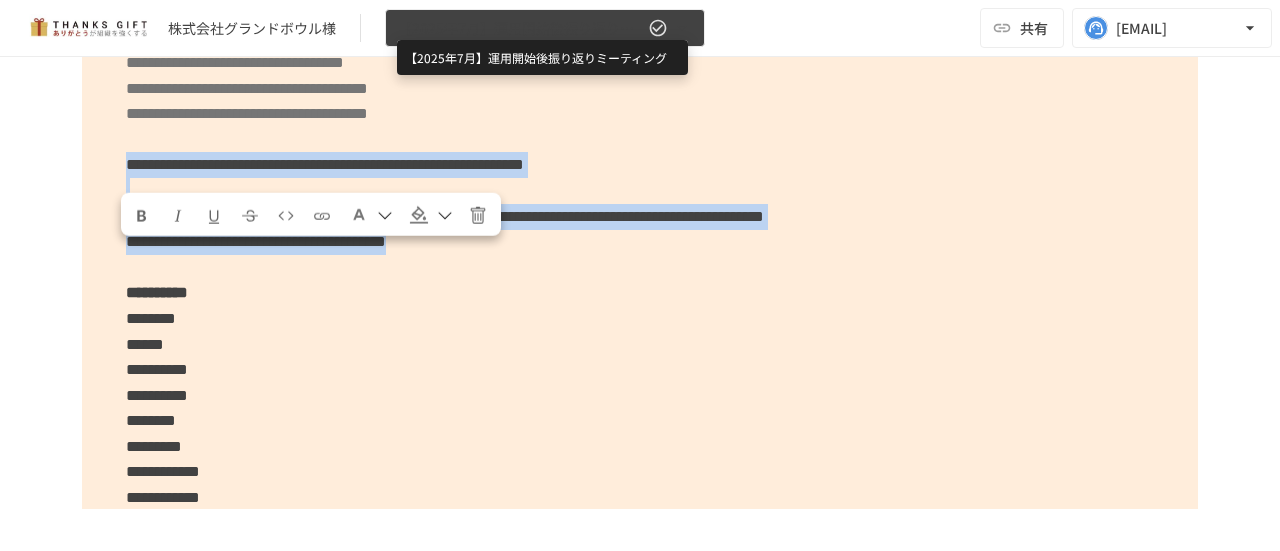 click on "【2025年7月】運用開始後振り返りミーティング" at bounding box center [521, 28] 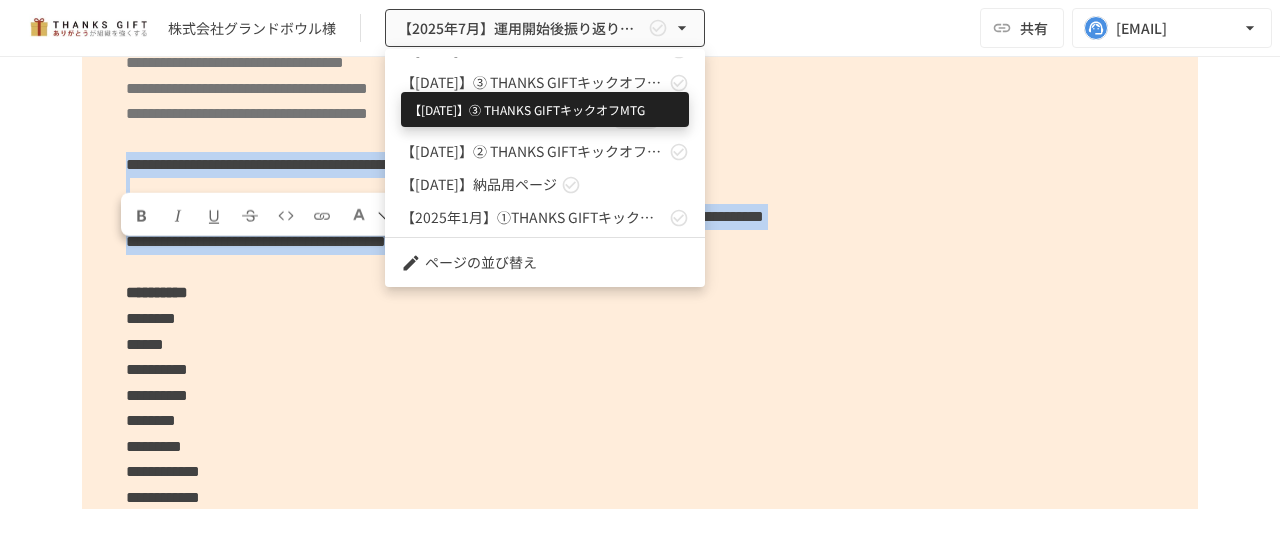 scroll, scrollTop: 92, scrollLeft: 0, axis: vertical 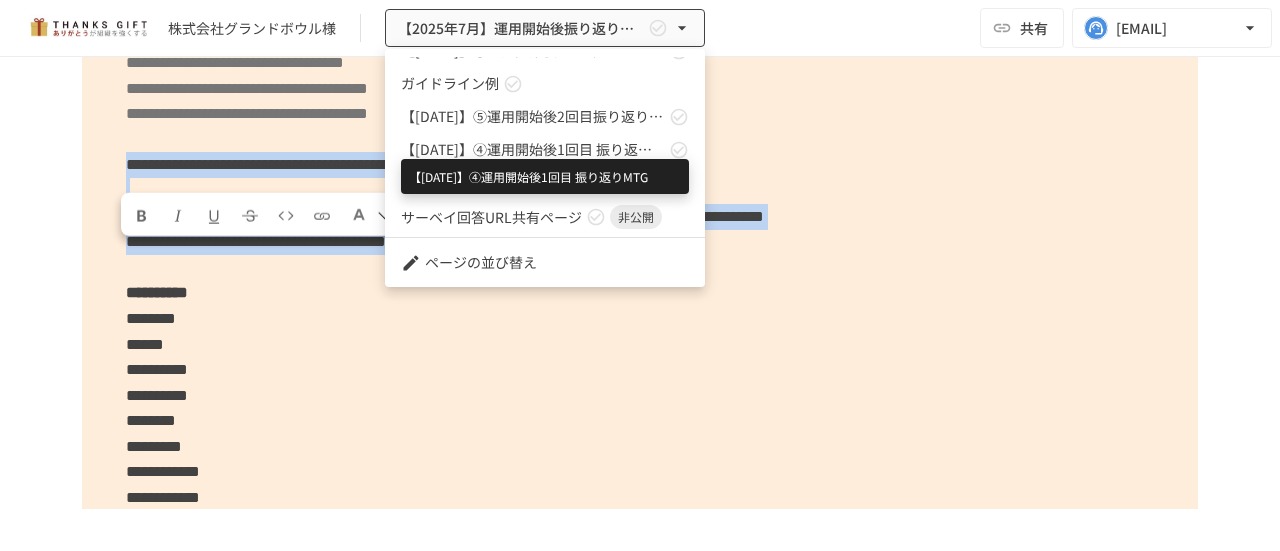 click on "【2025年4月】④運用開始後1回目 振り返りMTG" at bounding box center (533, 149) 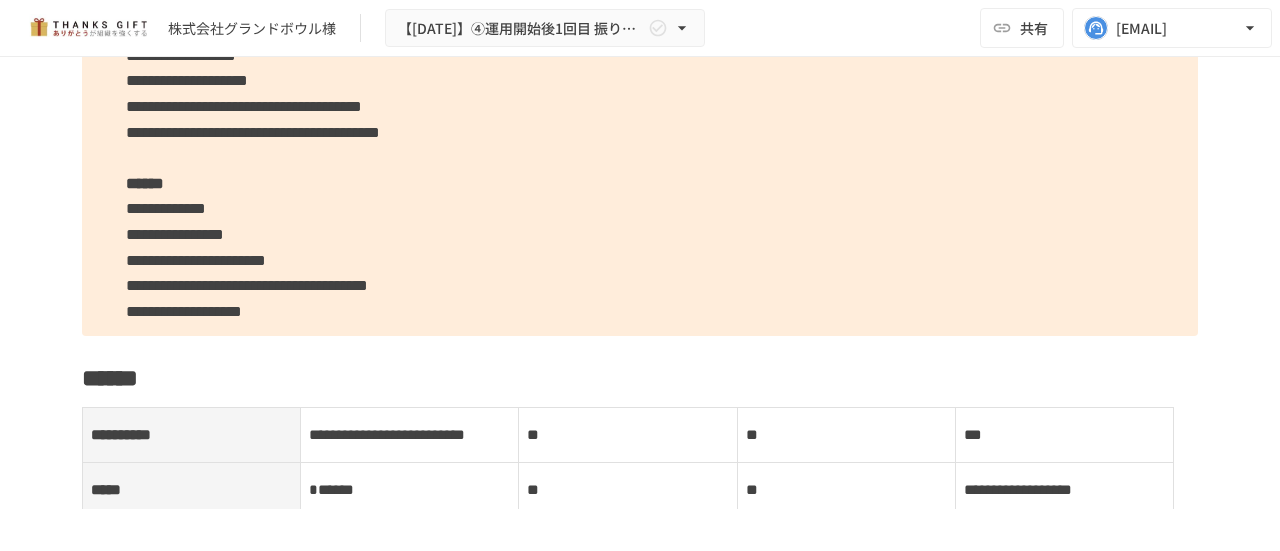 scroll, scrollTop: 3668, scrollLeft: 0, axis: vertical 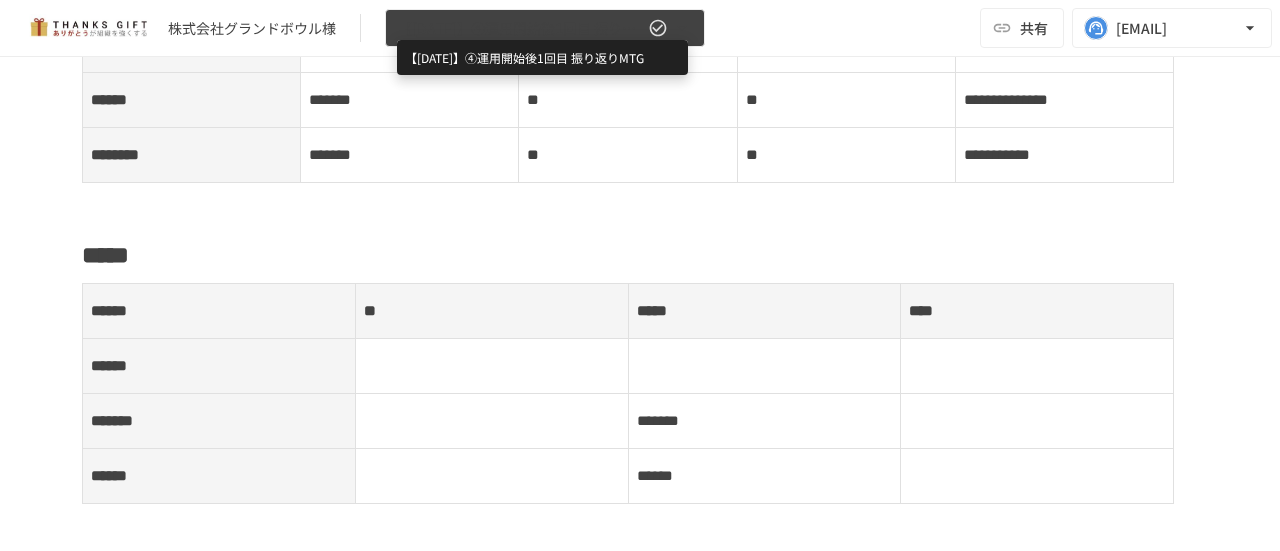 click on "【2025年4月】④運用開始後1回目 振り返りMTG" at bounding box center [521, 28] 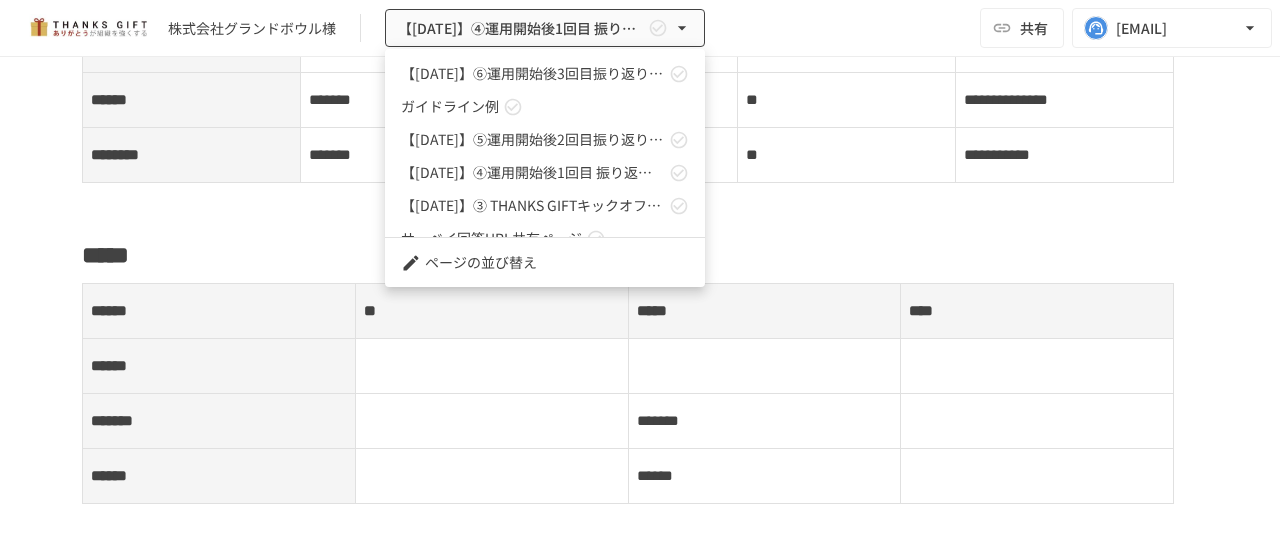 scroll, scrollTop: 100, scrollLeft: 0, axis: vertical 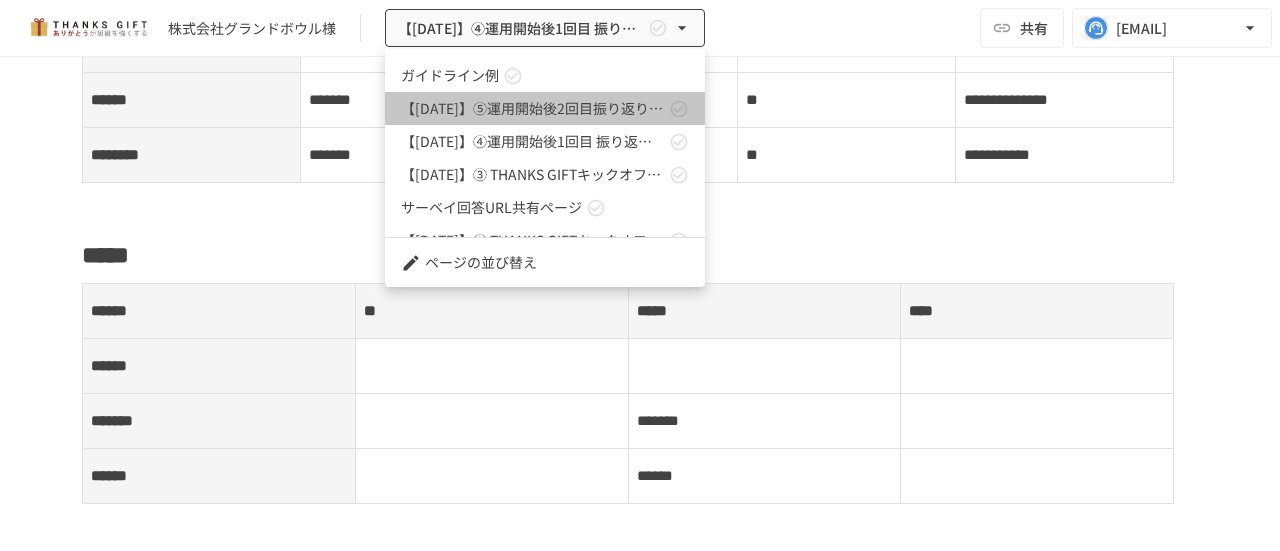 click on "【2025年5月】⑤運用開始後2回目振り返りMTG" at bounding box center [545, 108] 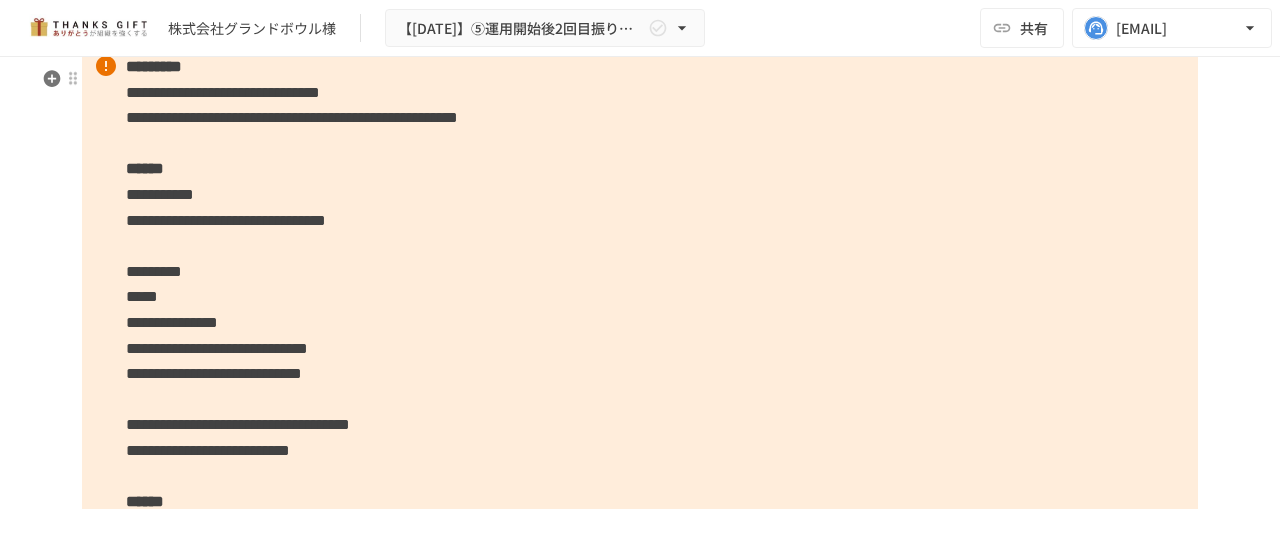 scroll, scrollTop: 3510, scrollLeft: 0, axis: vertical 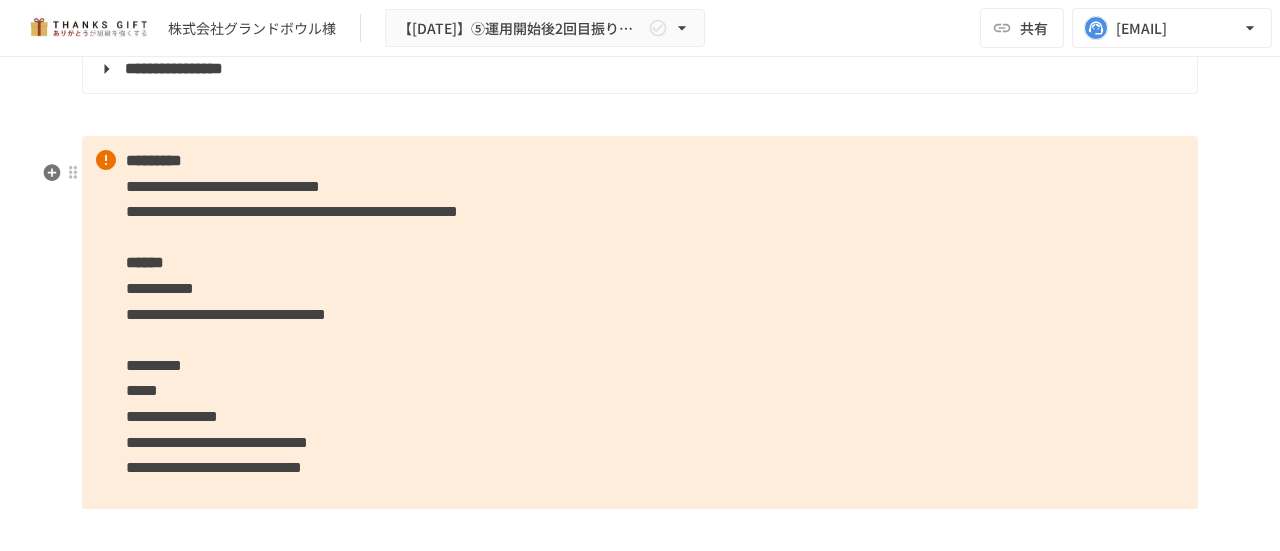 click on "**********" at bounding box center [174, 68] 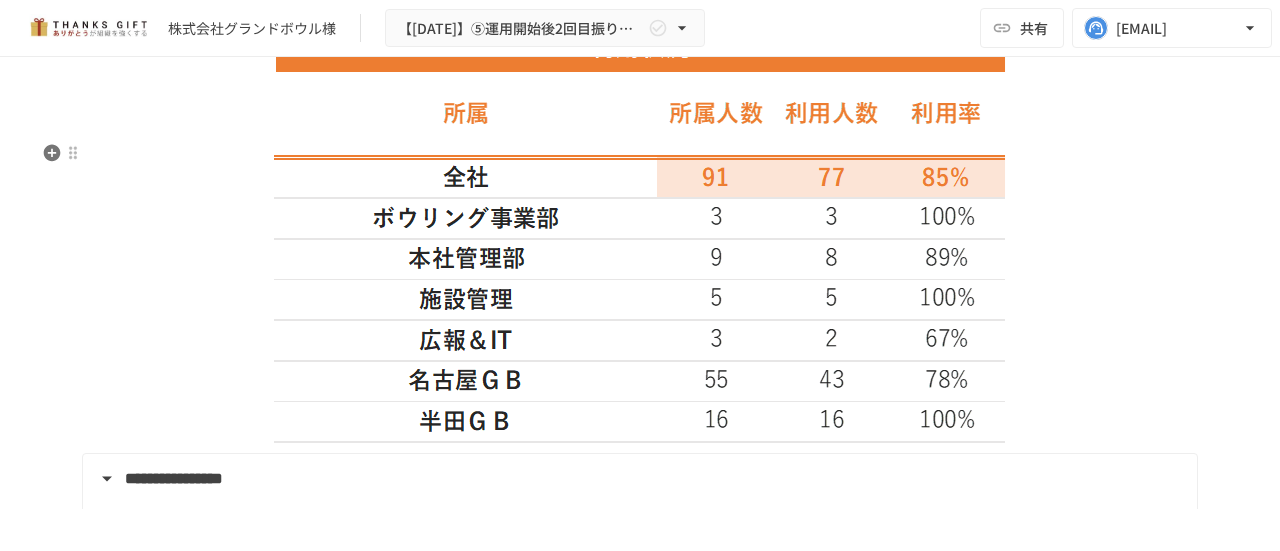 scroll, scrollTop: 3010, scrollLeft: 0, axis: vertical 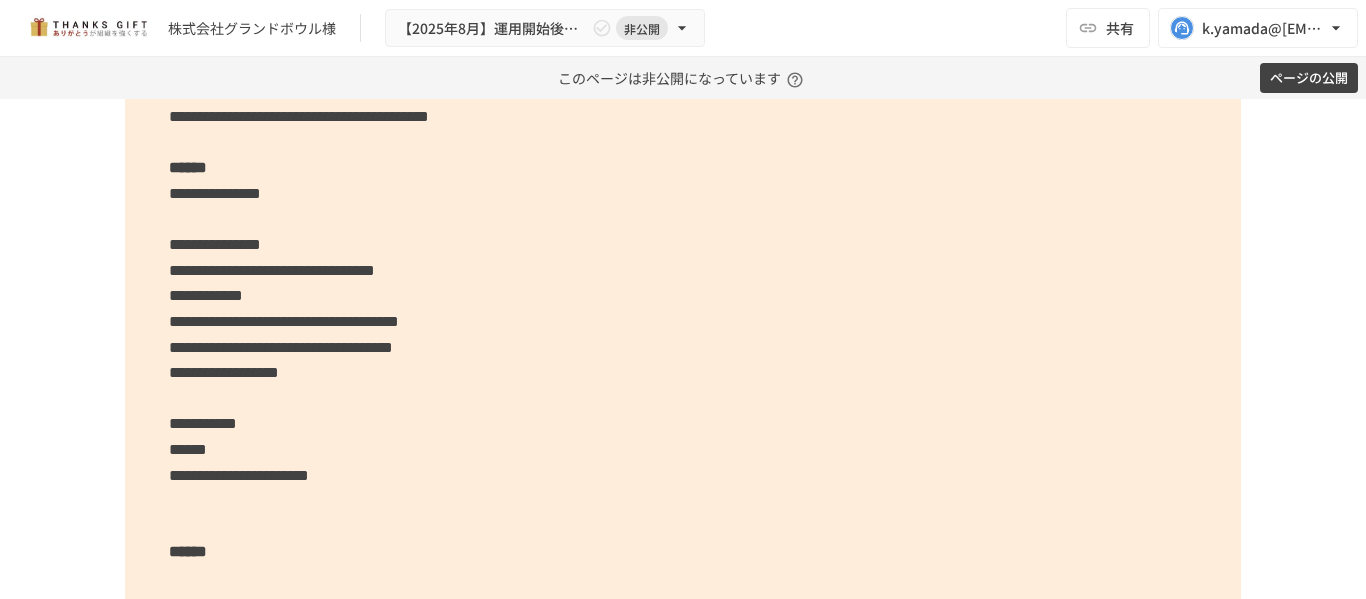 click on "**********" at bounding box center [683, 245] 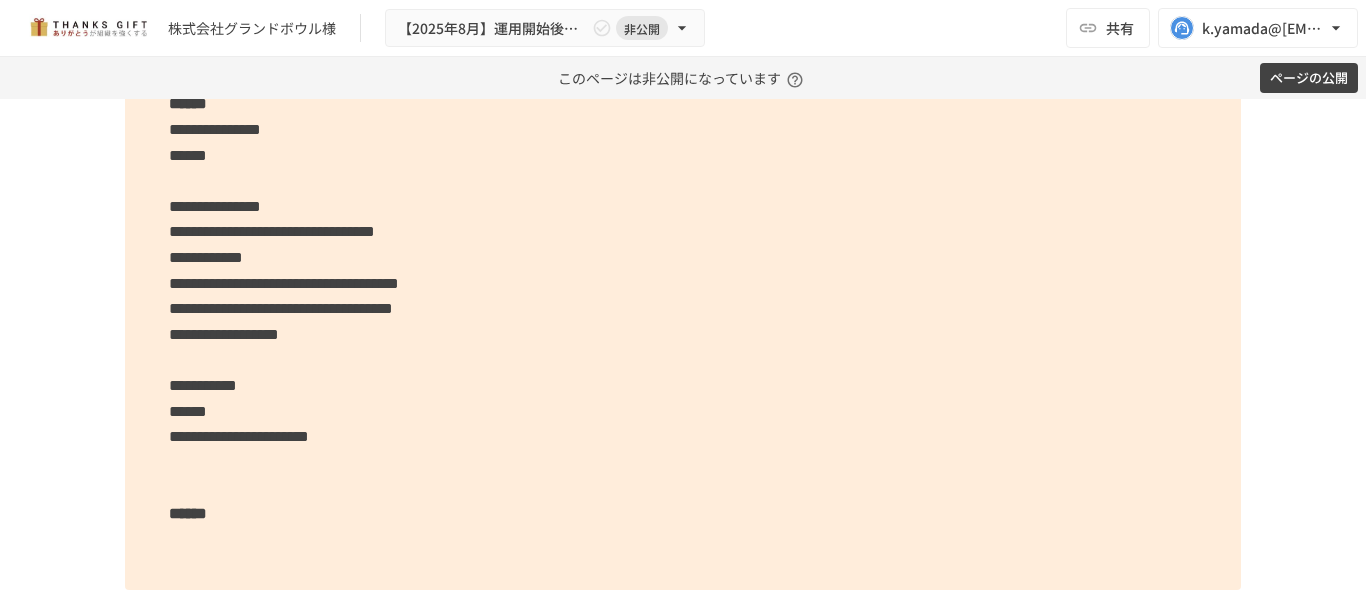 scroll, scrollTop: 5579, scrollLeft: 0, axis: vertical 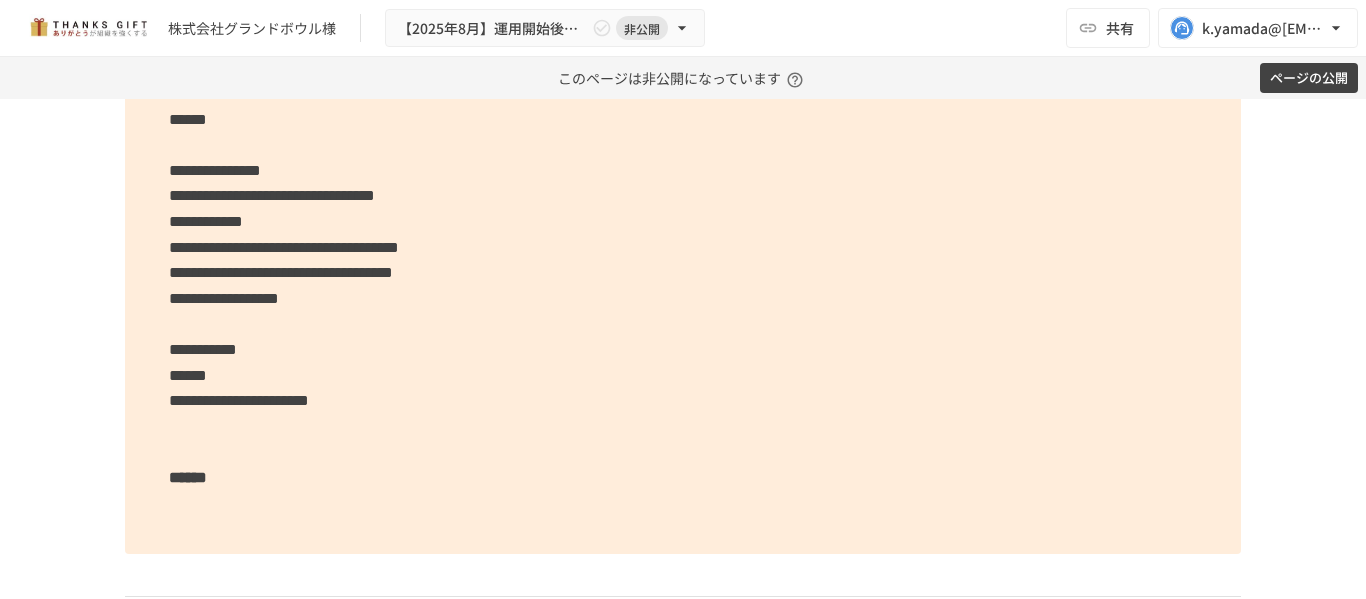 click on "**********" at bounding box center (272, 195) 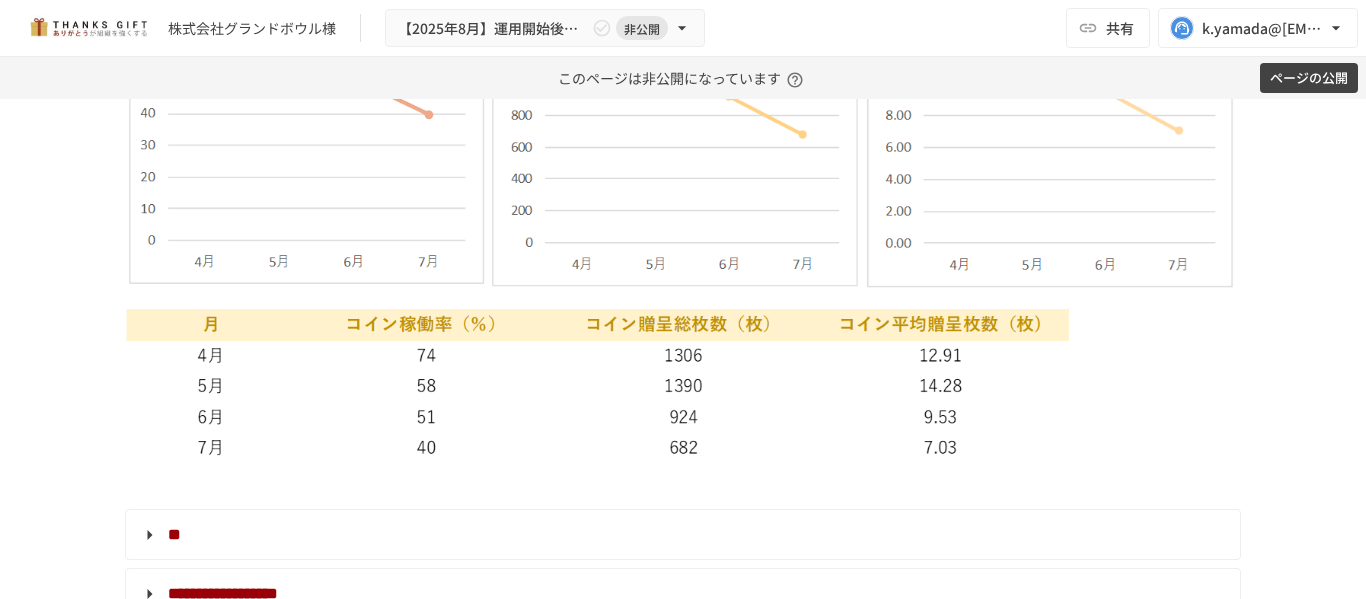 scroll, scrollTop: 5079, scrollLeft: 0, axis: vertical 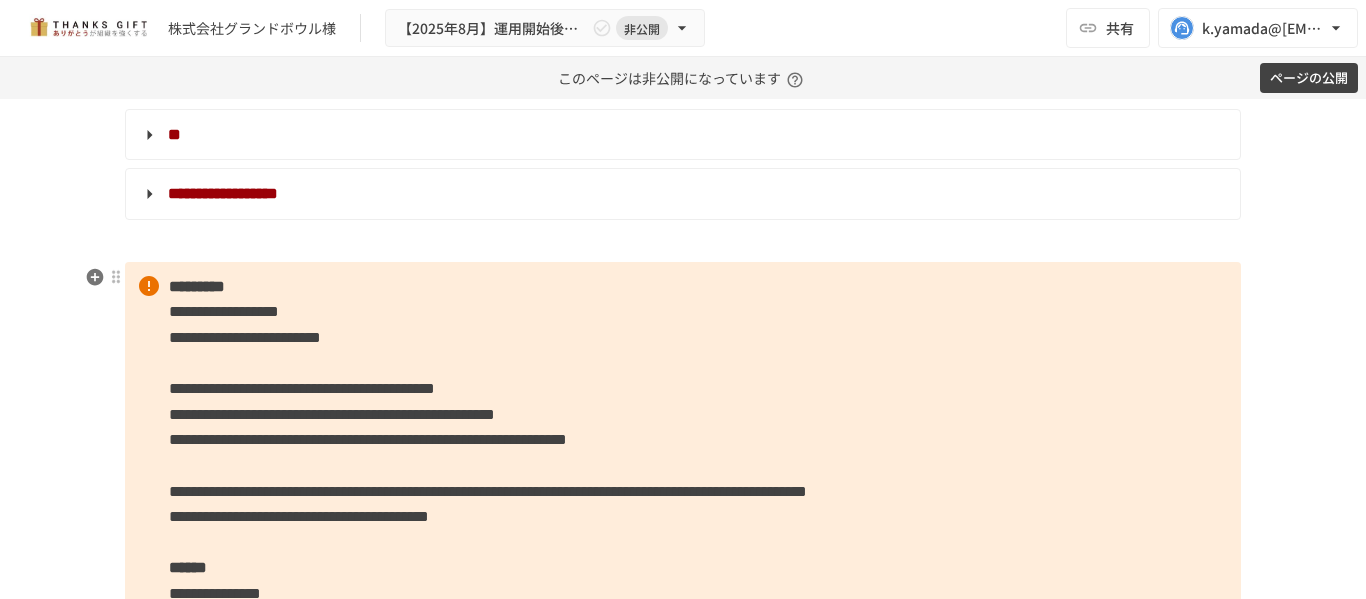 click on "**********" at bounding box center [223, 193] 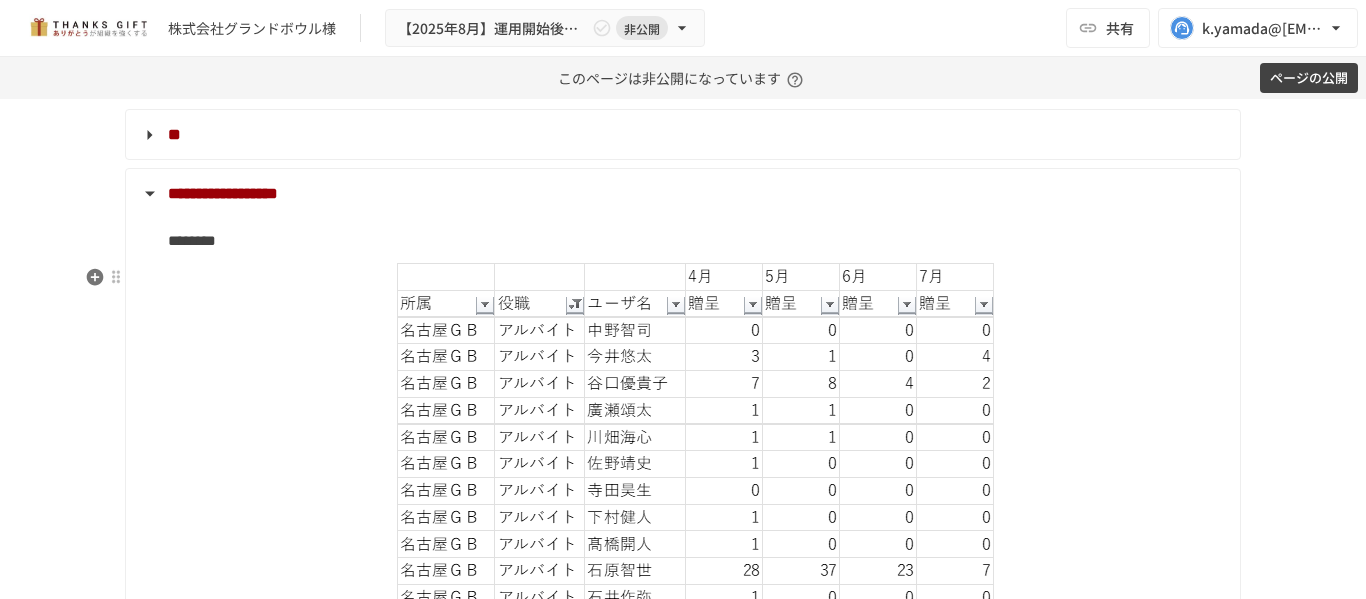 click on "**********" at bounding box center (223, 193) 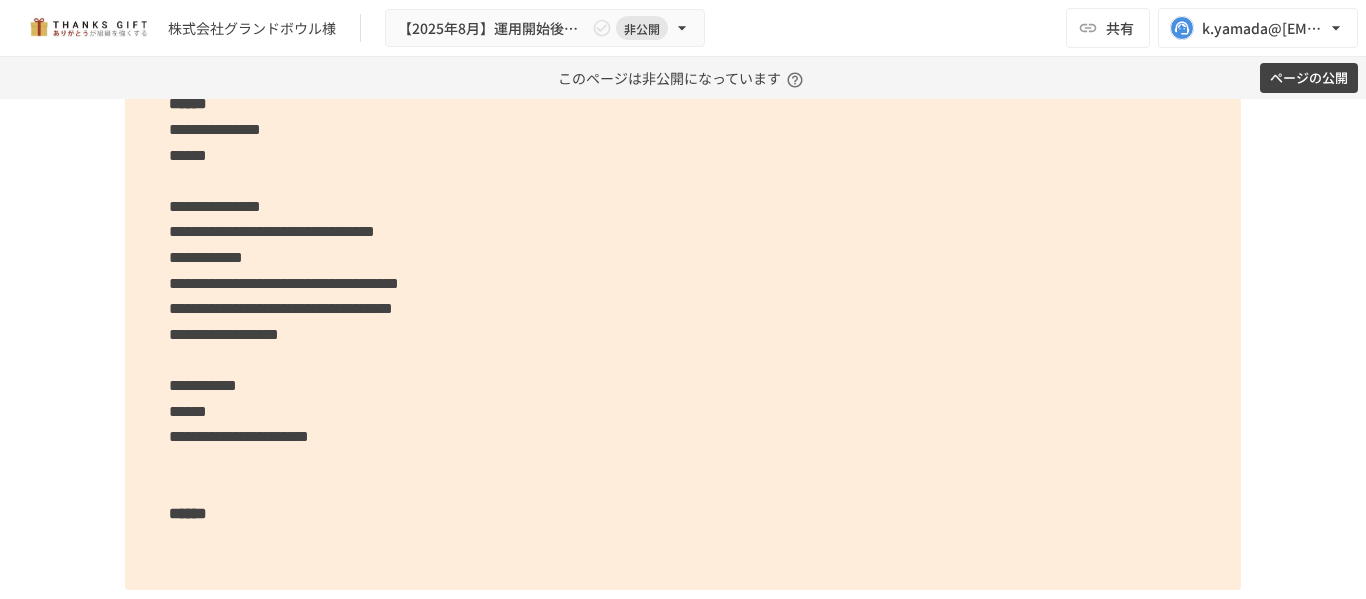 scroll, scrollTop: 5579, scrollLeft: 0, axis: vertical 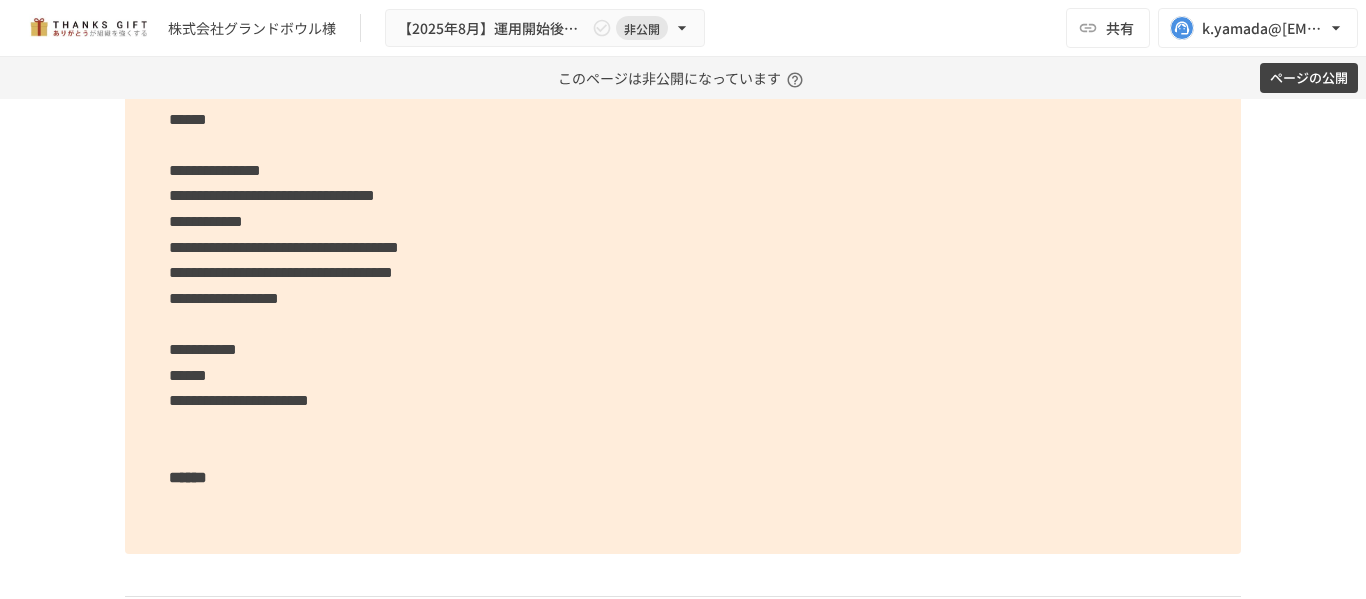 click on "**********" at bounding box center (206, 221) 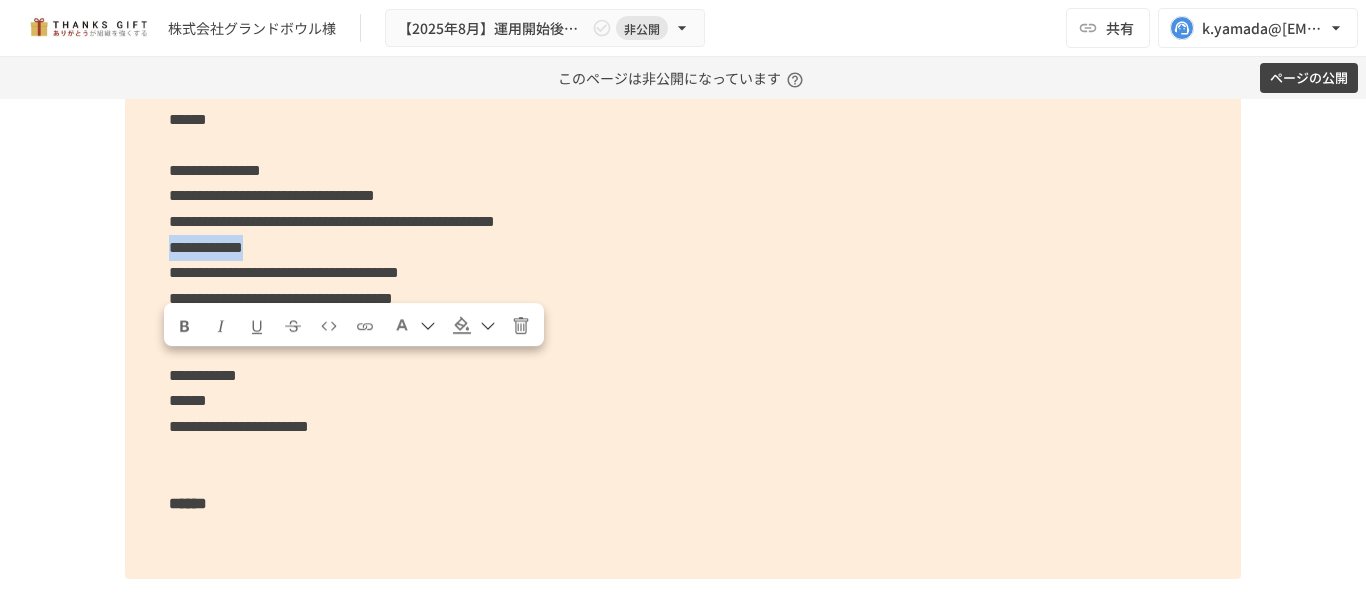 drag, startPoint x: 363, startPoint y: 368, endPoint x: 167, endPoint y: 366, distance: 196.01021 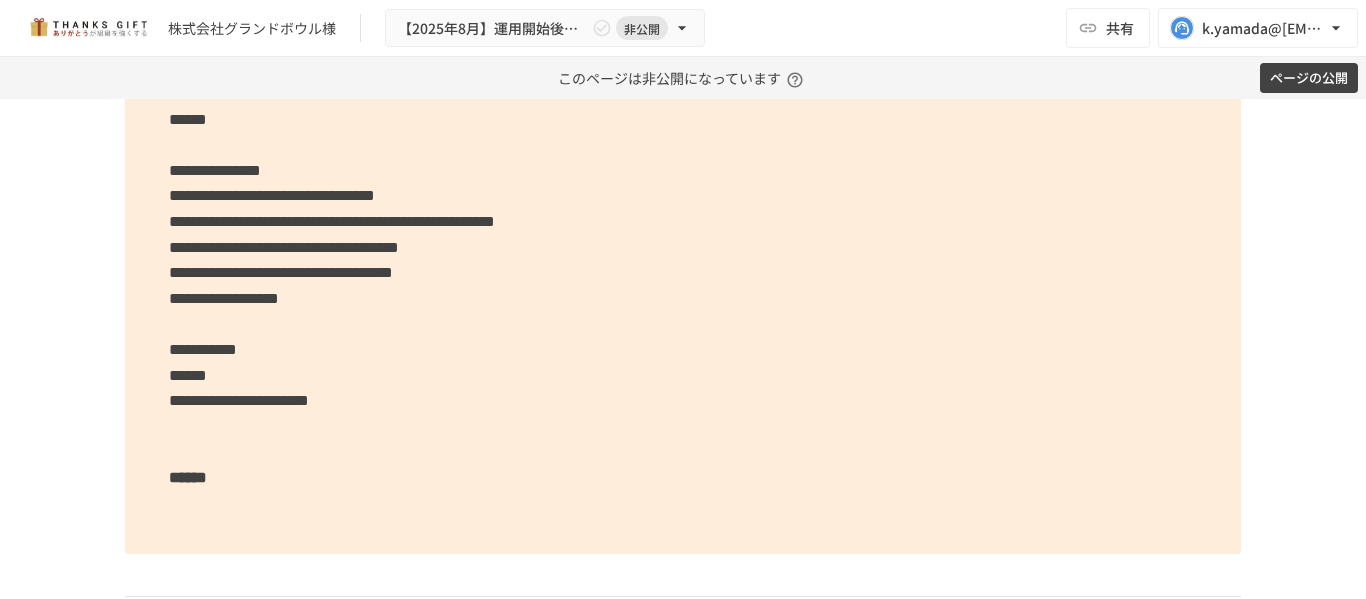 click on "**********" at bounding box center [683, 158] 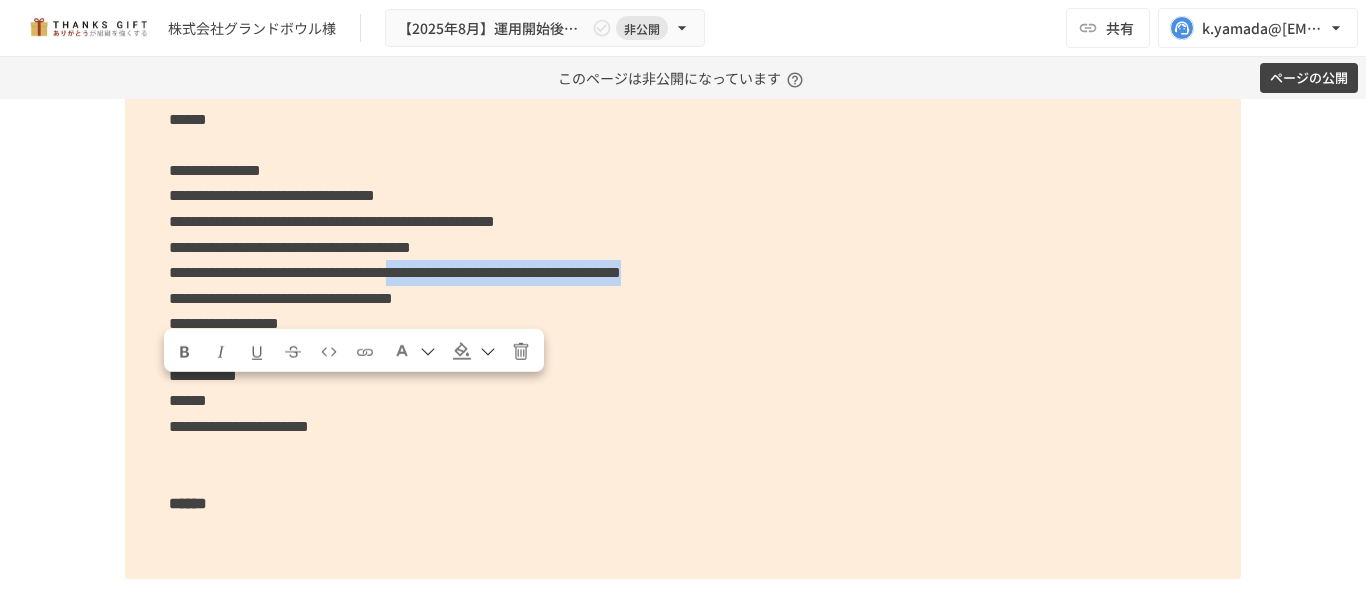 drag, startPoint x: 739, startPoint y: 395, endPoint x: 756, endPoint y: 420, distance: 30.232433 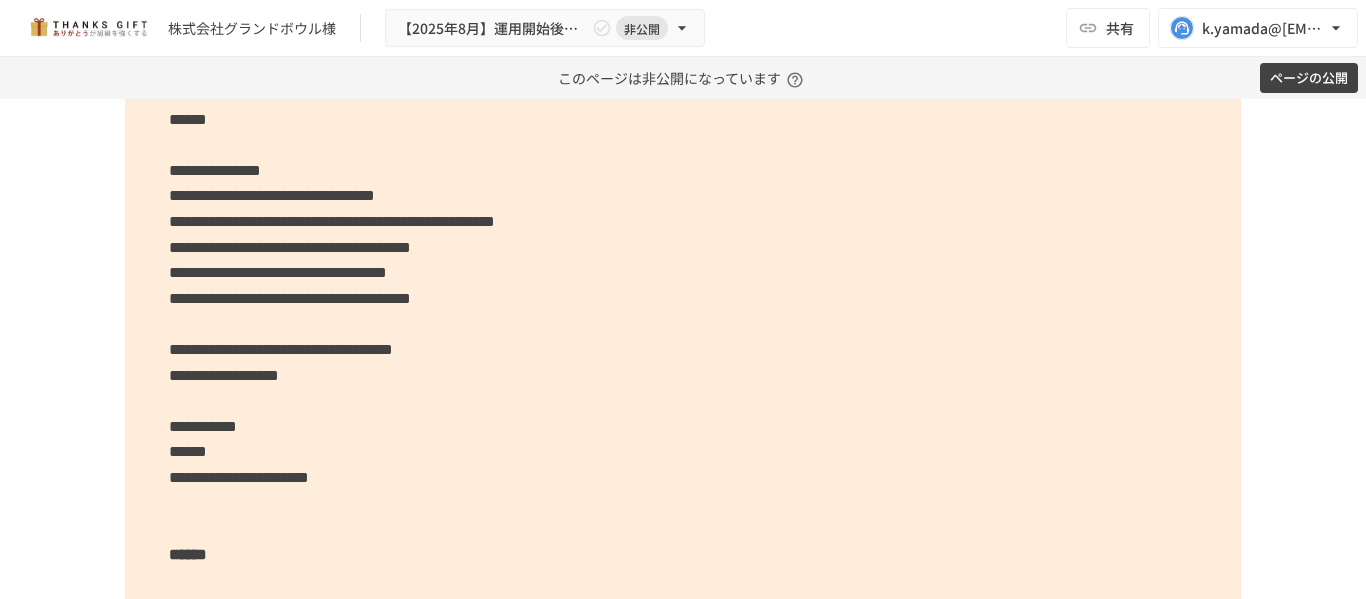 click on "**********" at bounding box center [683, 196] 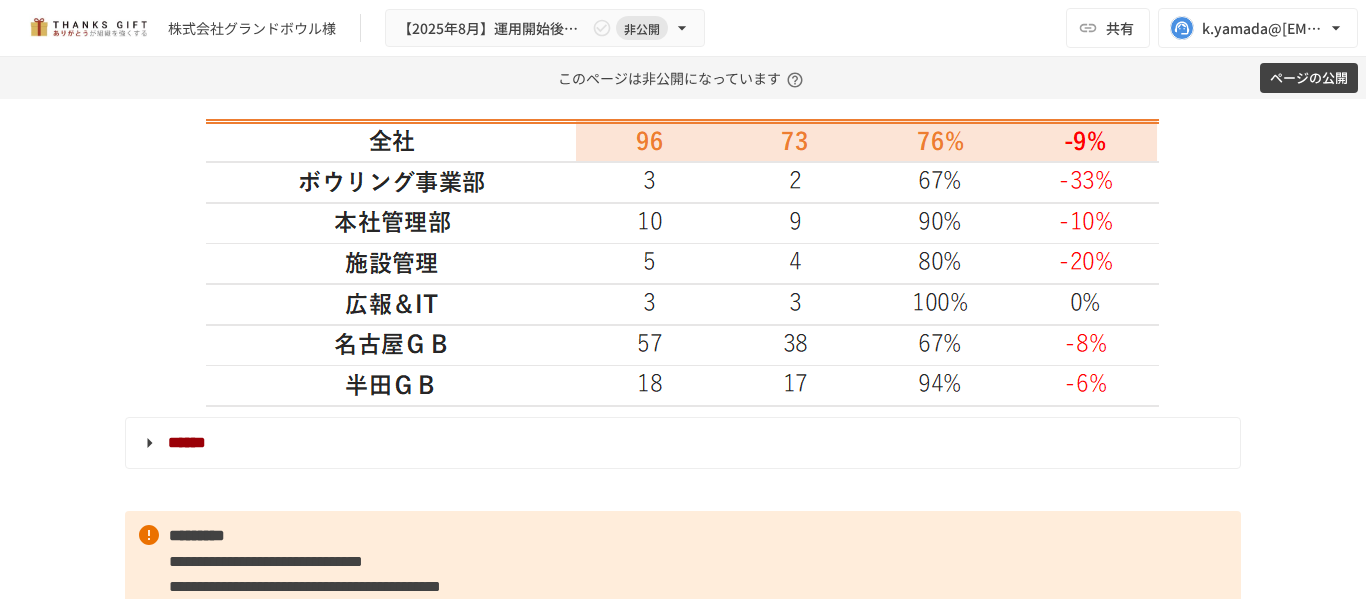 scroll, scrollTop: 3379, scrollLeft: 0, axis: vertical 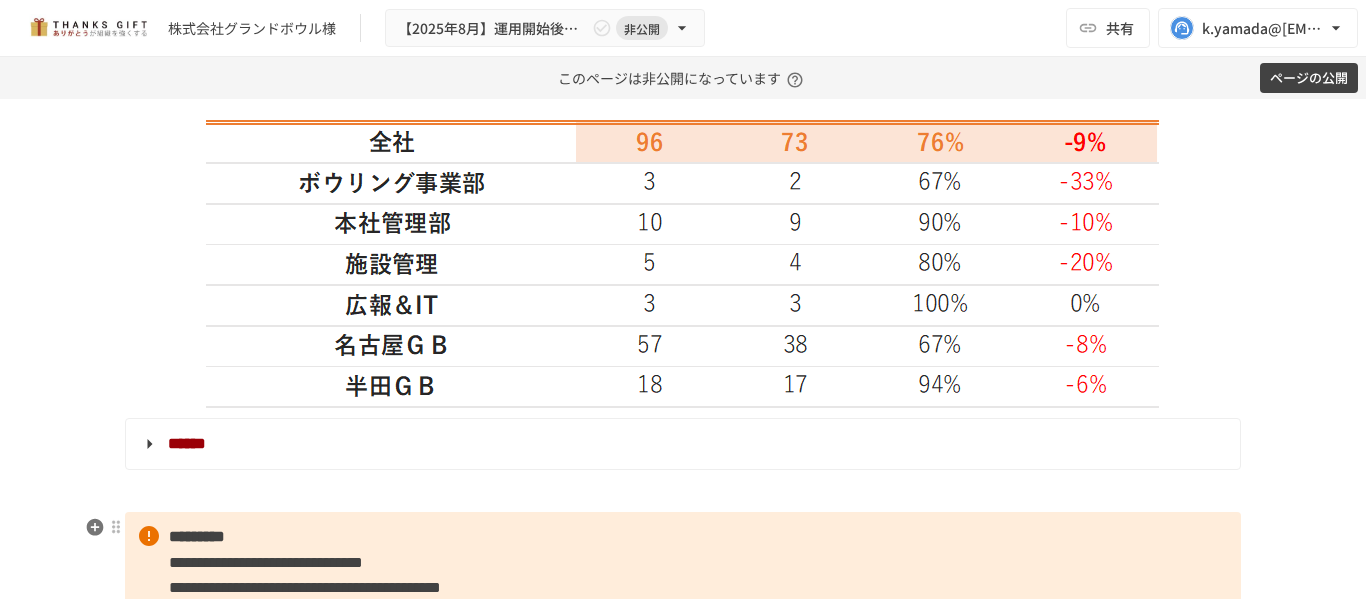 click on "******" at bounding box center [187, 443] 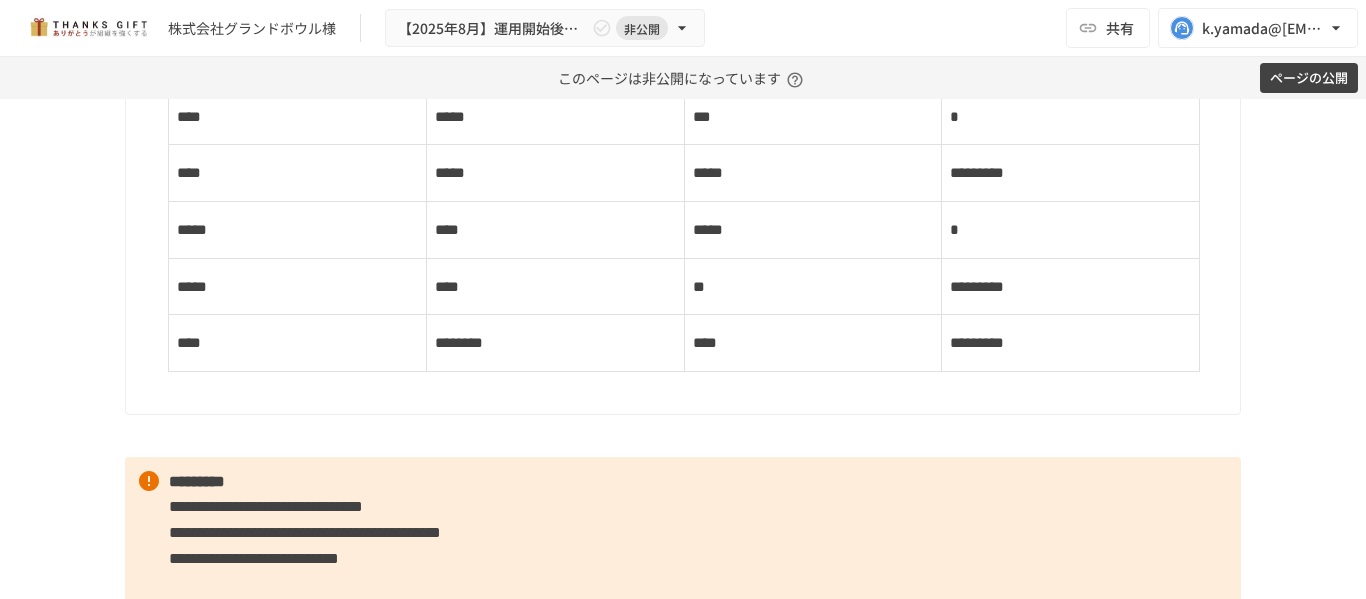 scroll, scrollTop: 5179, scrollLeft: 0, axis: vertical 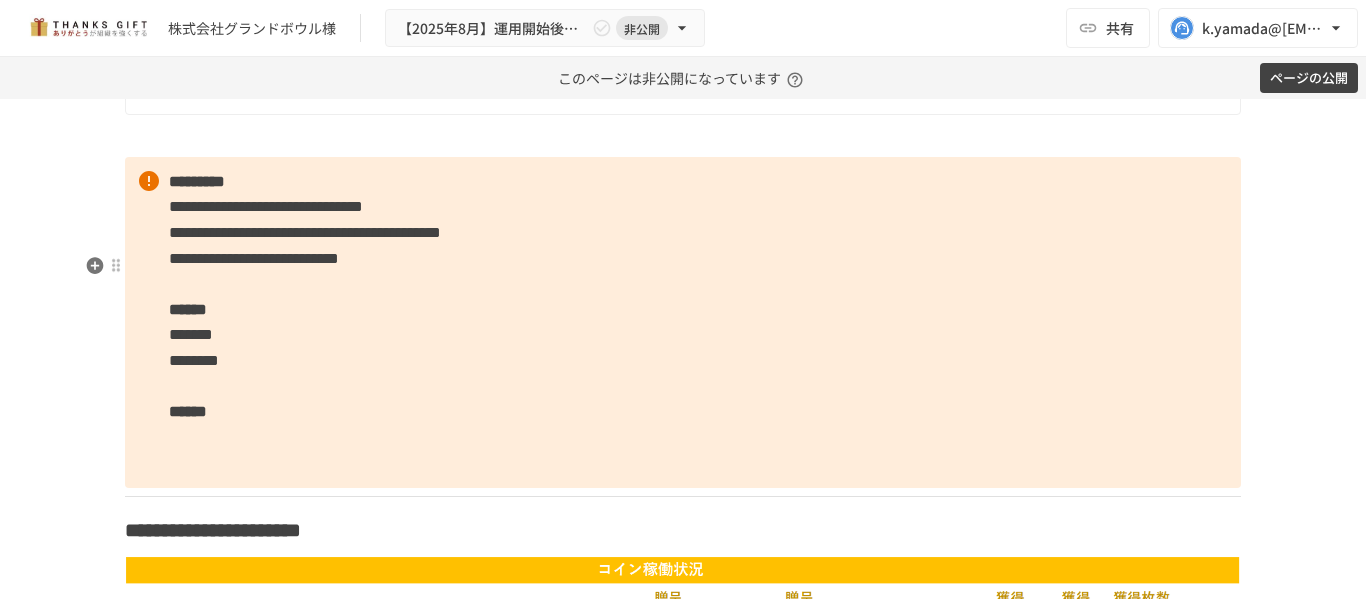 click on "**********" at bounding box center [683, 322] 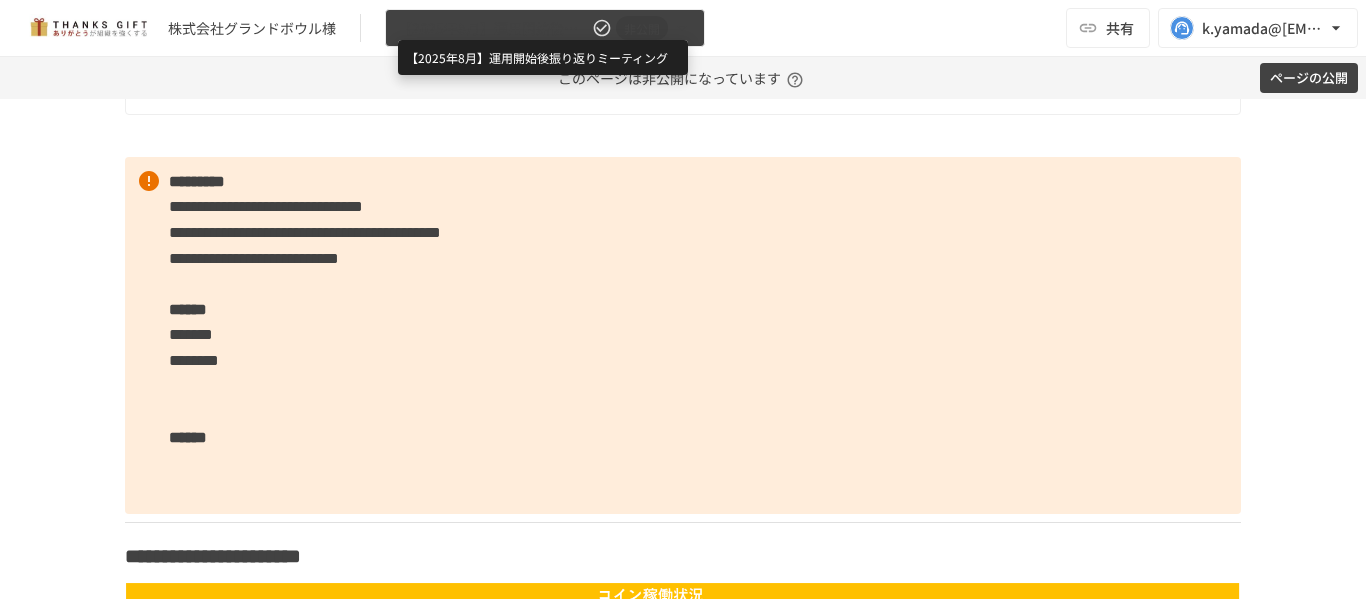 click on "【2025年8月】運用開始後振り返りミーティング" at bounding box center [493, 28] 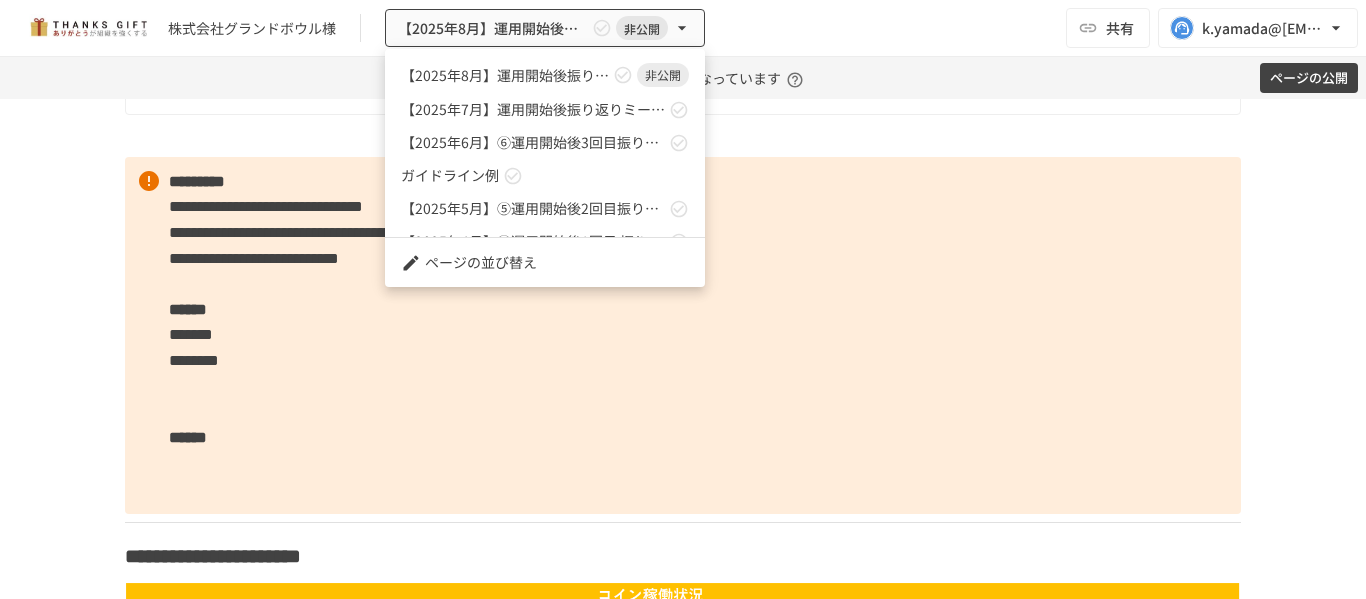 click at bounding box center (683, 299) 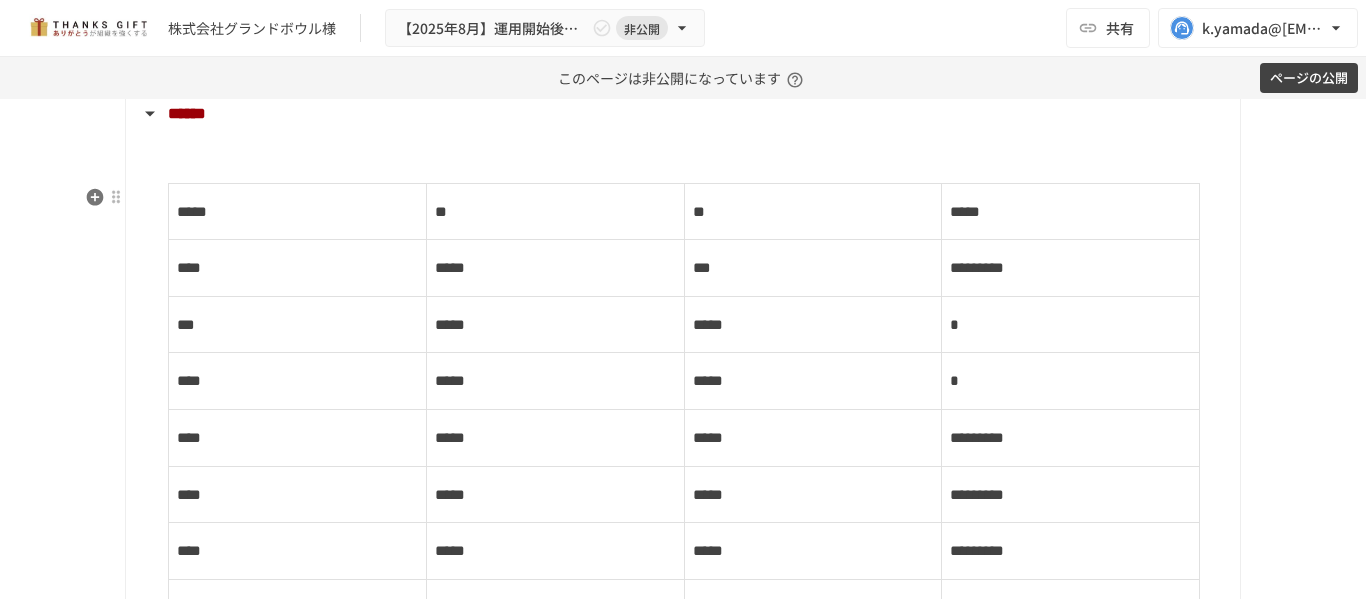 scroll, scrollTop: 3679, scrollLeft: 0, axis: vertical 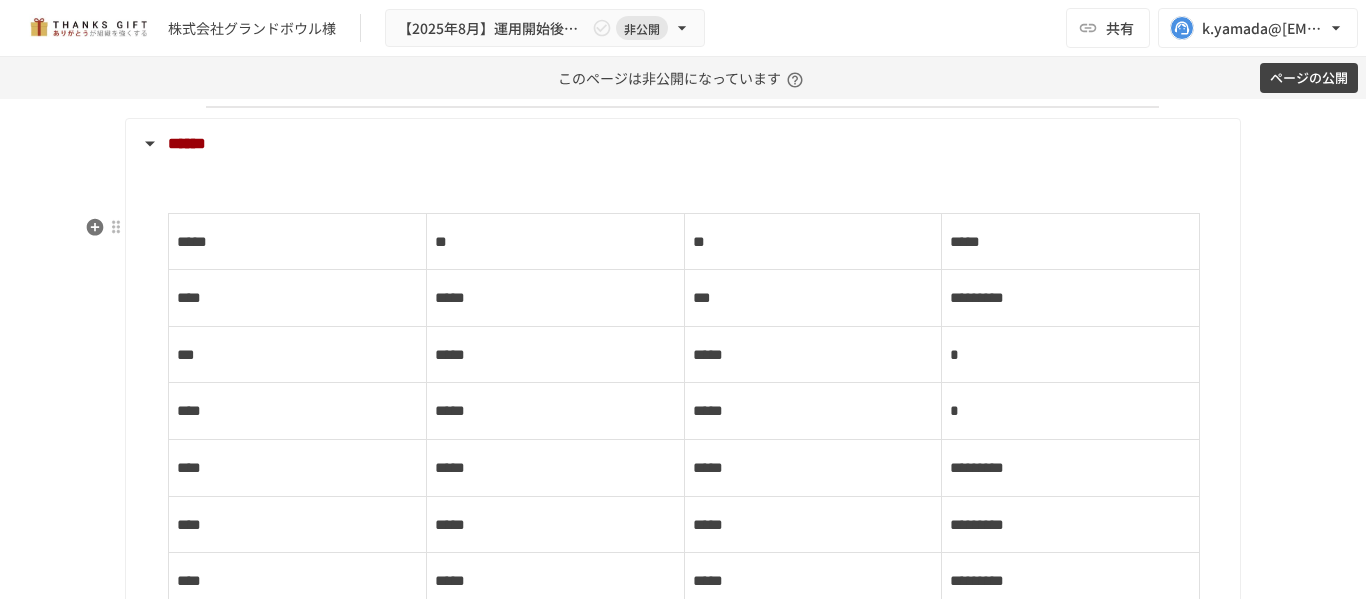 click on "******" at bounding box center (187, 143) 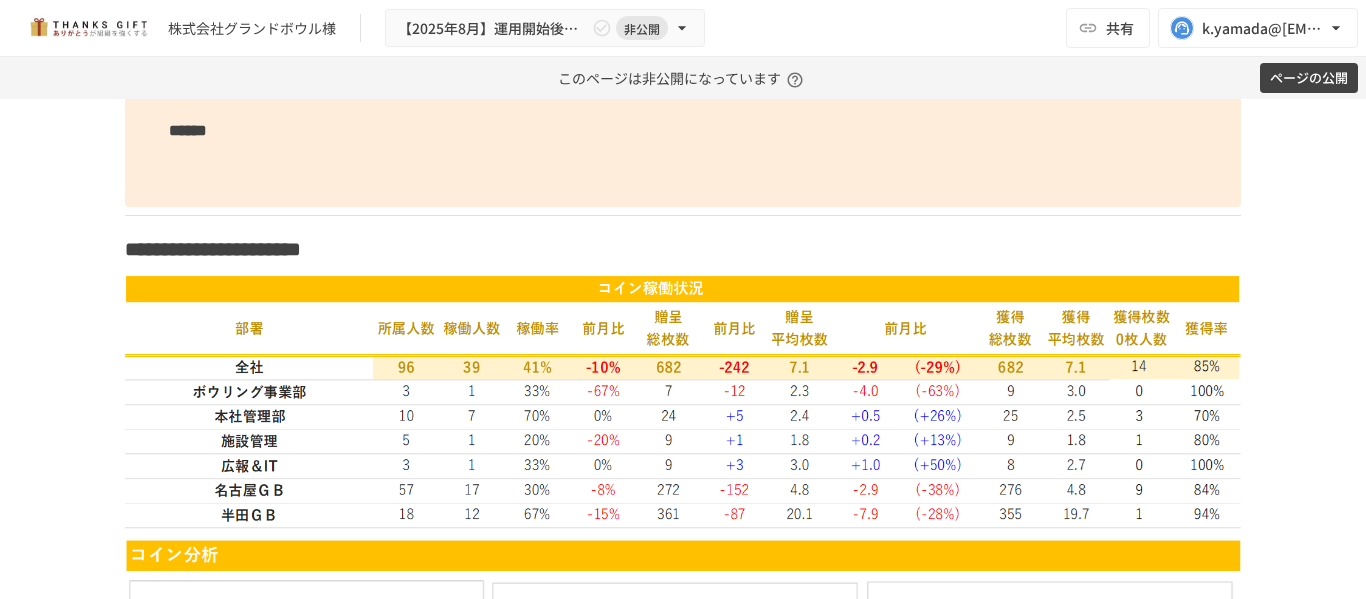 scroll, scrollTop: 3979, scrollLeft: 0, axis: vertical 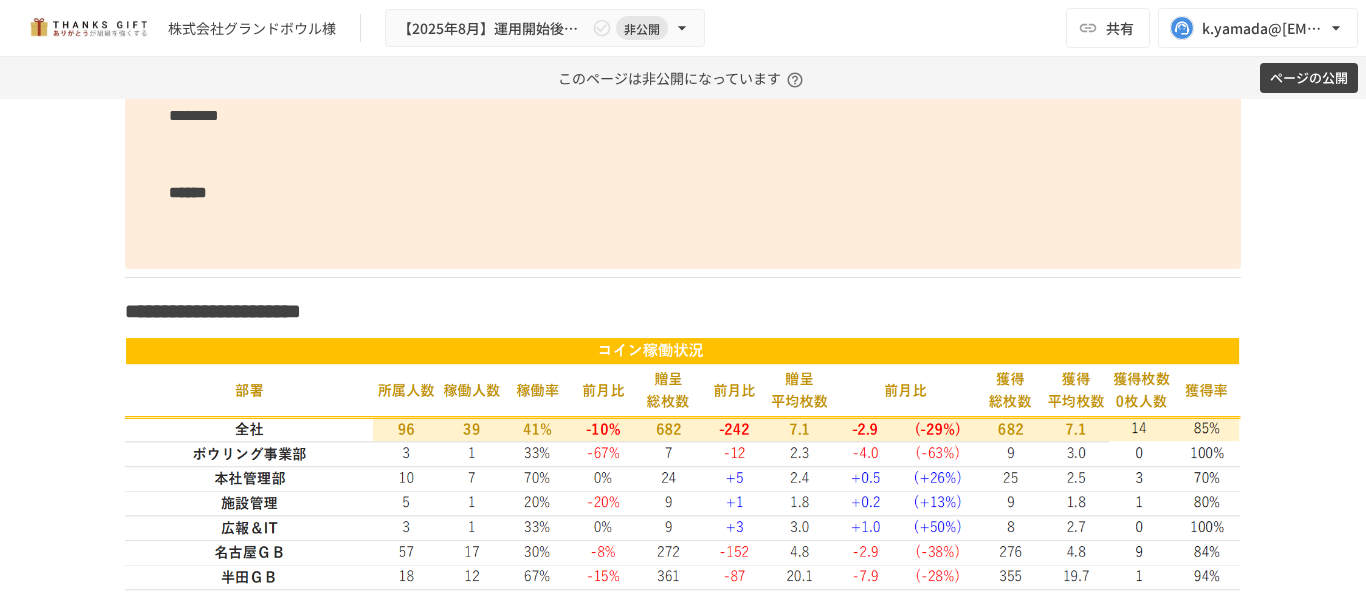 click on "**********" at bounding box center (683, 90) 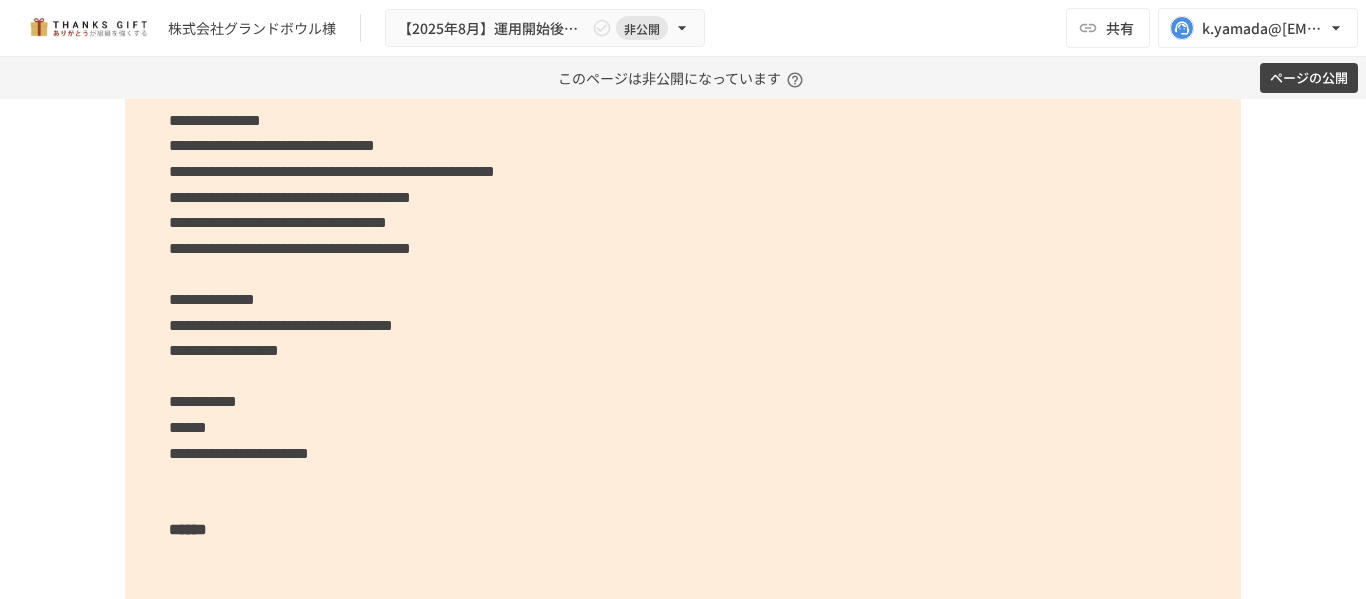 scroll, scrollTop: 5679, scrollLeft: 0, axis: vertical 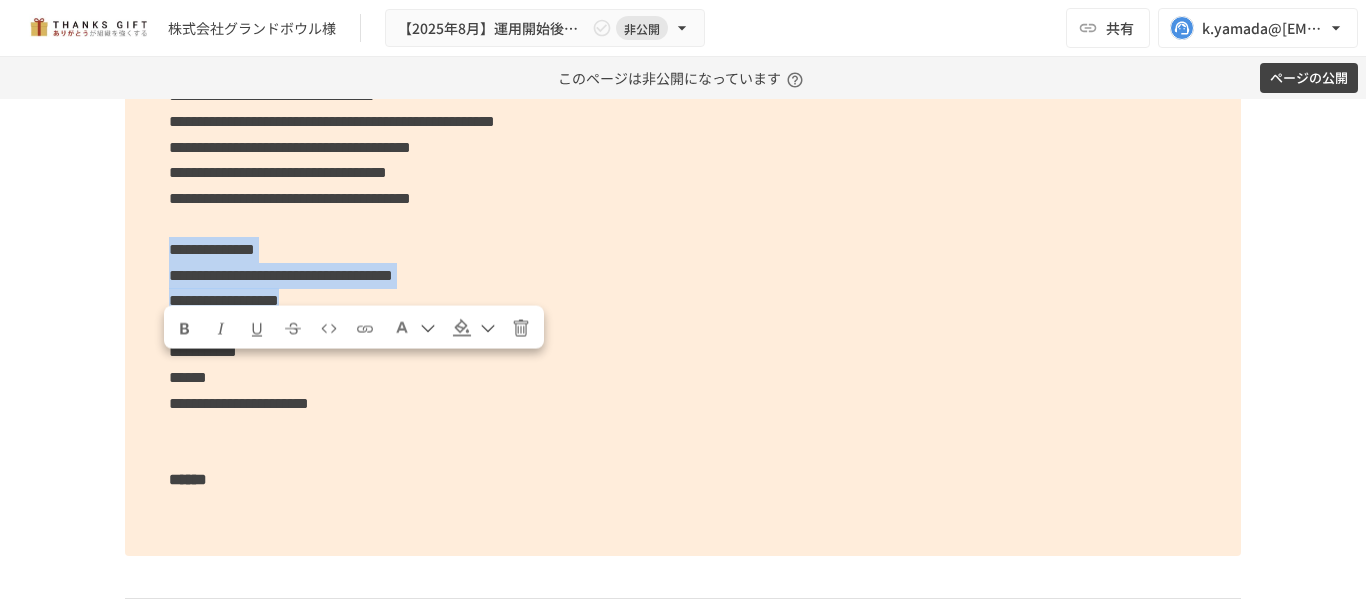 drag, startPoint x: 472, startPoint y: 432, endPoint x: 118, endPoint y: 373, distance: 358.883 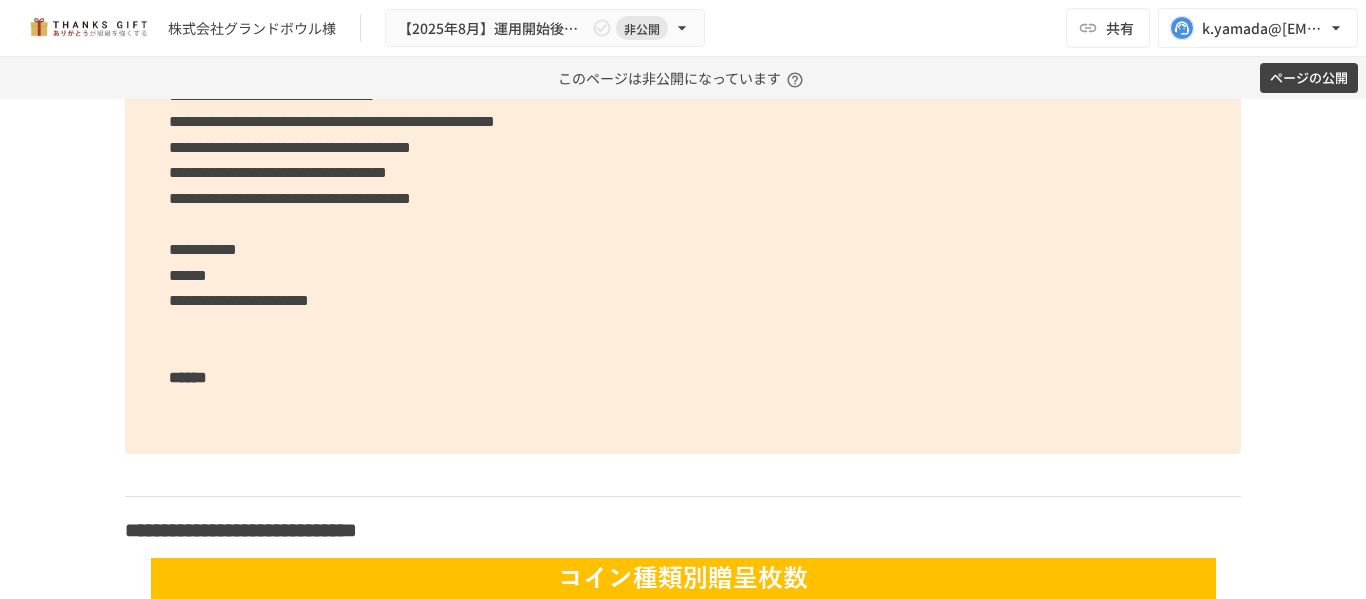 click on "******" at bounding box center [188, 275] 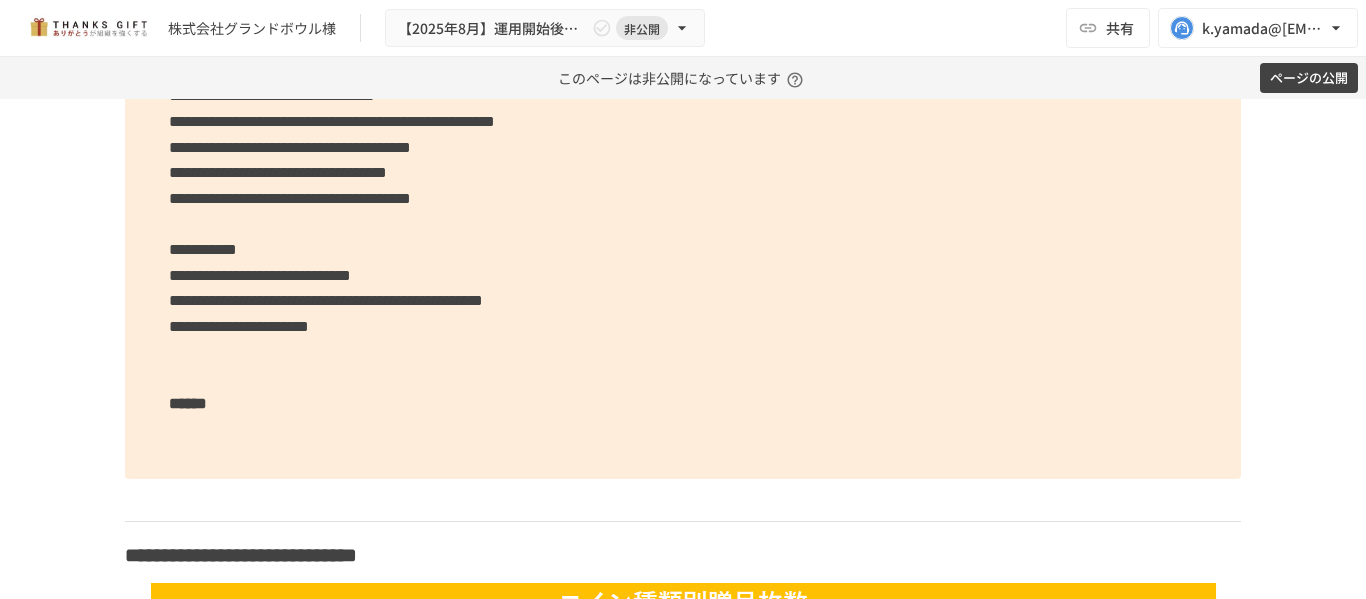 click on "**********" at bounding box center [683, 70] 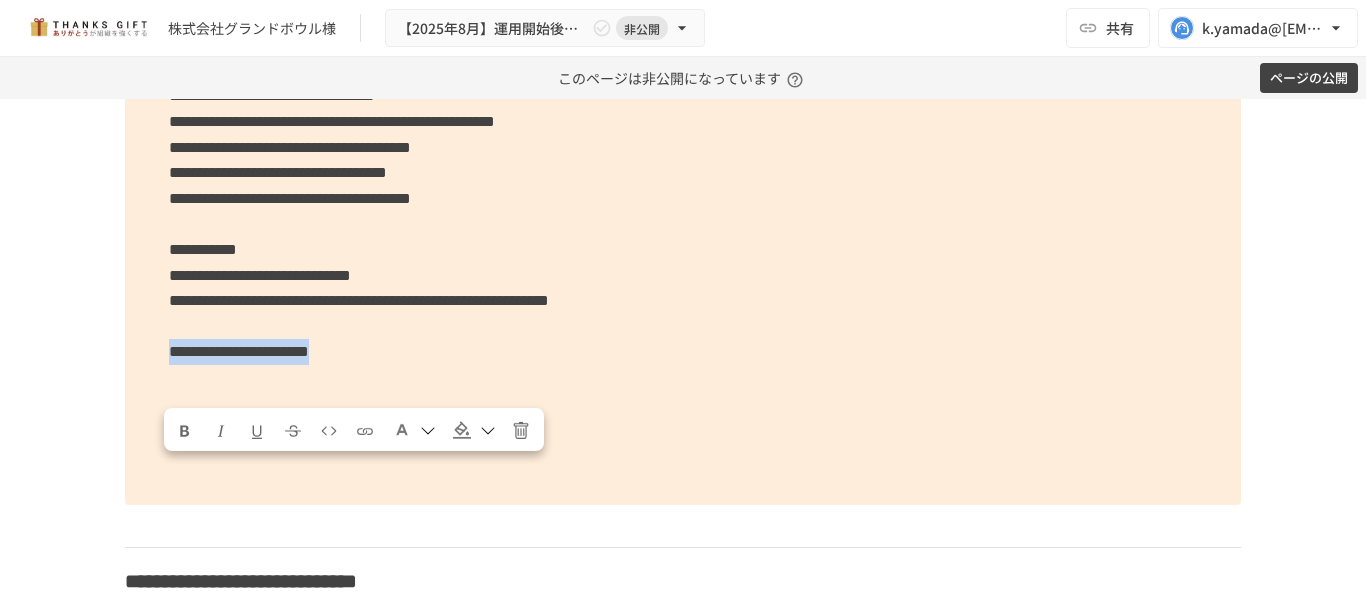 drag, startPoint x: 551, startPoint y: 481, endPoint x: 158, endPoint y: 472, distance: 393.10303 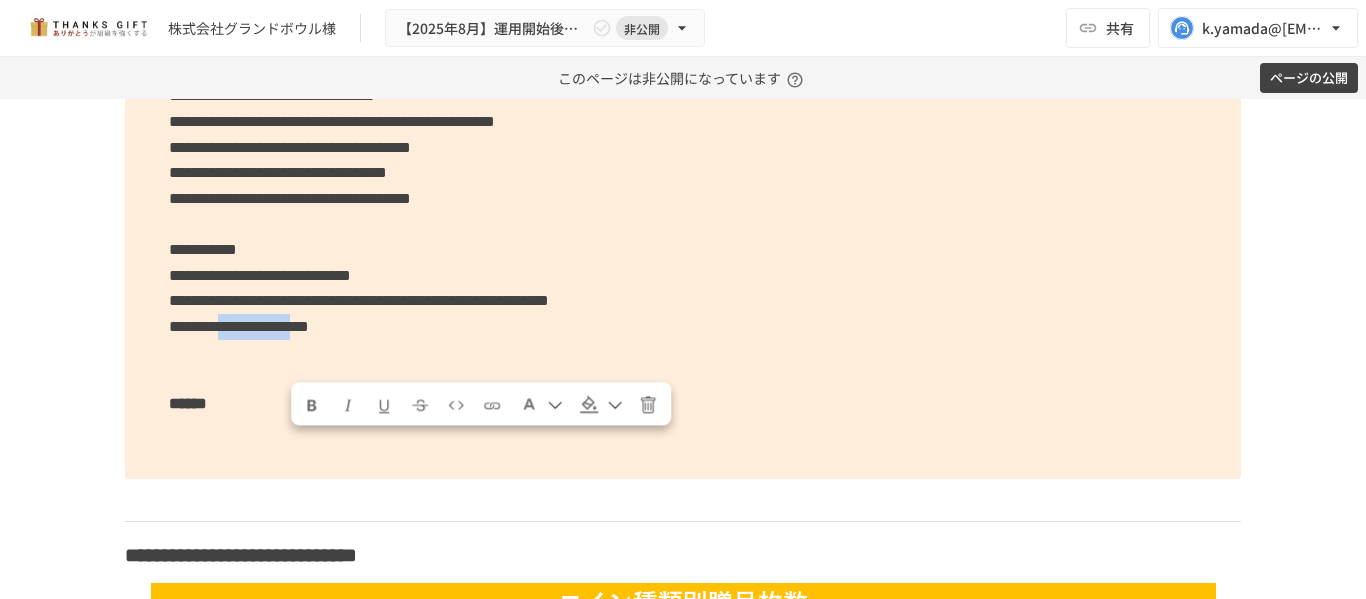 drag, startPoint x: 285, startPoint y: 448, endPoint x: 478, endPoint y: 458, distance: 193.2589 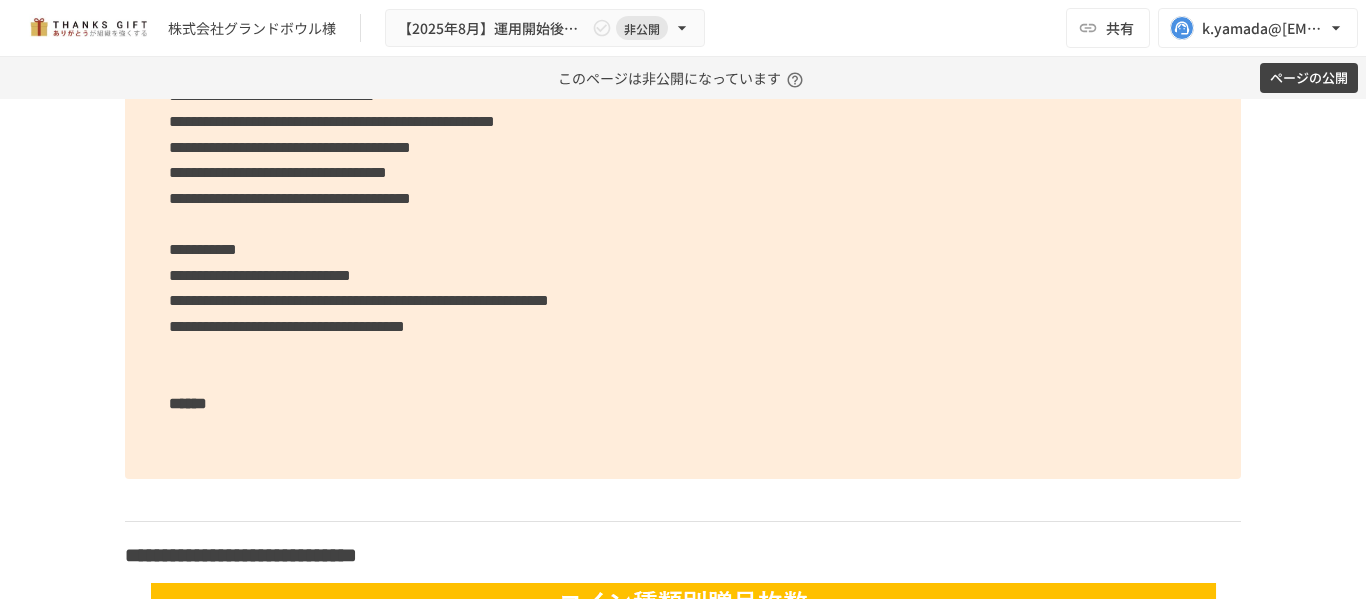 click on "**********" at bounding box center (683, 70) 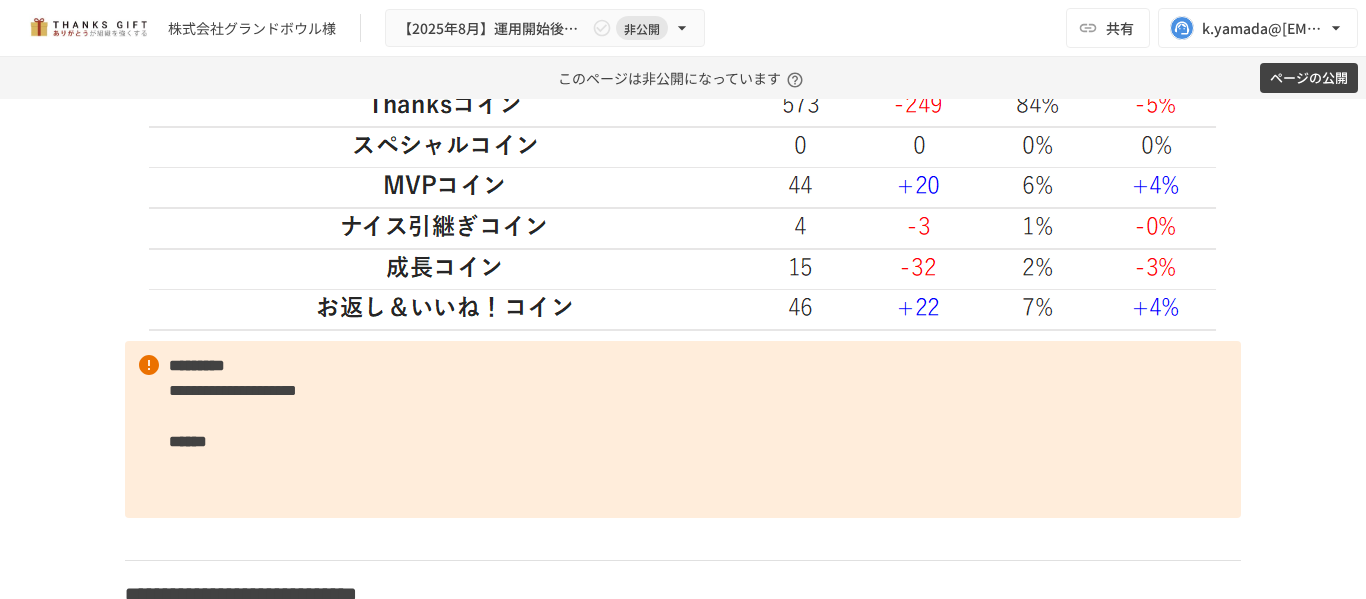 scroll, scrollTop: 6279, scrollLeft: 0, axis: vertical 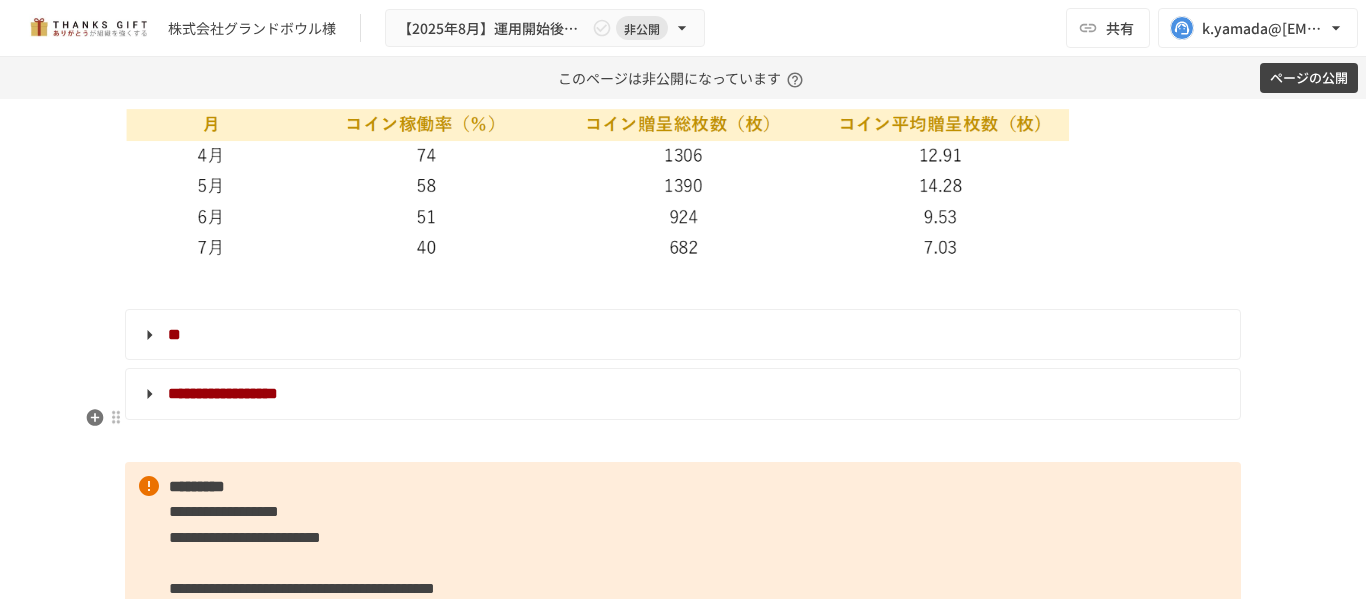 click on "** ******** ********" at bounding box center (683, 335) 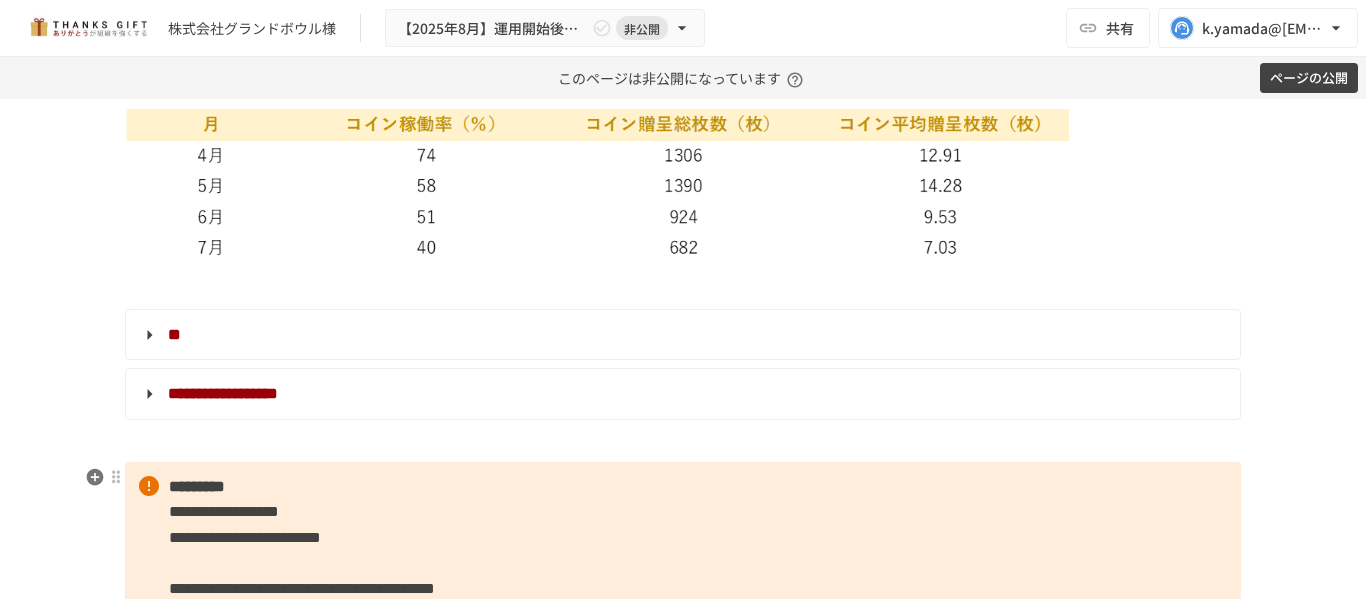 click on "**********" at bounding box center [223, 393] 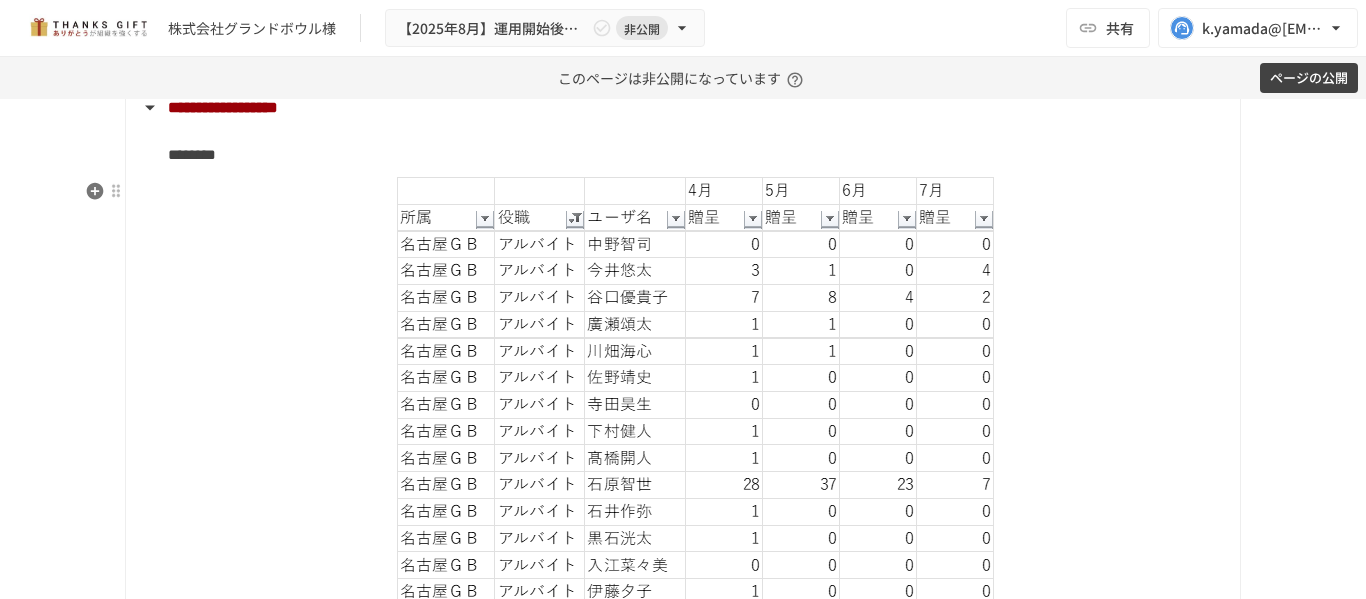 scroll, scrollTop: 4979, scrollLeft: 0, axis: vertical 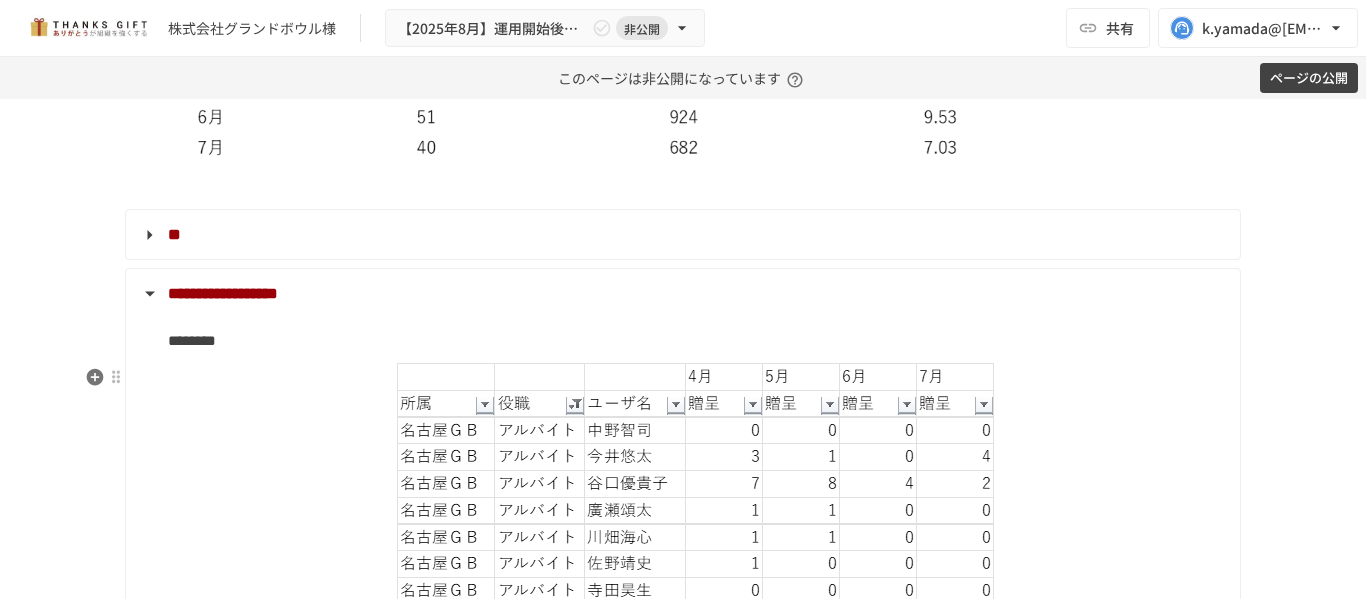 click on "**********" at bounding box center [223, 293] 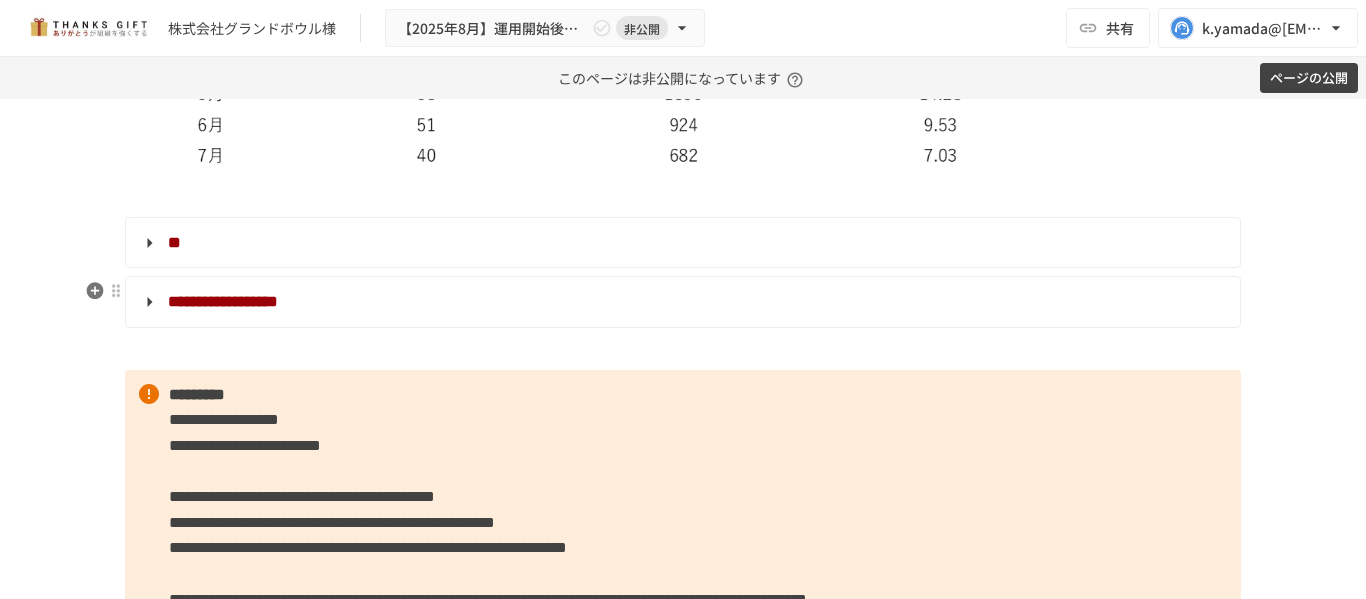 scroll, scrollTop: 4879, scrollLeft: 0, axis: vertical 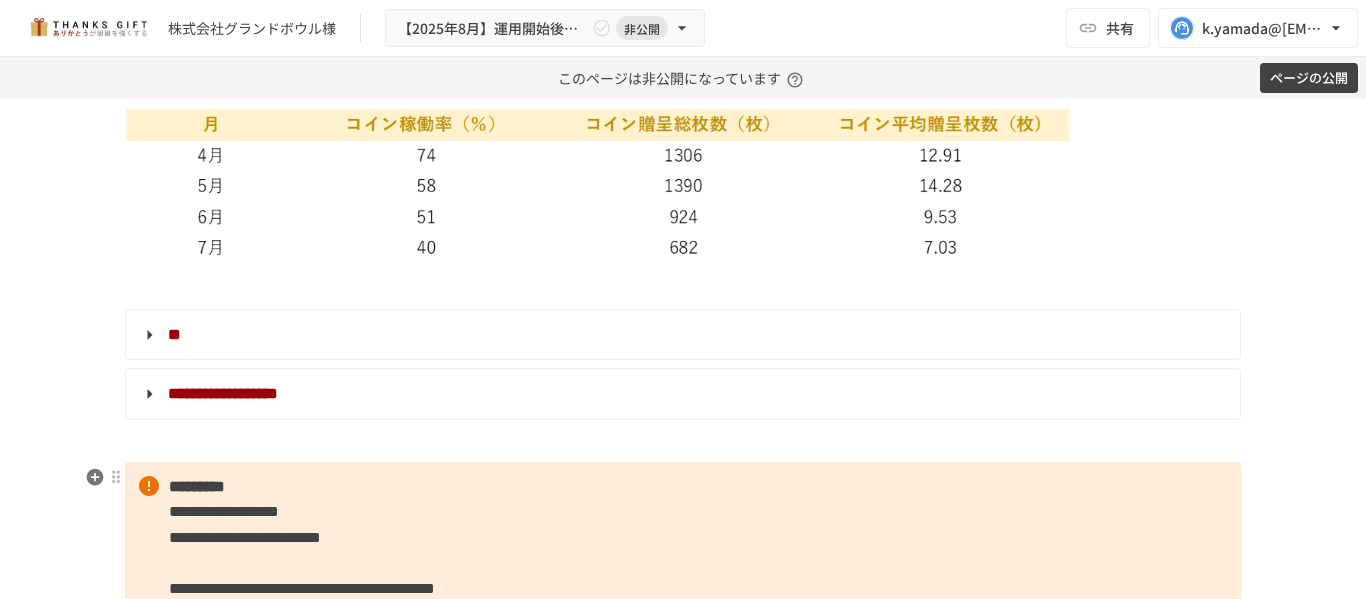 click on "**********" at bounding box center (683, 394) 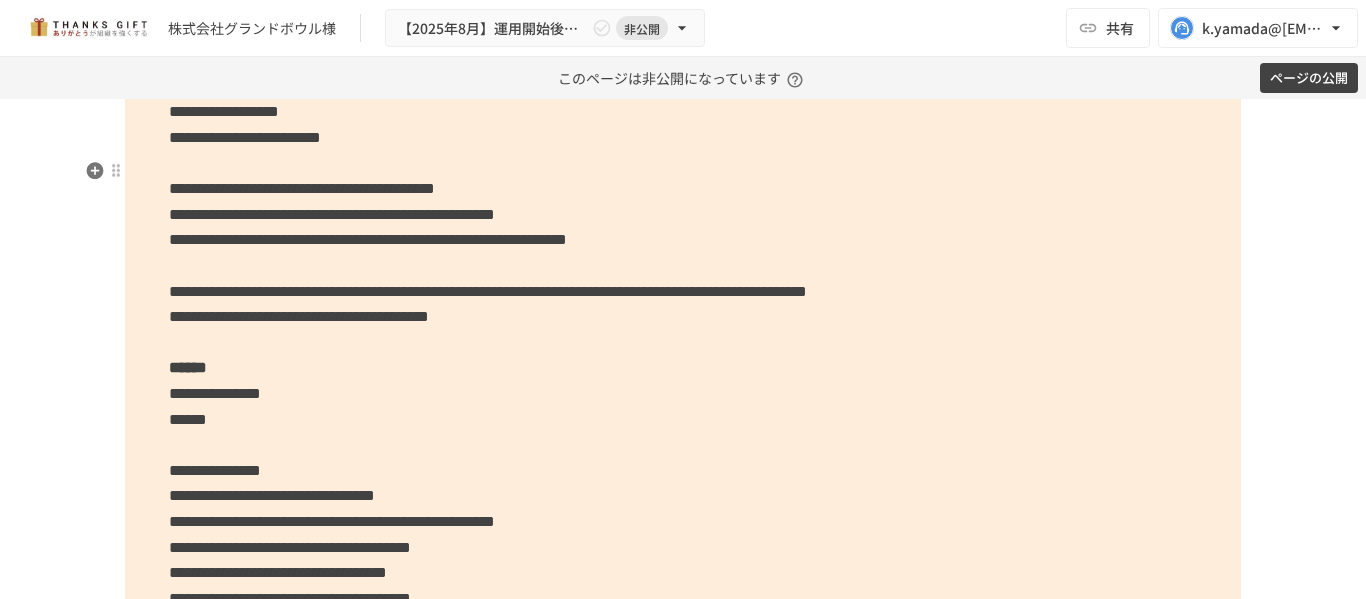 scroll, scrollTop: 5179, scrollLeft: 0, axis: vertical 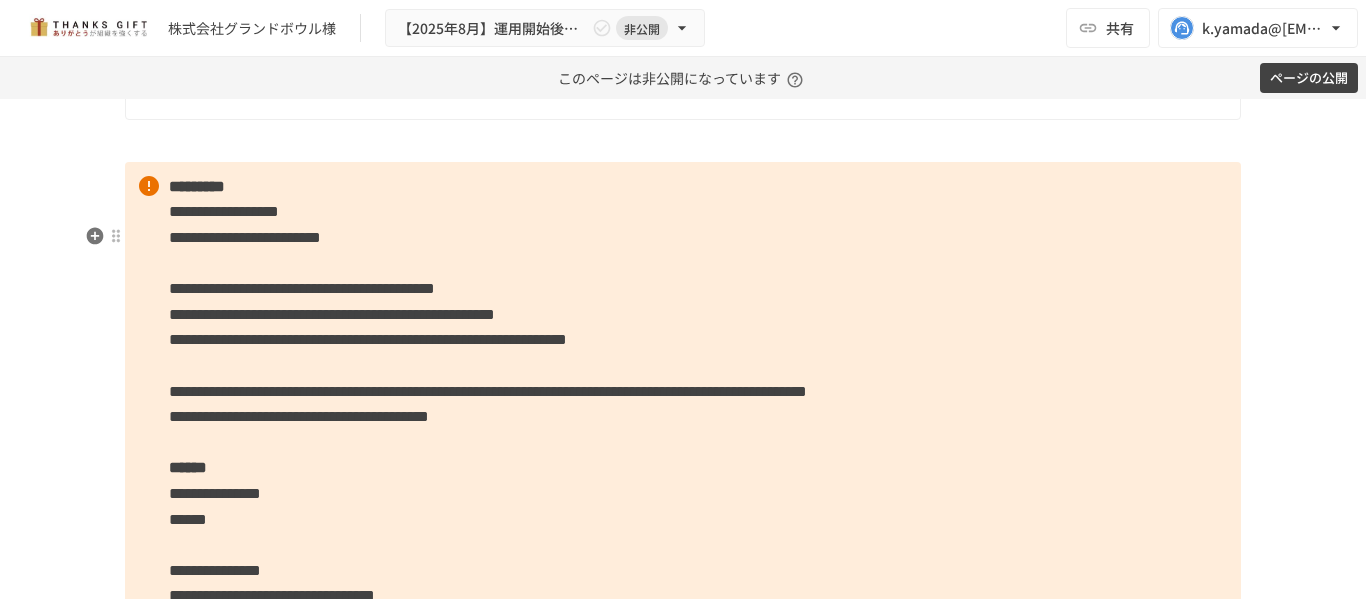 click on "**********" at bounding box center (223, 93) 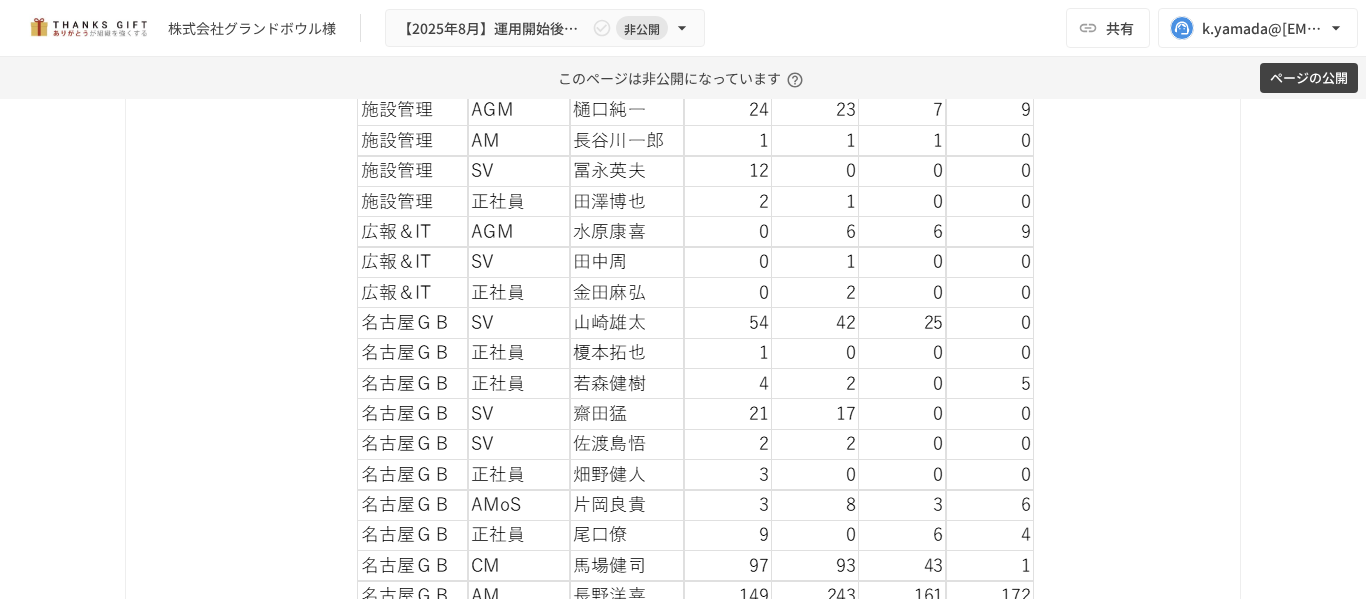 scroll, scrollTop: 7579, scrollLeft: 0, axis: vertical 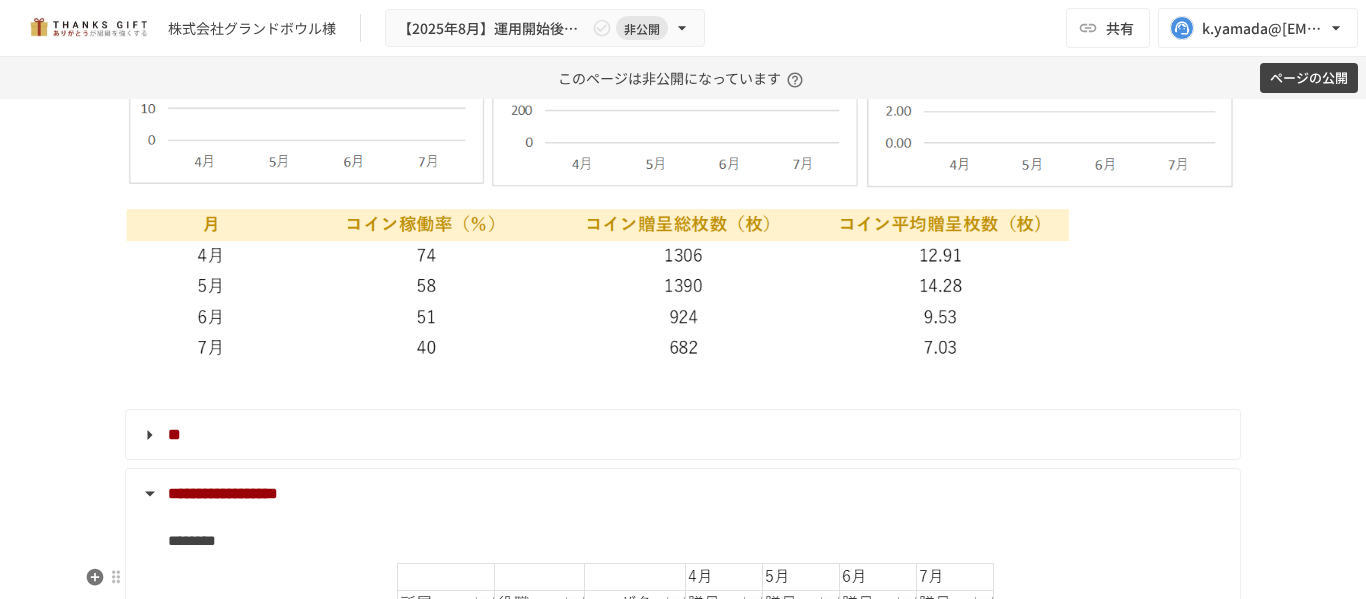 click on "**********" at bounding box center (223, 493) 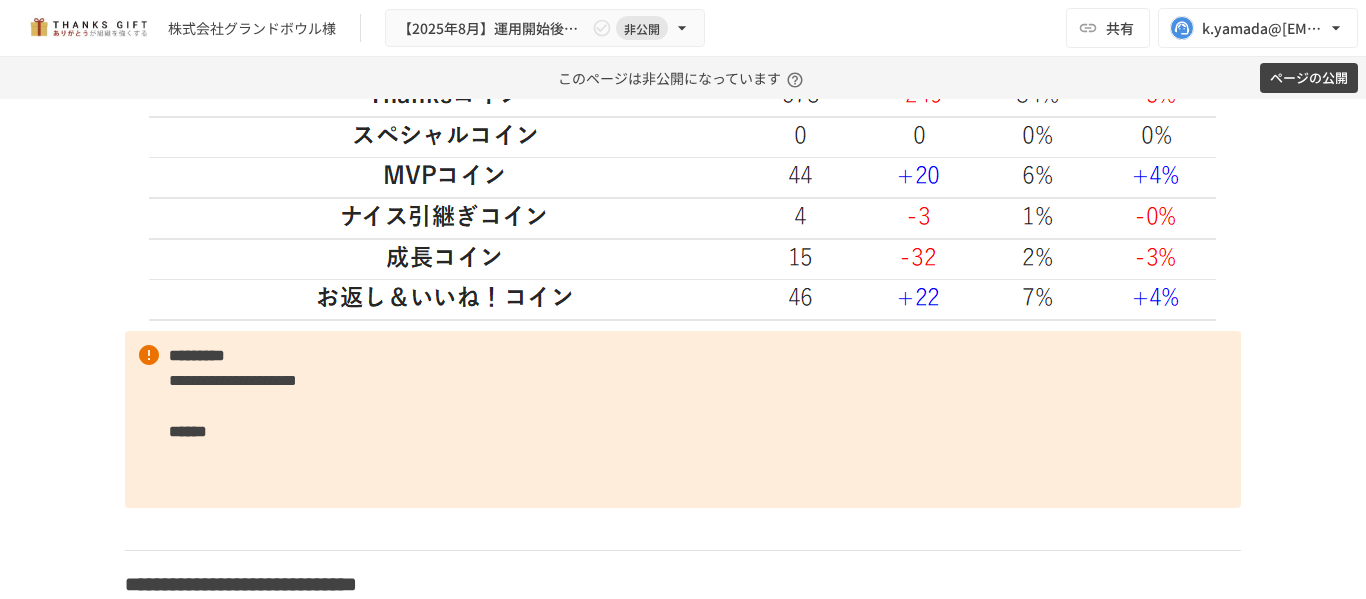 scroll, scrollTop: 6379, scrollLeft: 0, axis: vertical 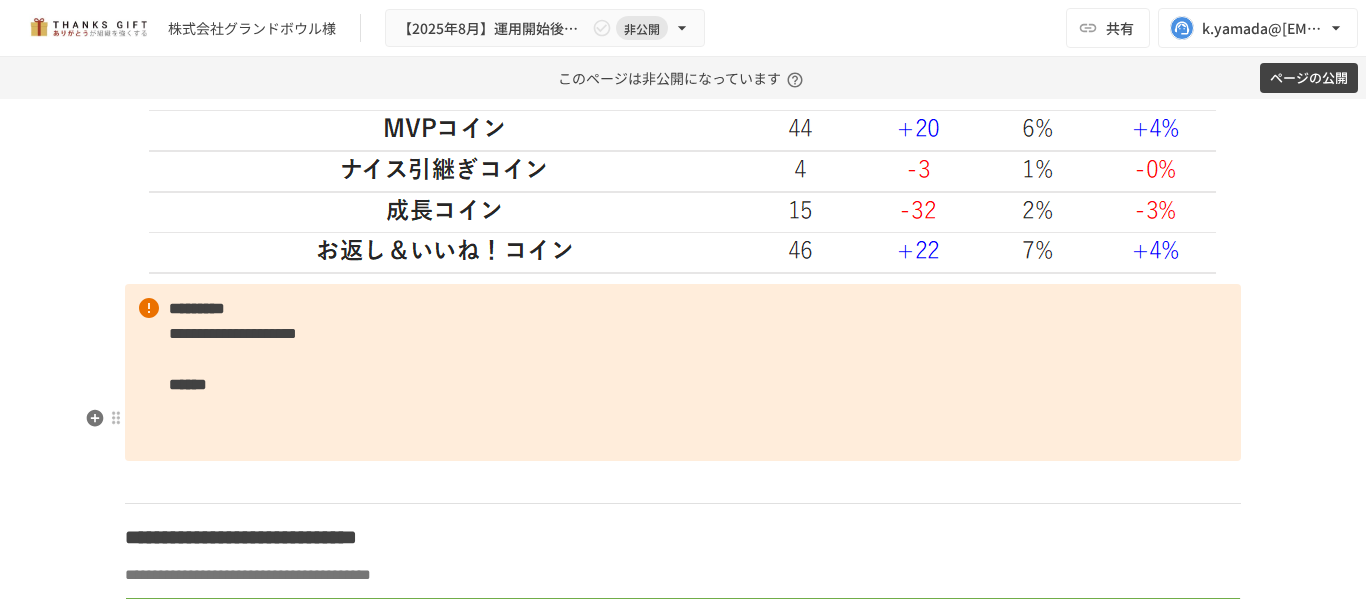 click on "**********" at bounding box center [683, 373] 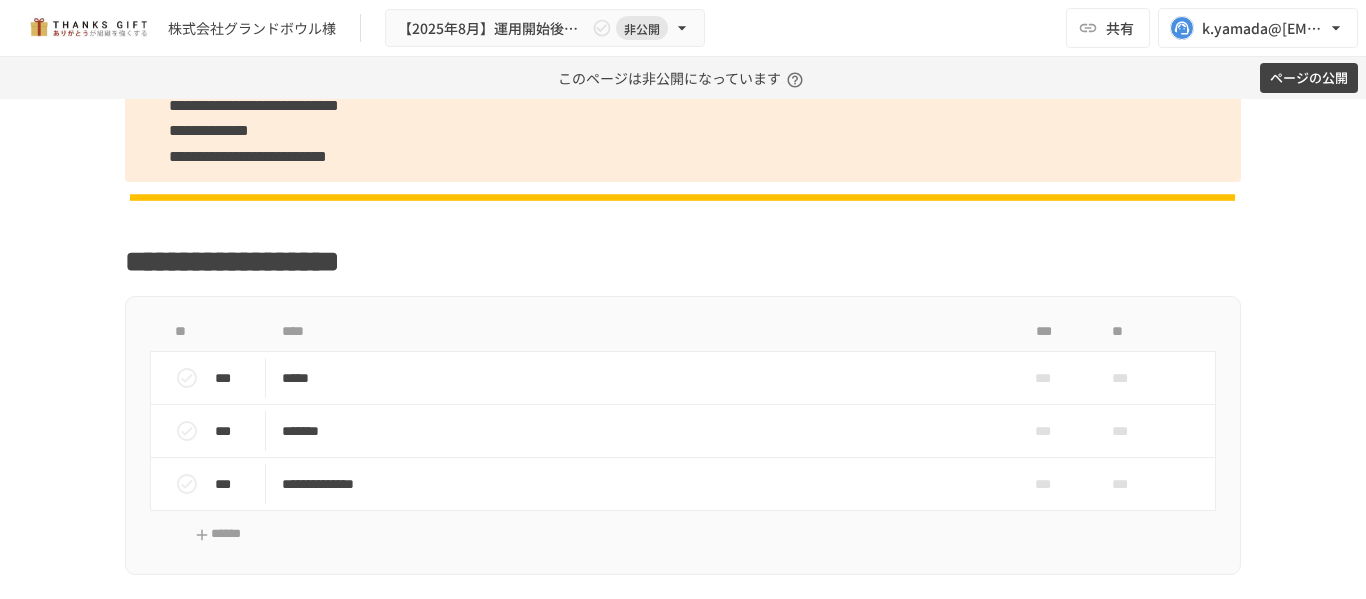 scroll, scrollTop: 2779, scrollLeft: 0, axis: vertical 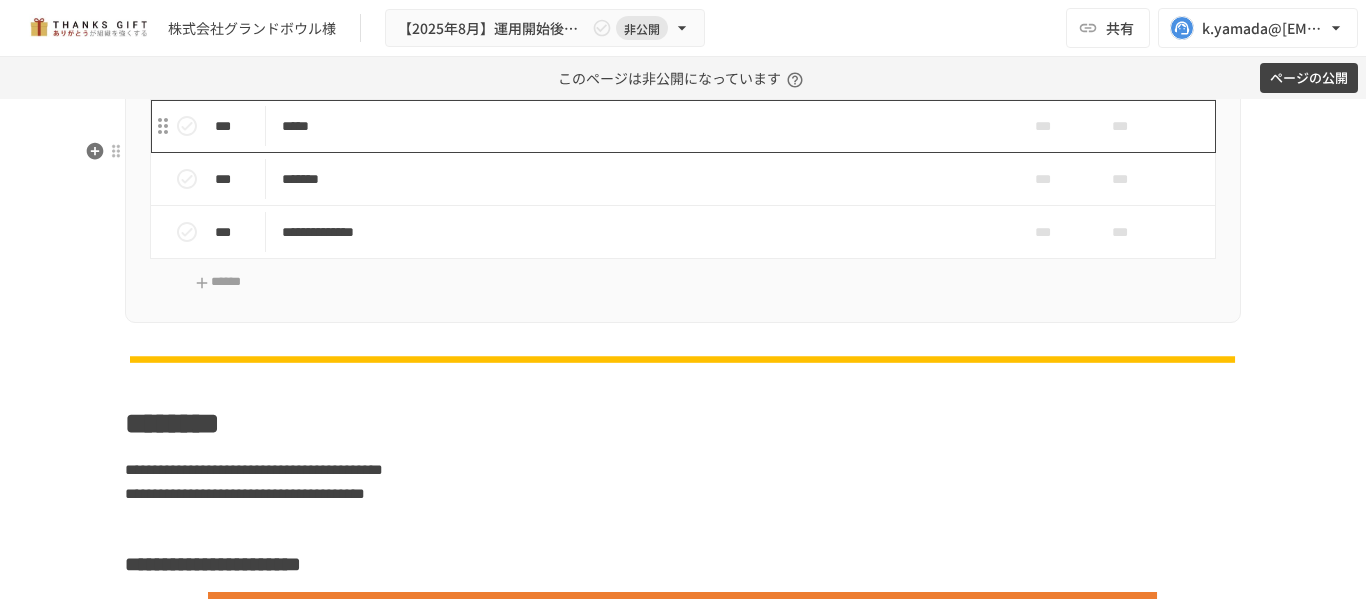 click on "*****" at bounding box center (641, 126) 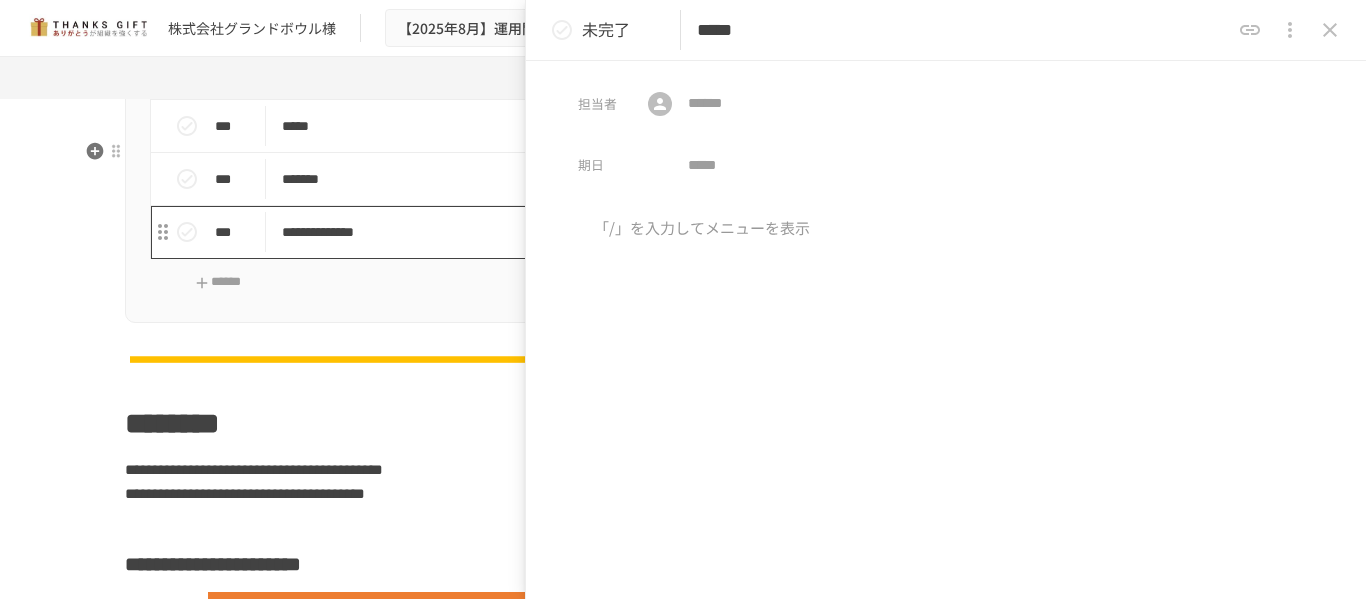 click on "**********" at bounding box center [641, 232] 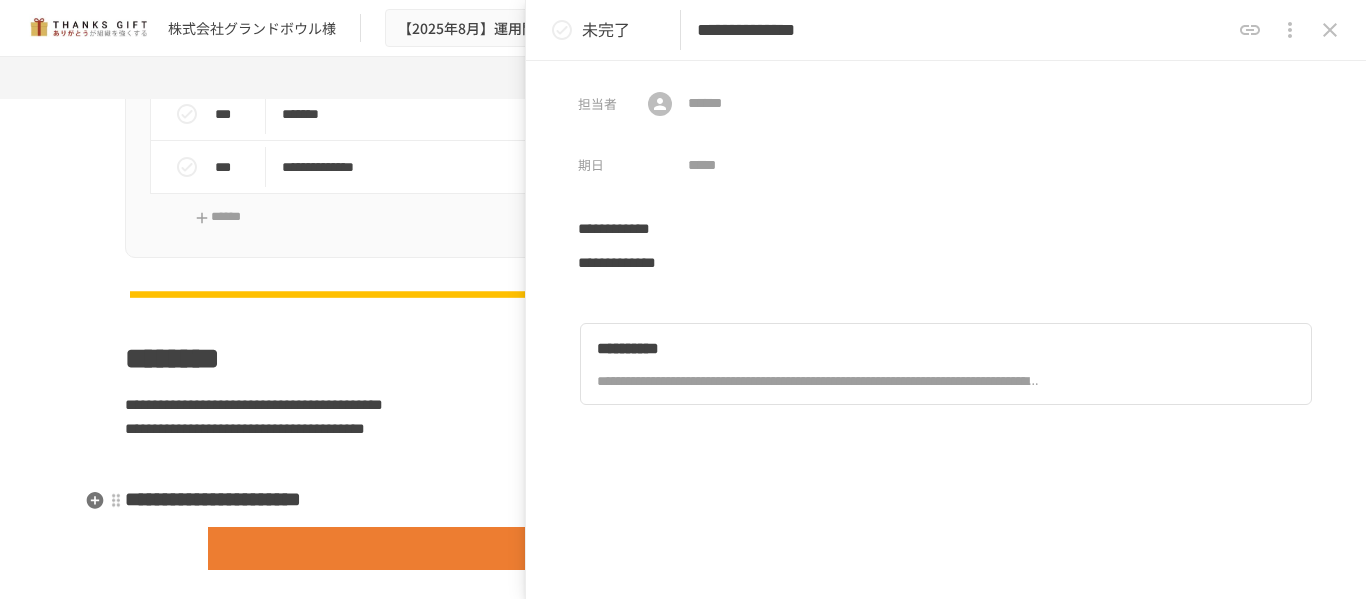 scroll, scrollTop: 2747, scrollLeft: 0, axis: vertical 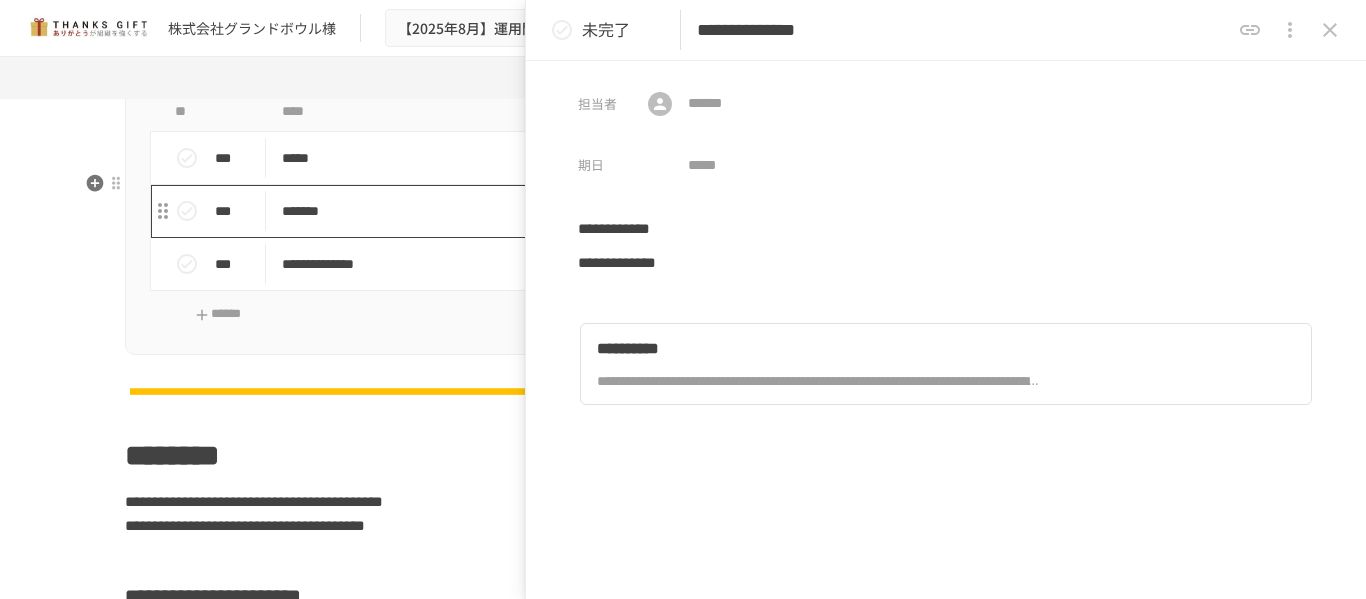 click on "*******" at bounding box center [641, 211] 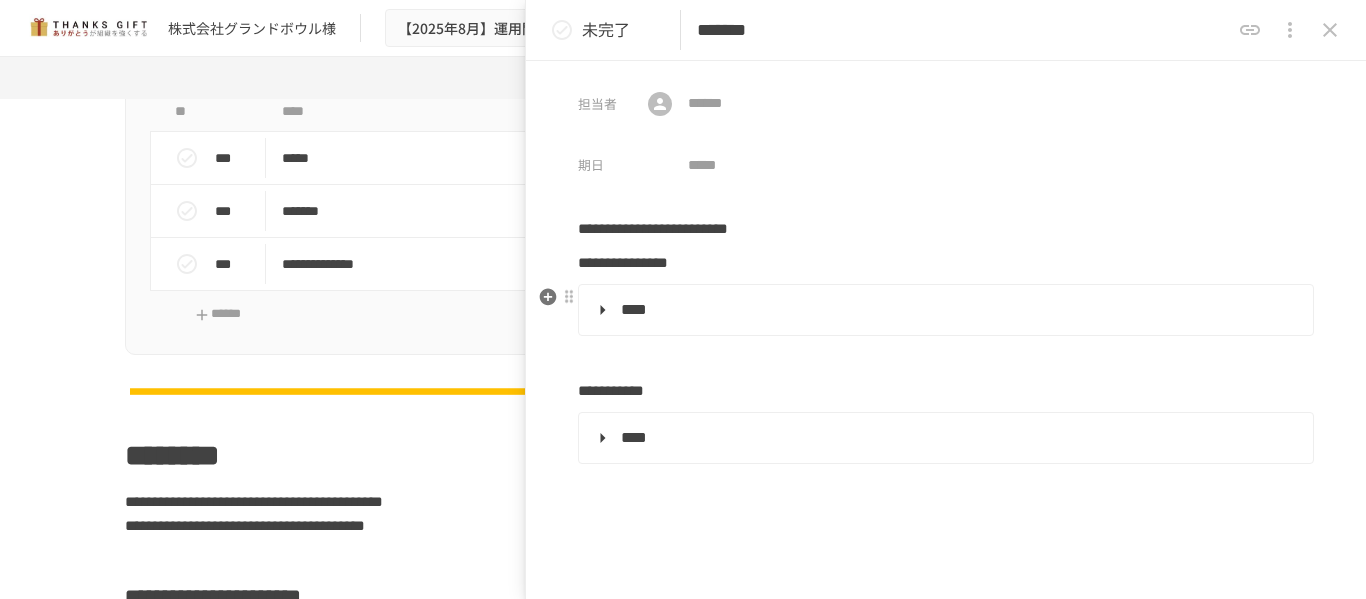 click on "****" at bounding box center [634, 309] 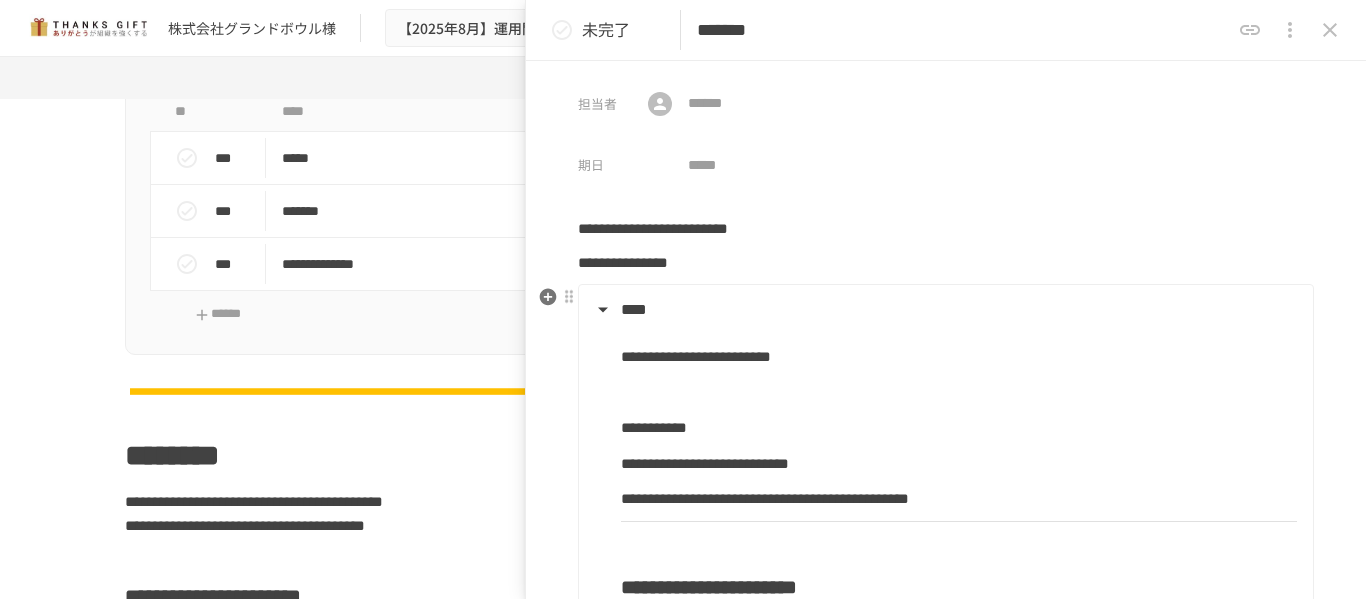 click on "****" at bounding box center [634, 309] 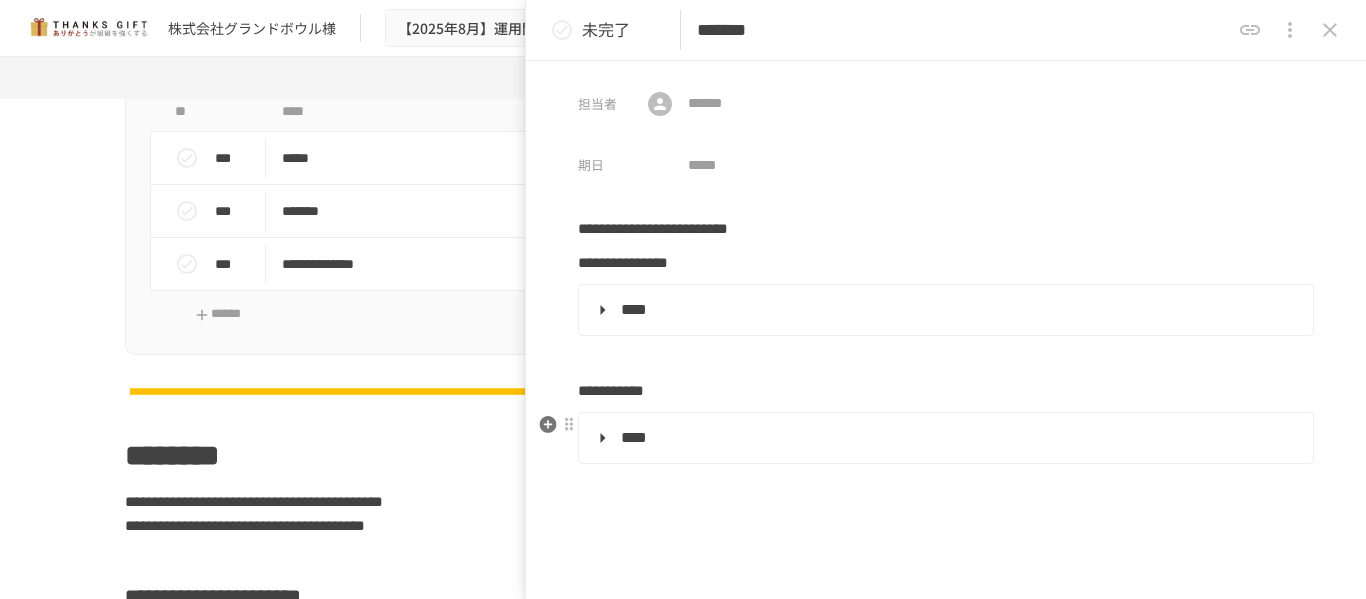 click on "****" at bounding box center (634, 437) 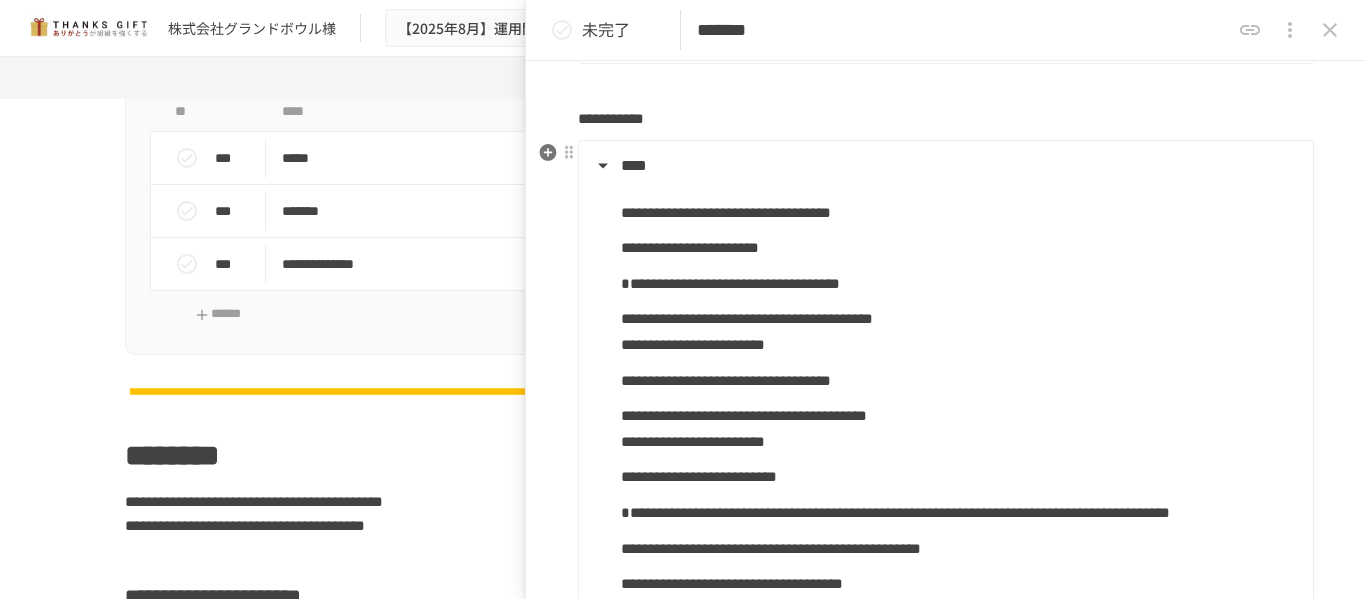 scroll, scrollTop: 300, scrollLeft: 0, axis: vertical 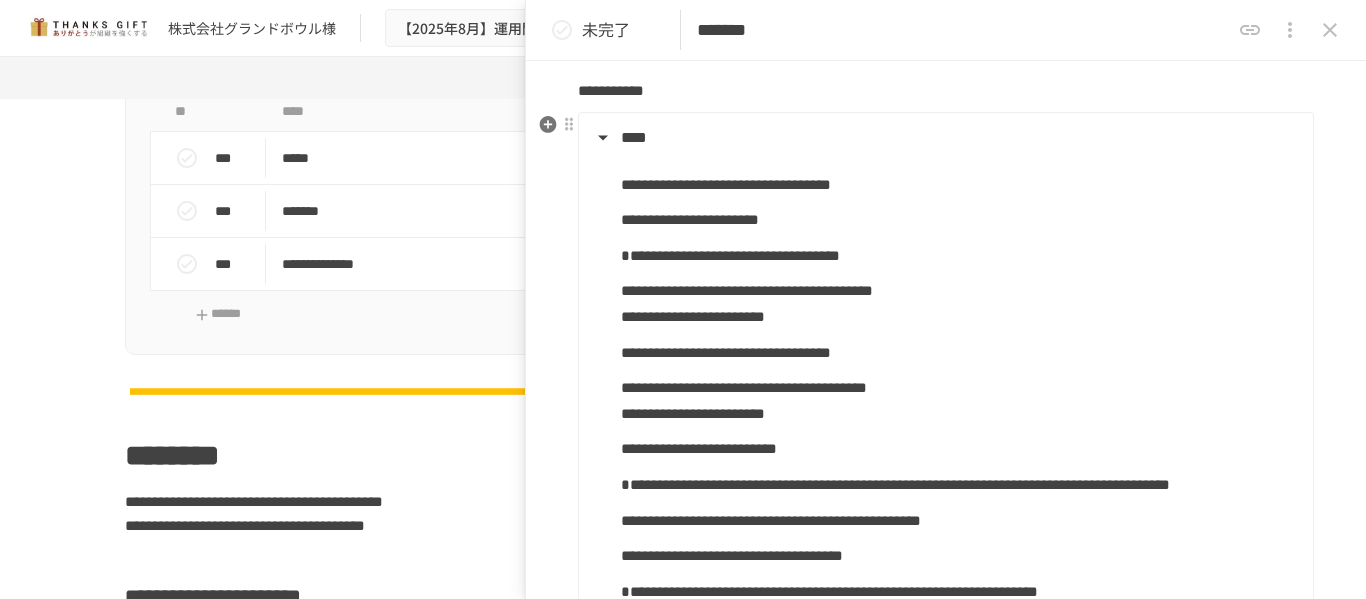 click on "****" at bounding box center (634, 137) 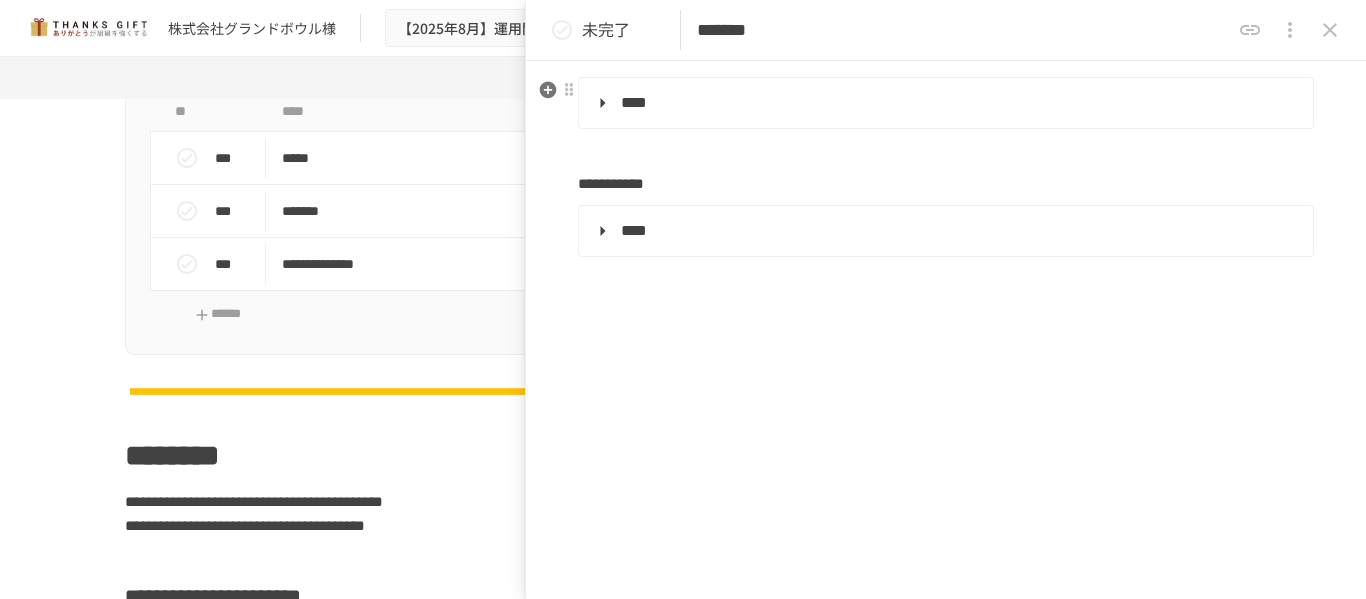 scroll, scrollTop: 207, scrollLeft: 0, axis: vertical 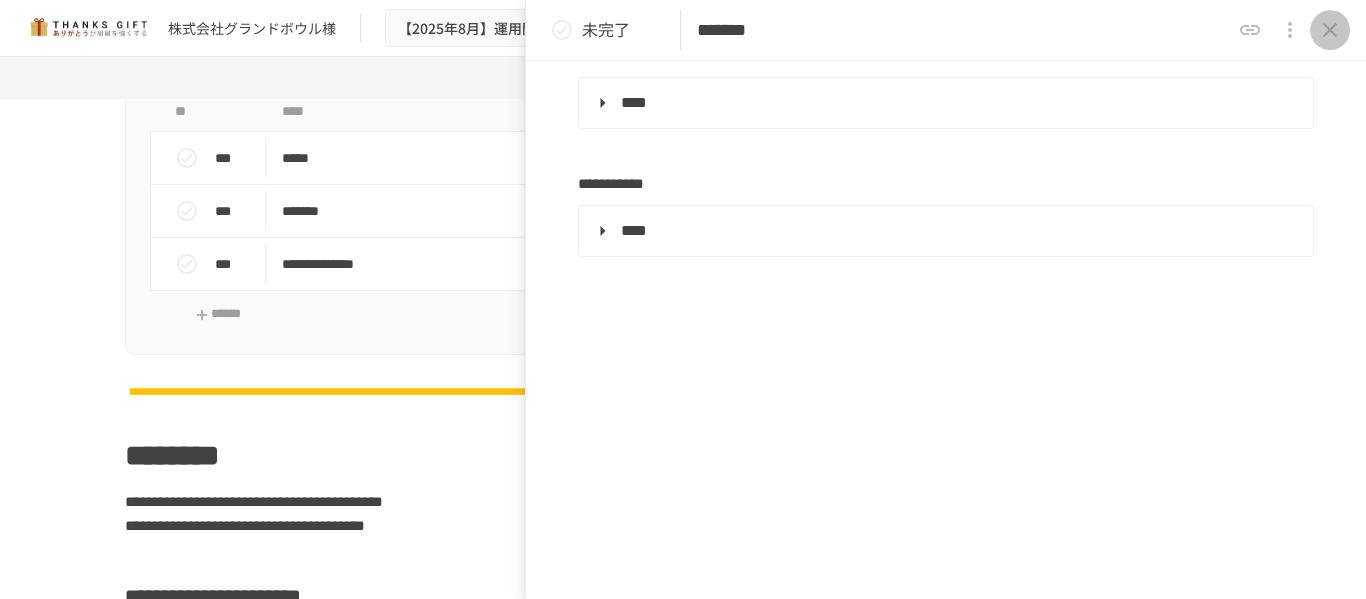 click 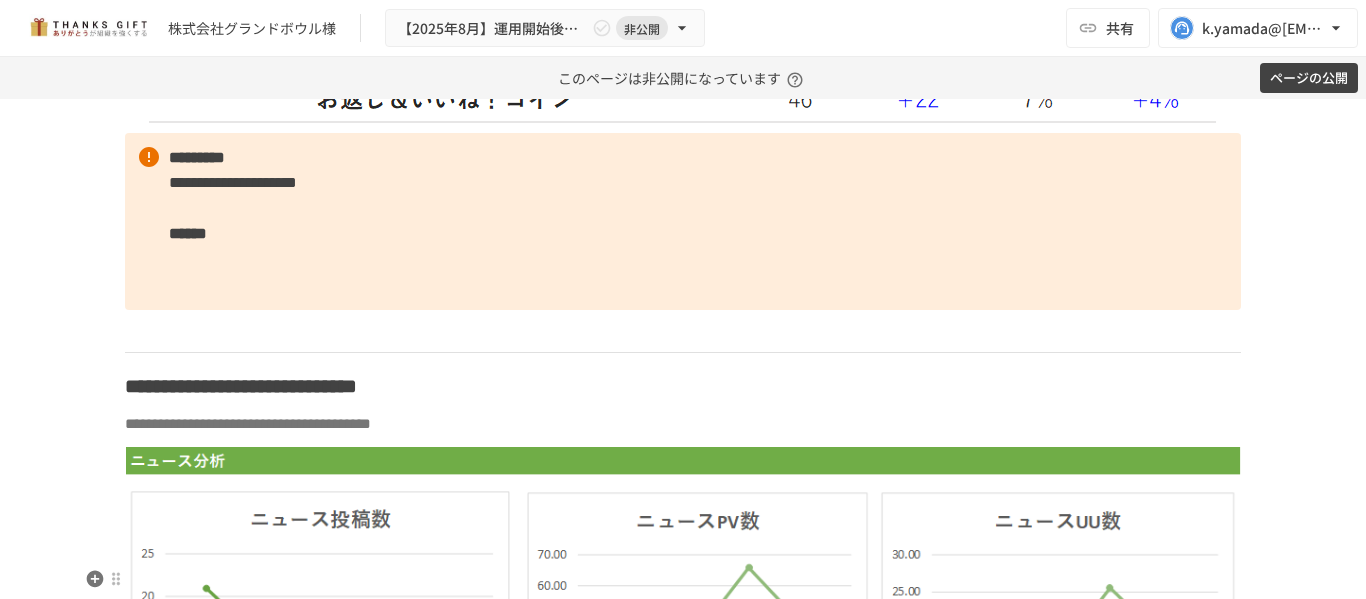 scroll, scrollTop: 6447, scrollLeft: 0, axis: vertical 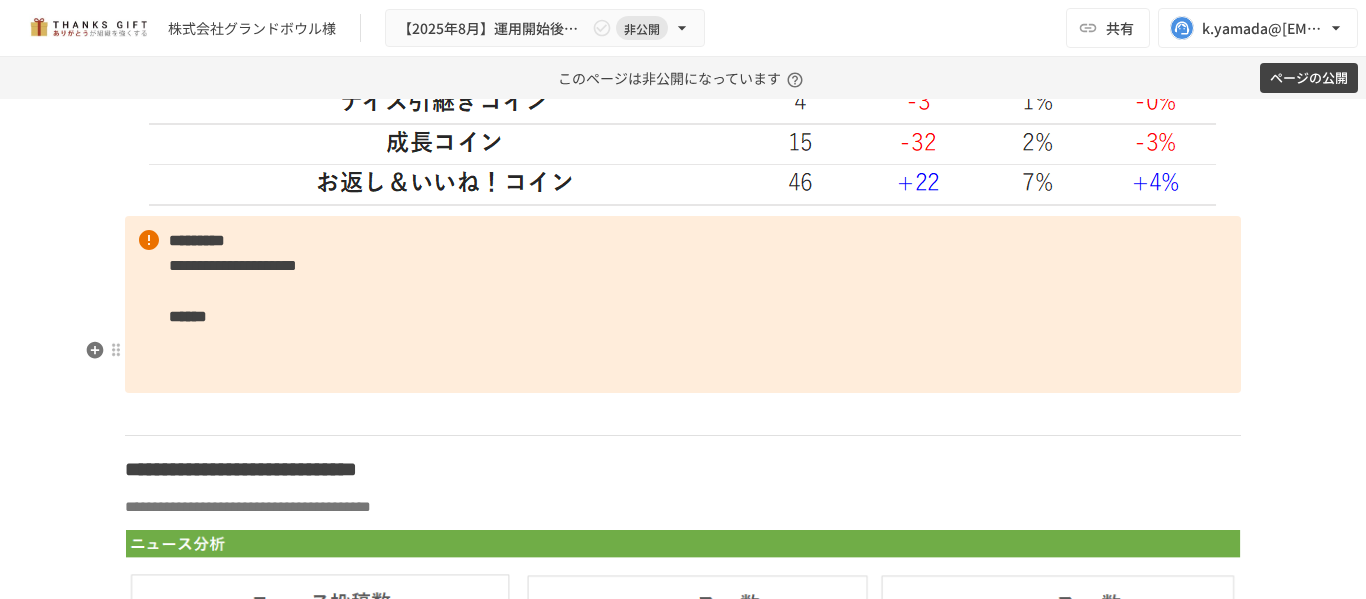 click on "**********" at bounding box center [683, 305] 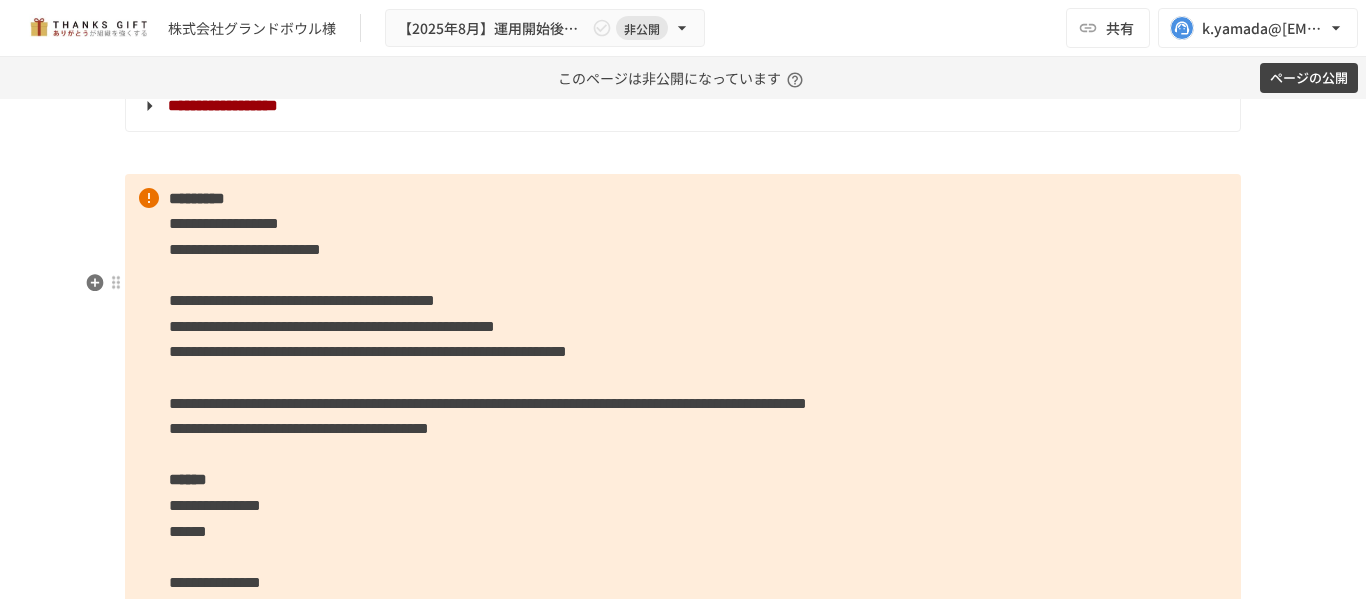scroll, scrollTop: 5147, scrollLeft: 0, axis: vertical 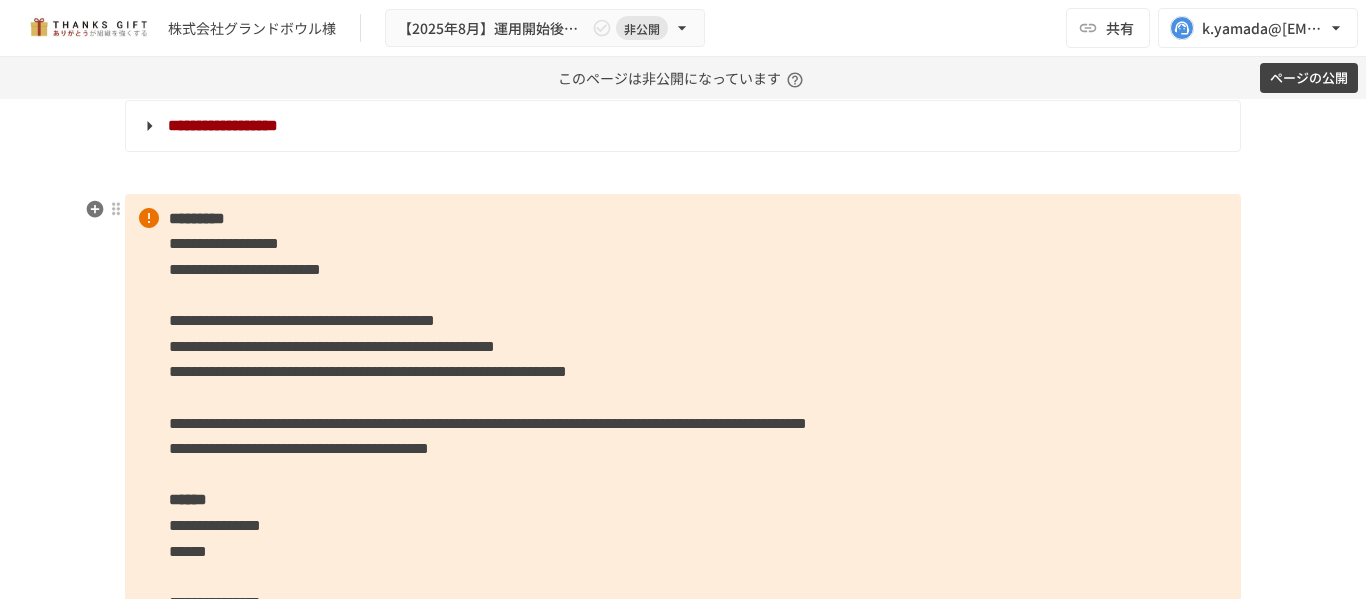 click on "**********" at bounding box center (223, 125) 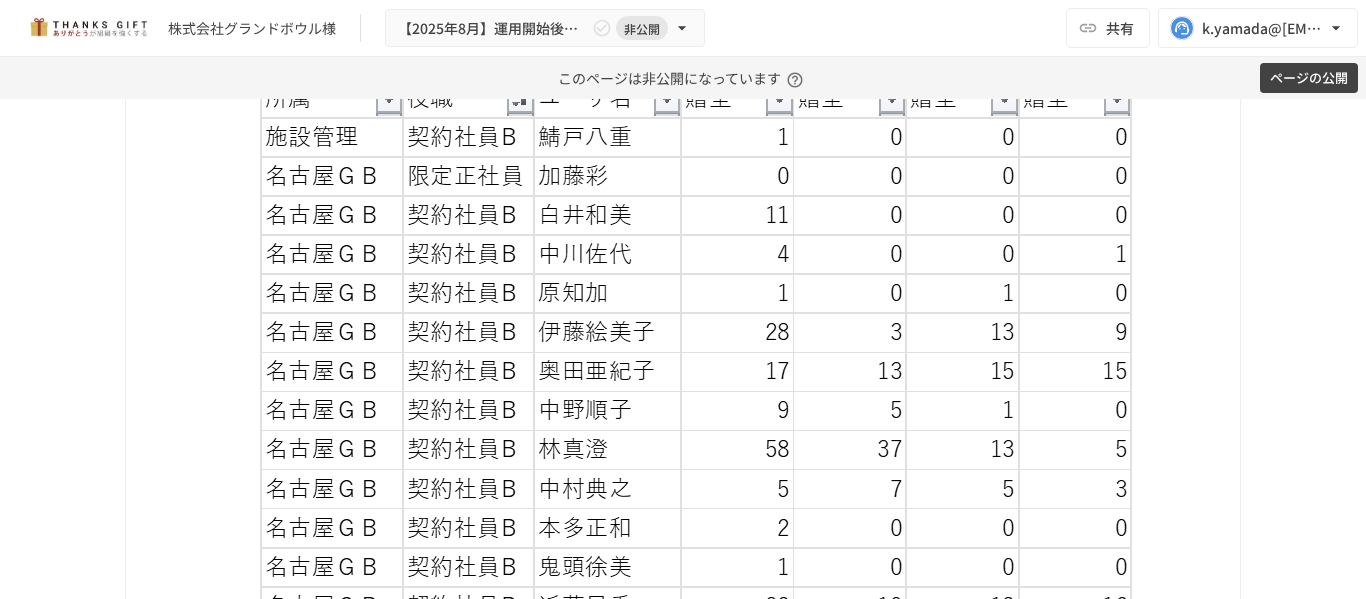 scroll, scrollTop: 6547, scrollLeft: 0, axis: vertical 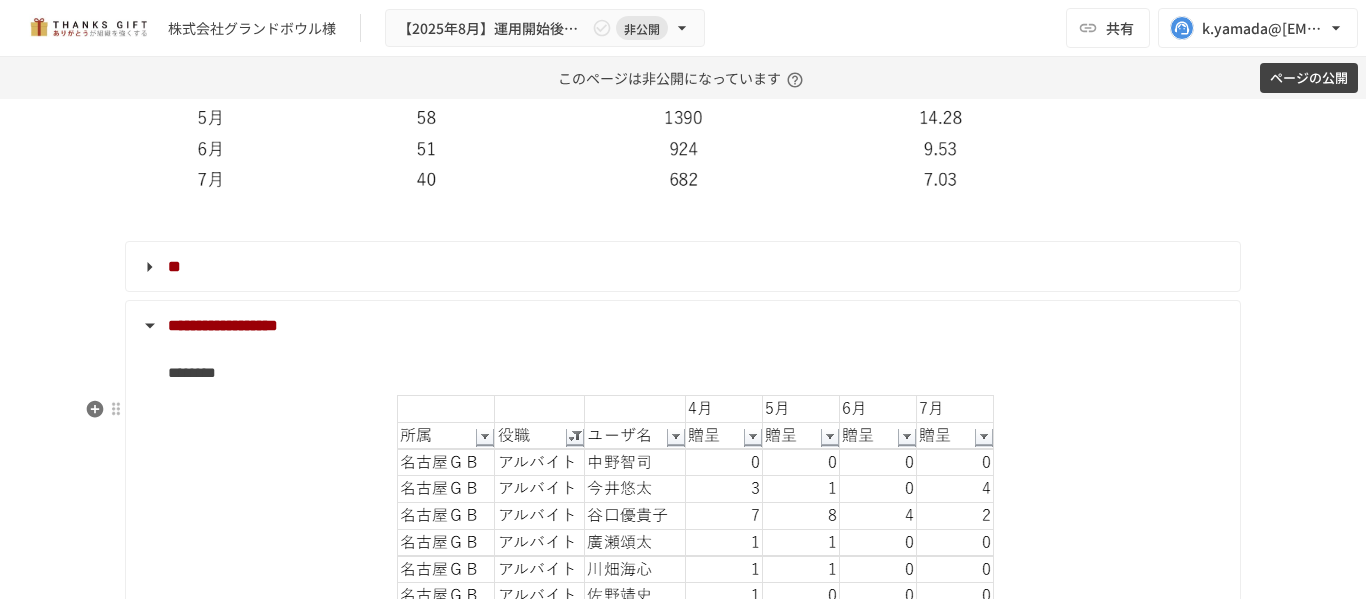 click on "**********" at bounding box center [223, 325] 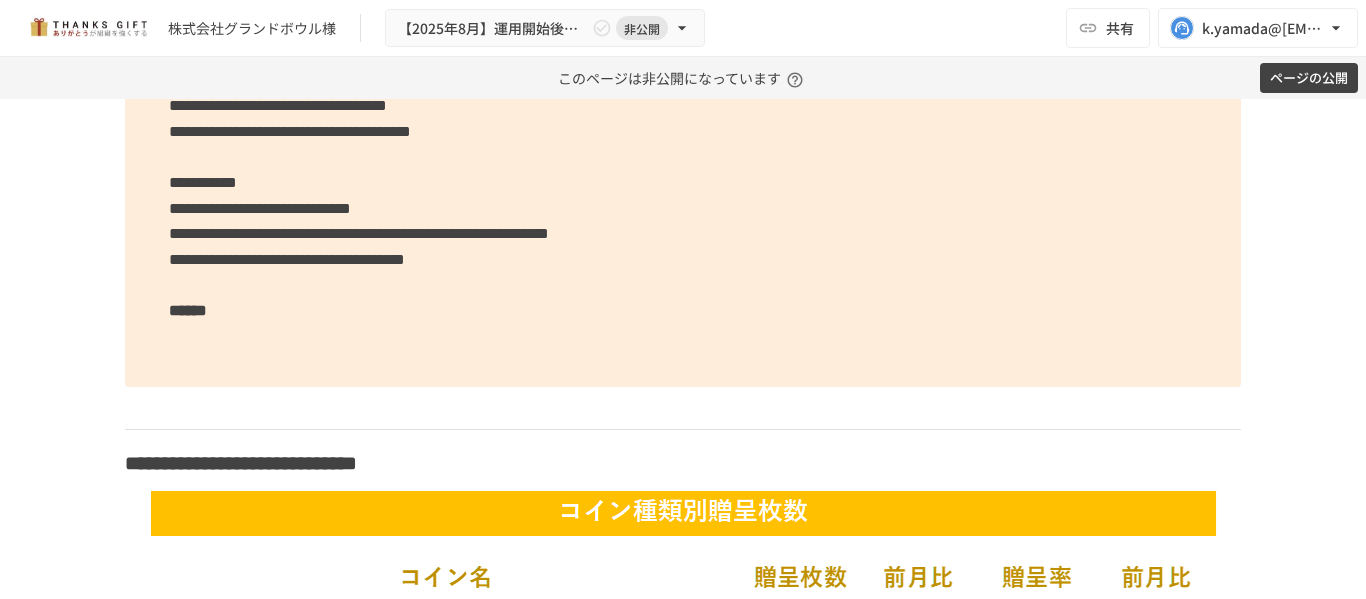 scroll, scrollTop: 5747, scrollLeft: 0, axis: vertical 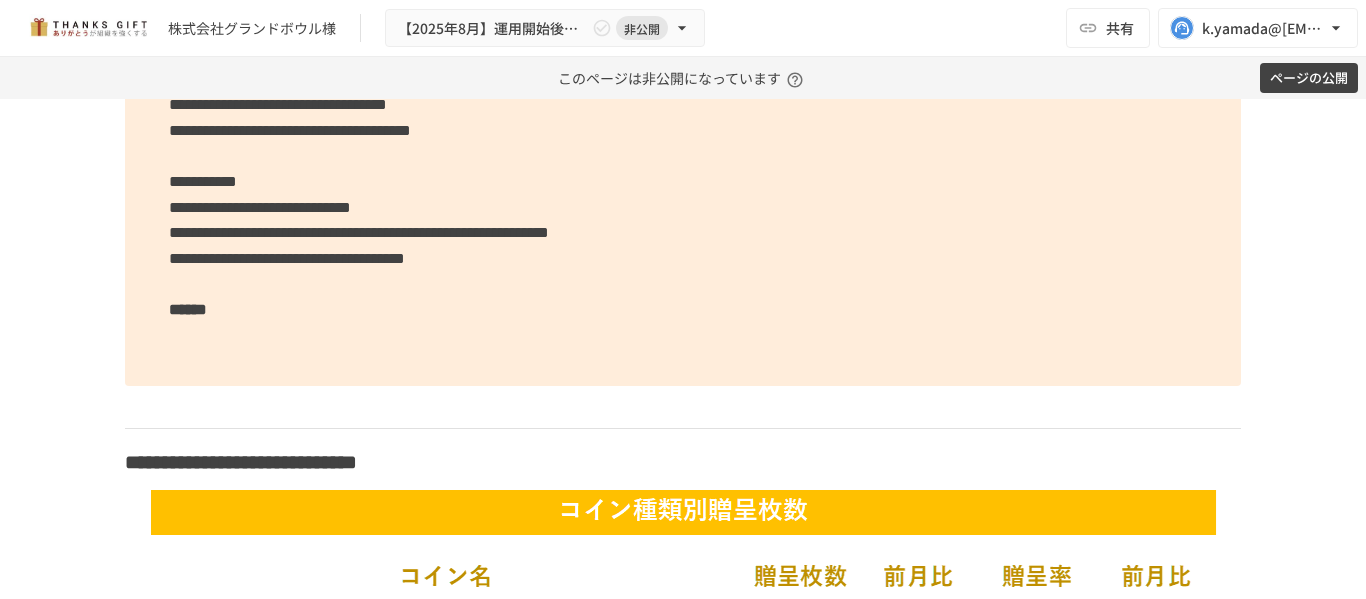 click on "**********" at bounding box center (683, -10) 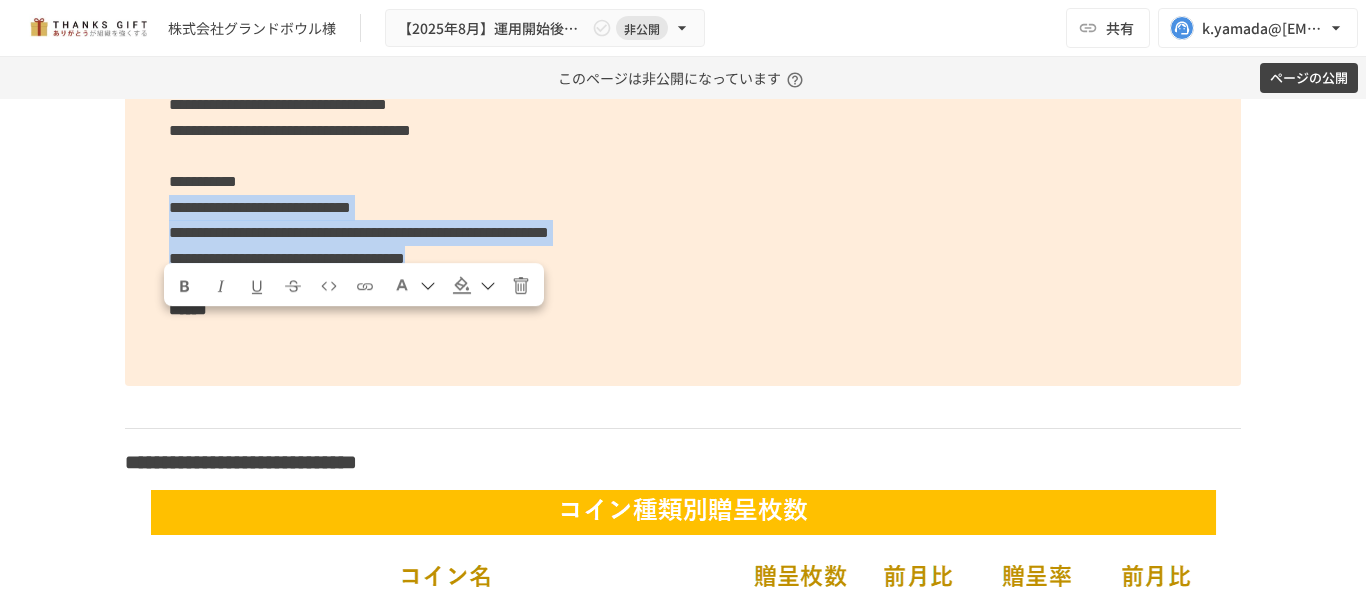 drag, startPoint x: 160, startPoint y: 323, endPoint x: 818, endPoint y: 380, distance: 660.46423 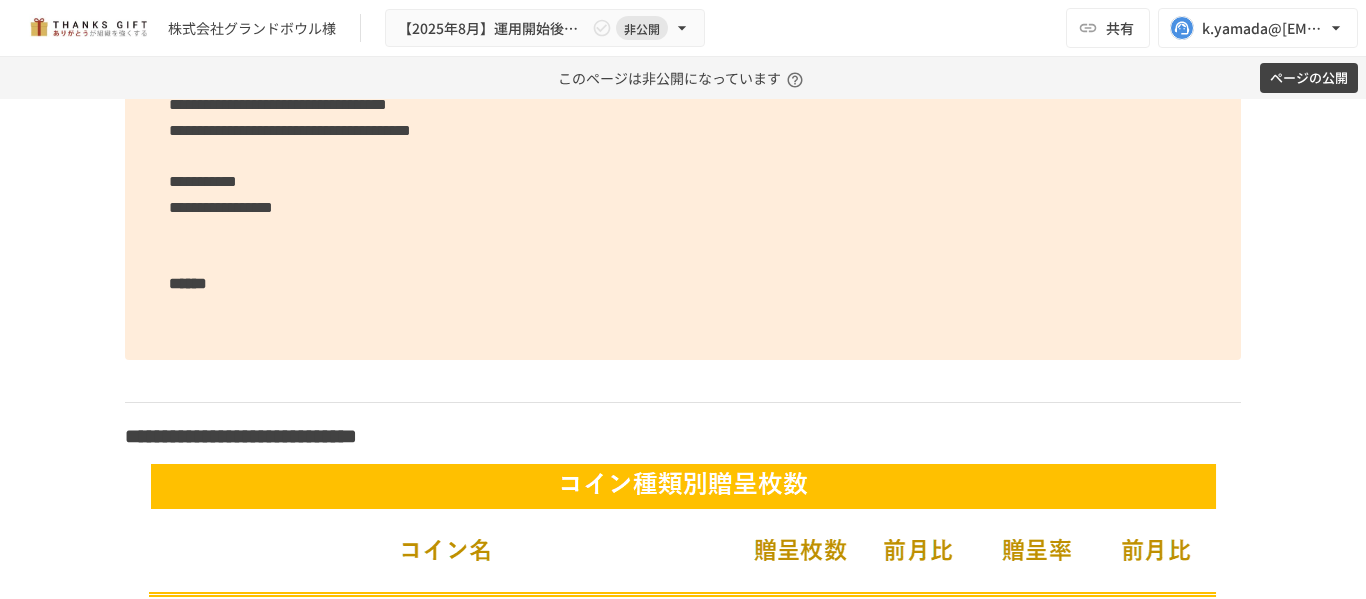 click on "**********" at bounding box center [683, -23] 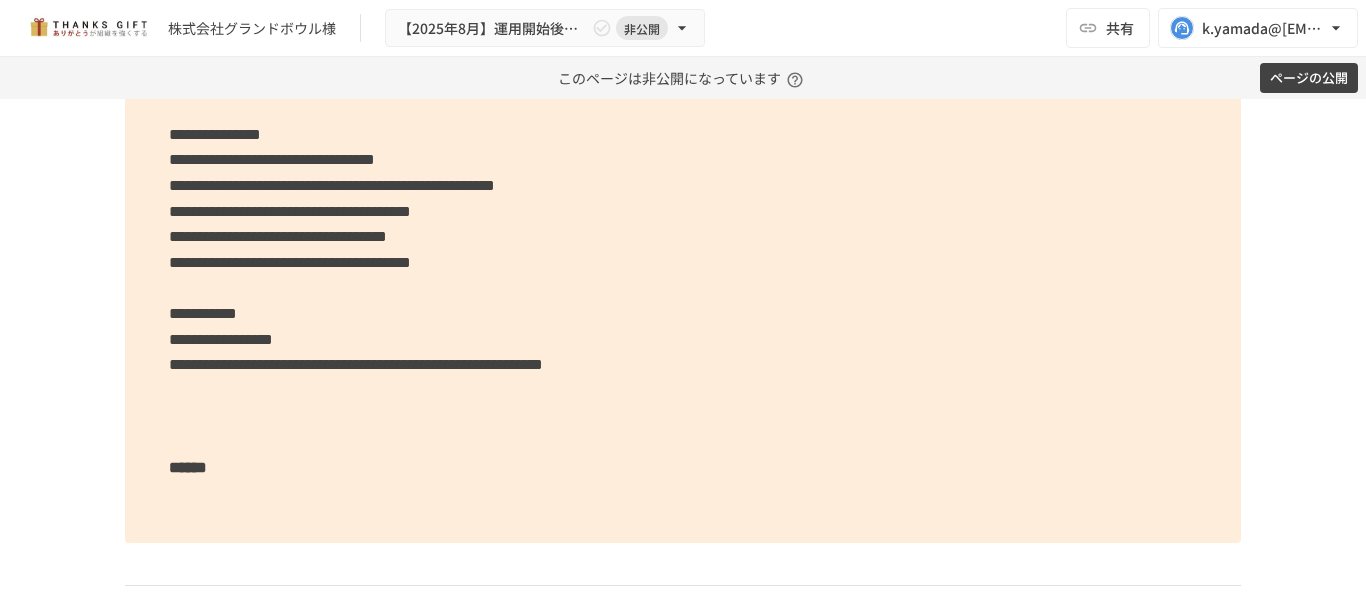 scroll, scrollTop: 5647, scrollLeft: 0, axis: vertical 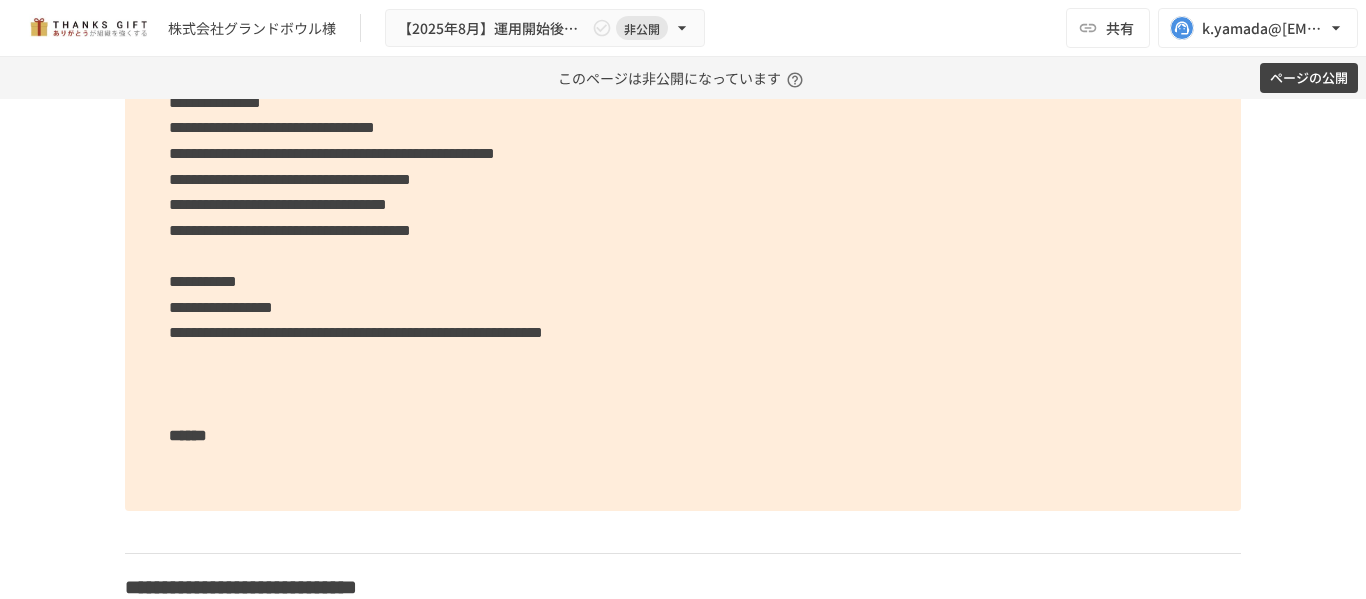 click on "**********" at bounding box center (683, 102) 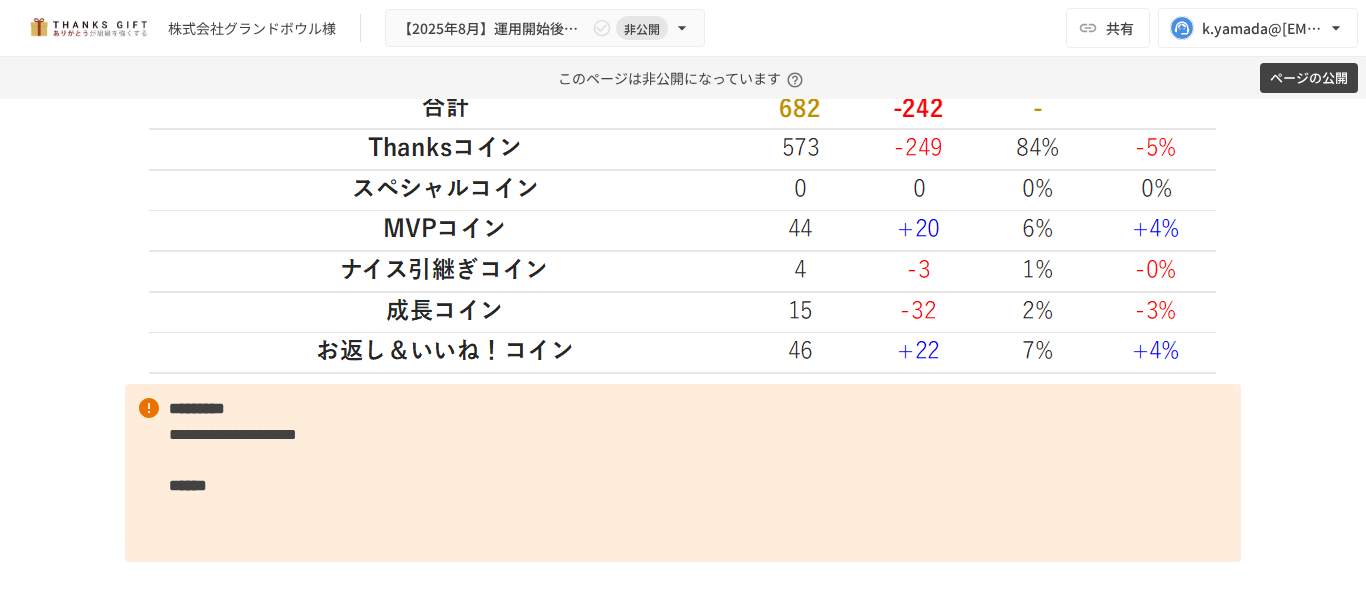 scroll, scrollTop: 6547, scrollLeft: 0, axis: vertical 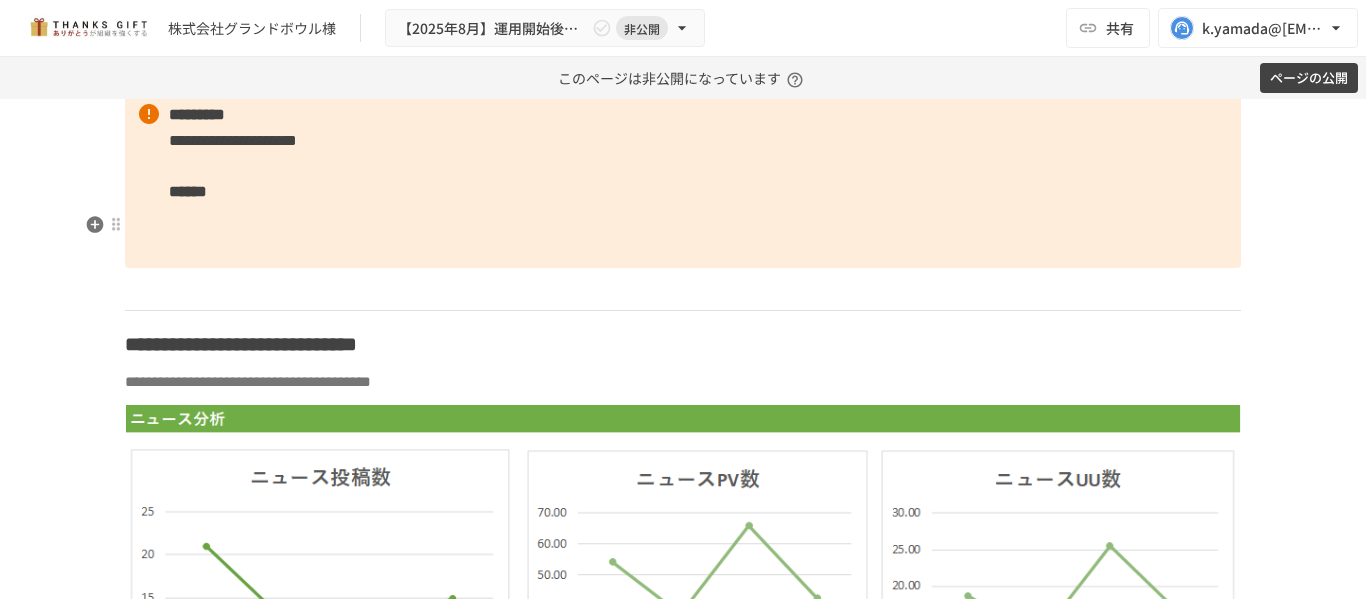 click on "**********" at bounding box center (683, 179) 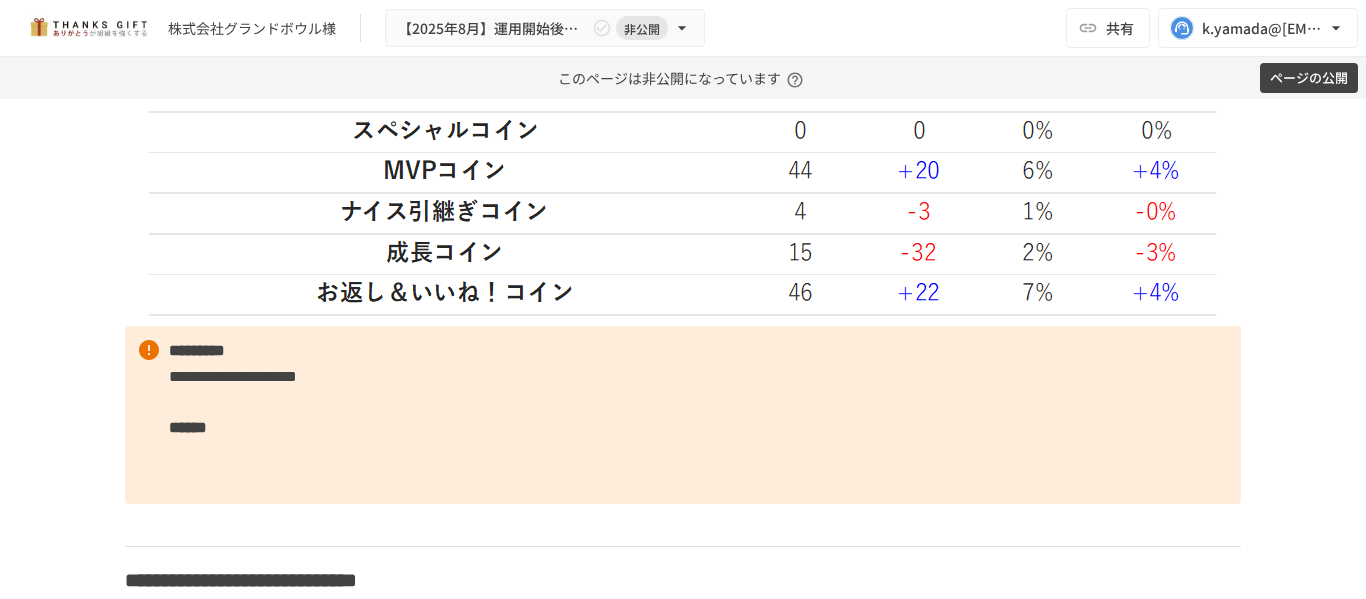 scroll, scrollTop: 6347, scrollLeft: 0, axis: vertical 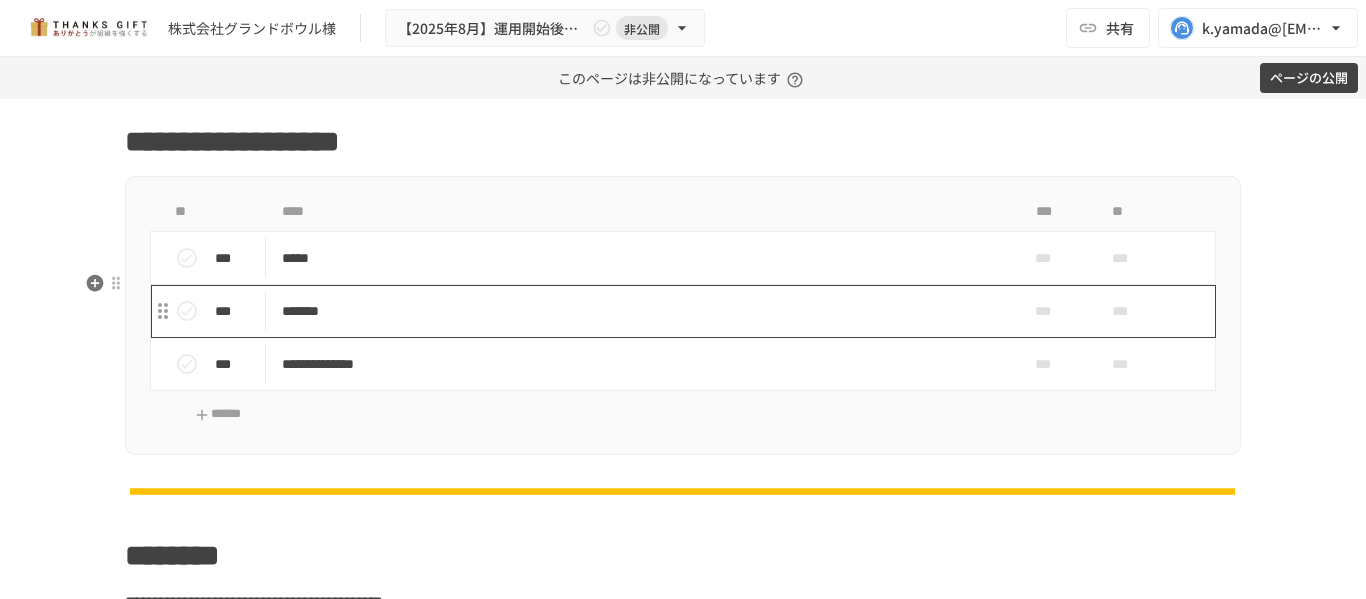 click on "*******" at bounding box center (641, 311) 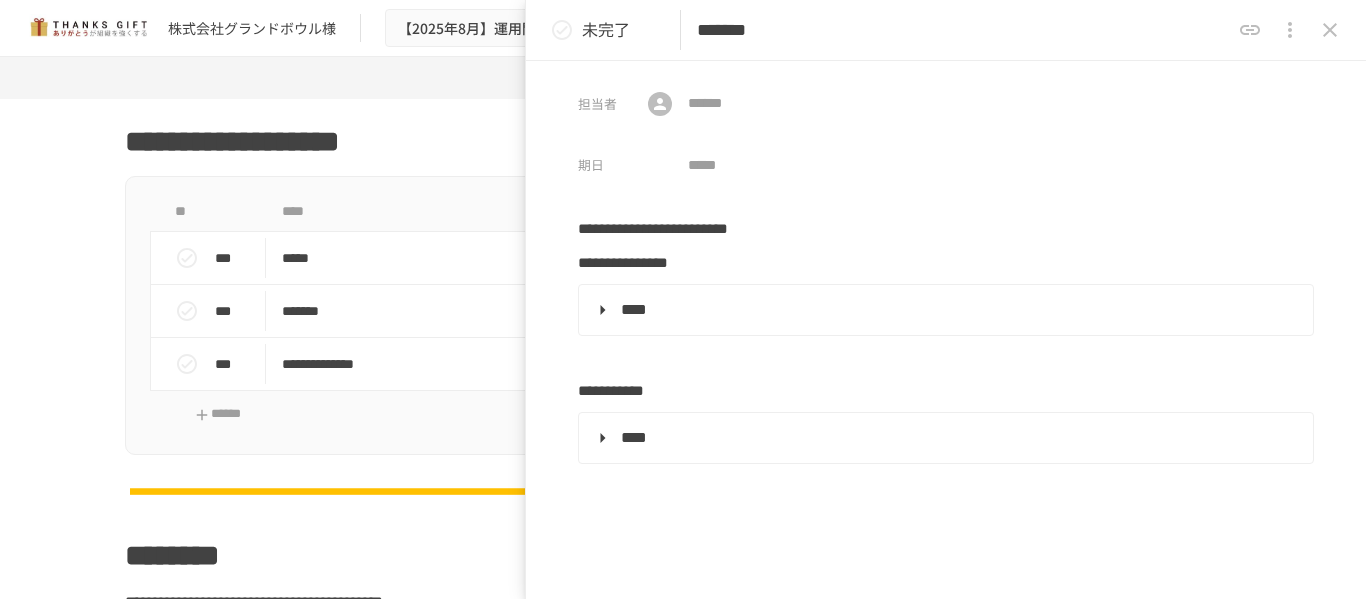 scroll, scrollTop: 6247, scrollLeft: 0, axis: vertical 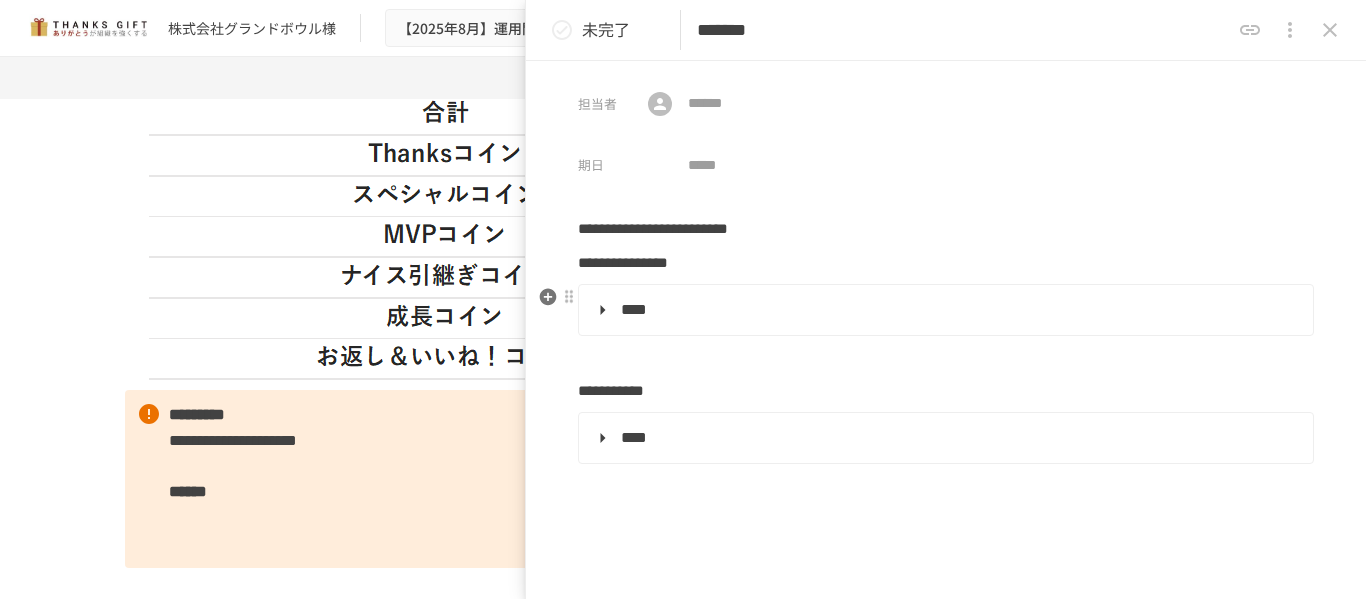 click on "****" at bounding box center [634, 309] 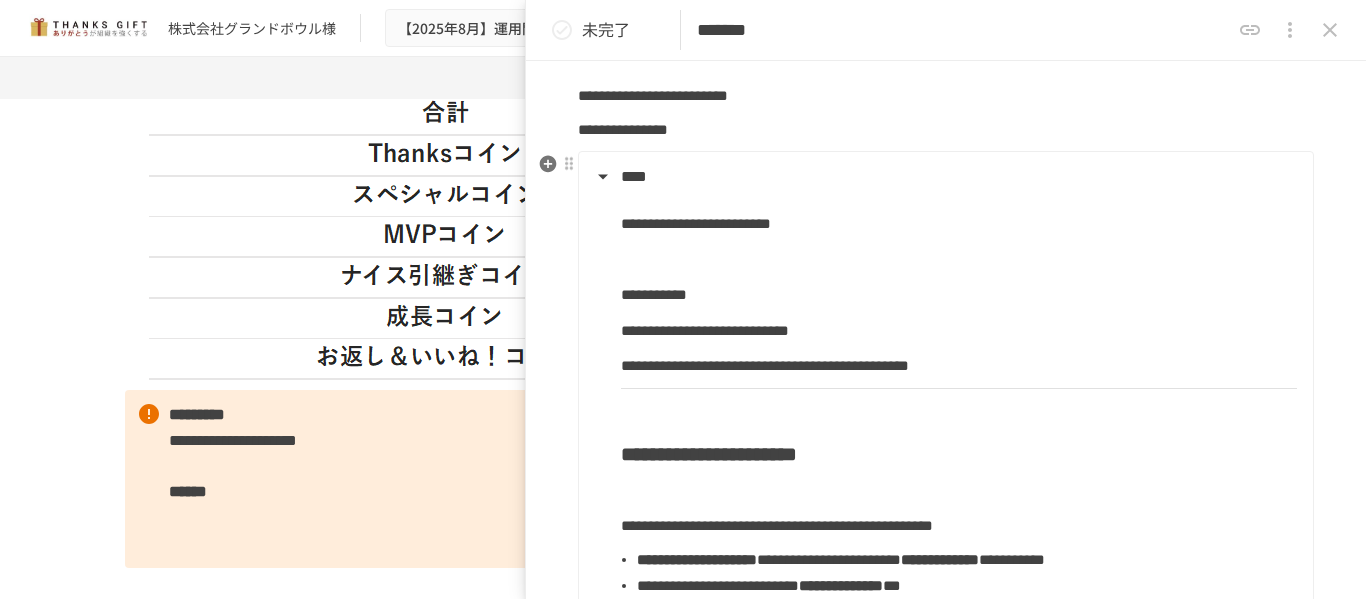 scroll, scrollTop: 100, scrollLeft: 0, axis: vertical 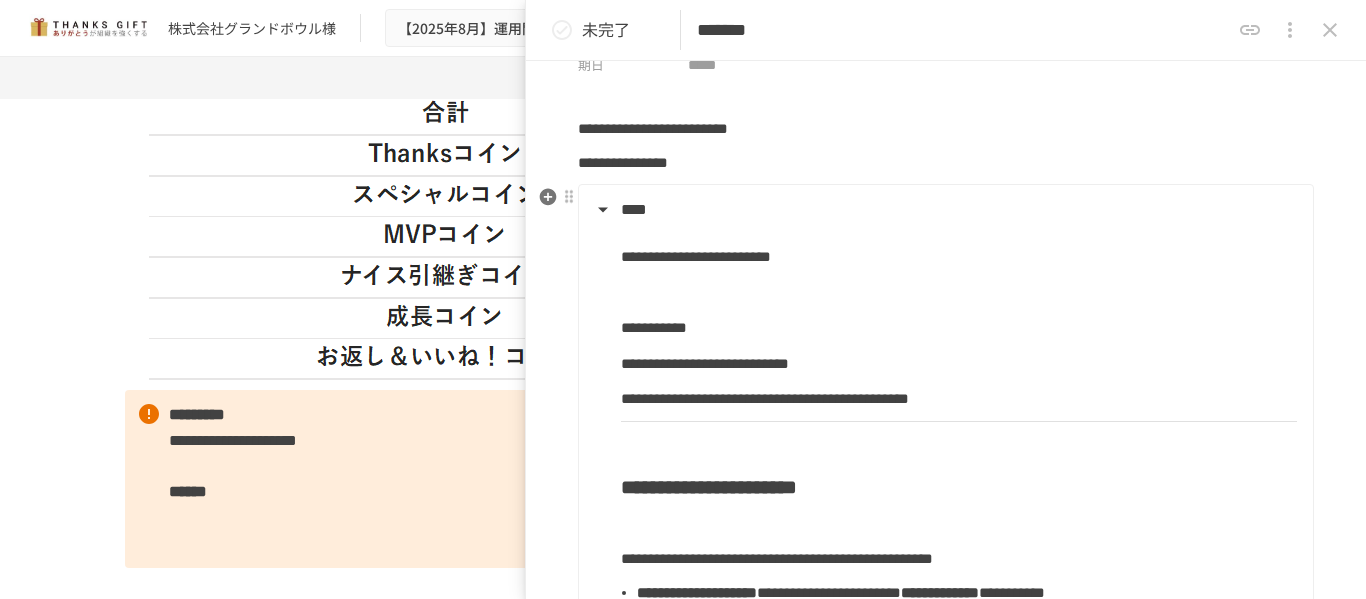 click on "****" at bounding box center [634, 209] 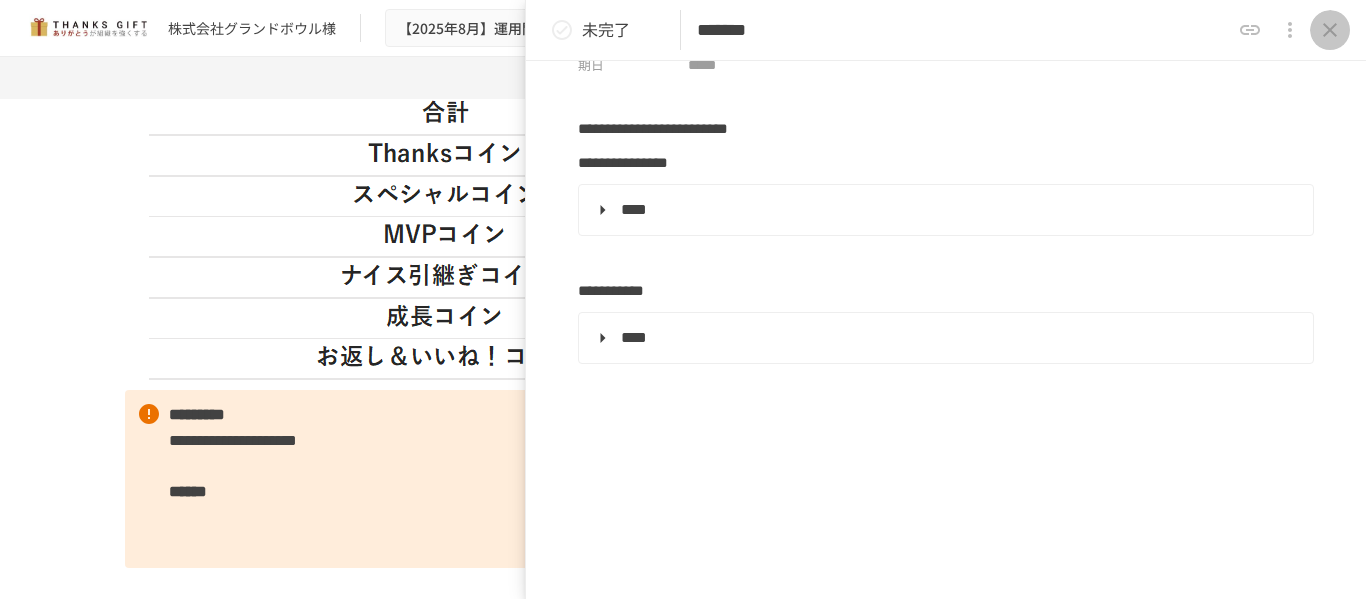 drag, startPoint x: 1349, startPoint y: 32, endPoint x: 1338, endPoint y: 45, distance: 17.029387 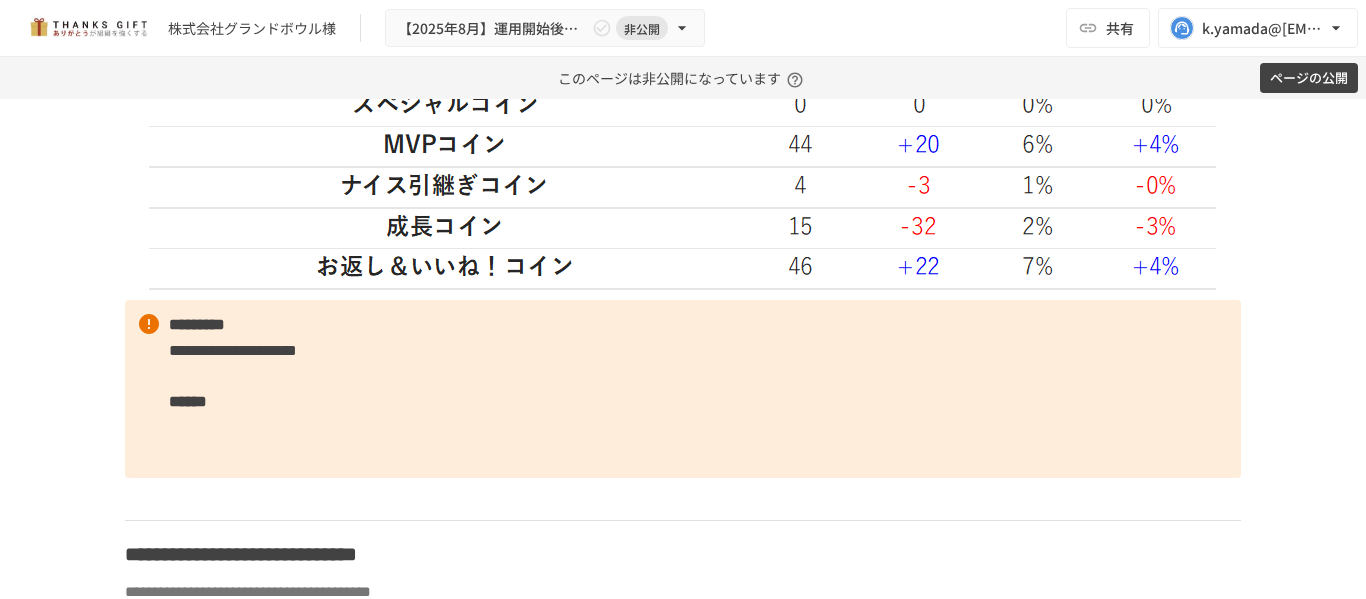 scroll, scrollTop: 6547, scrollLeft: 0, axis: vertical 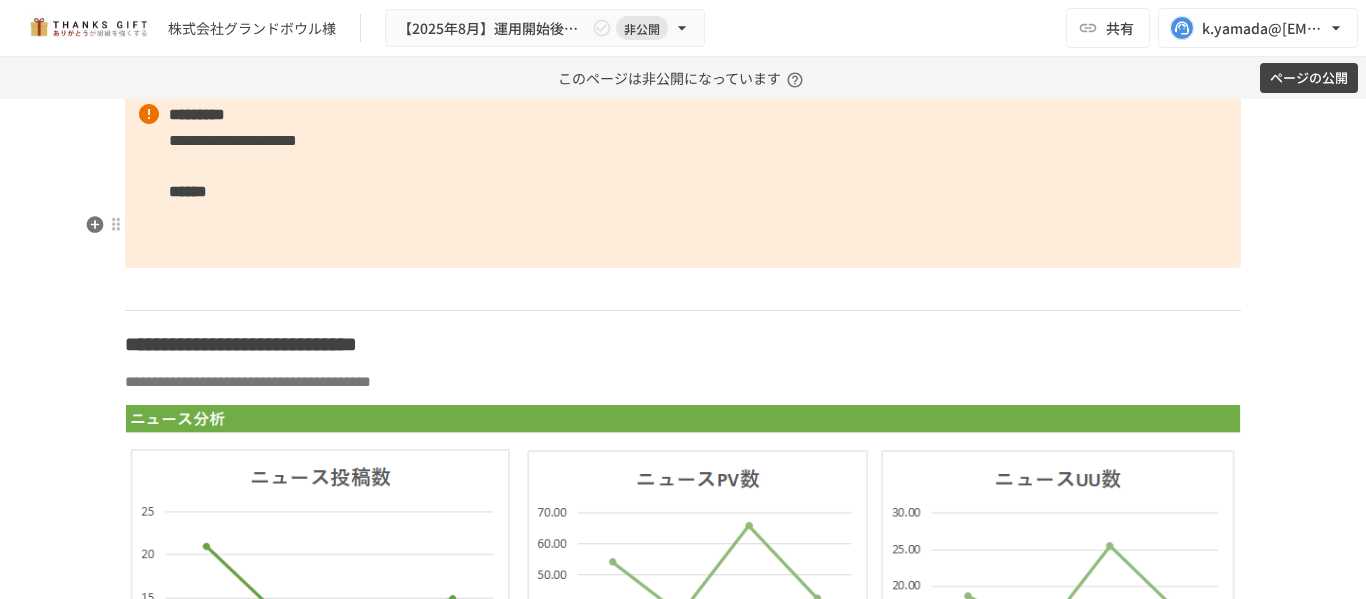 click on "**********" at bounding box center [683, 179] 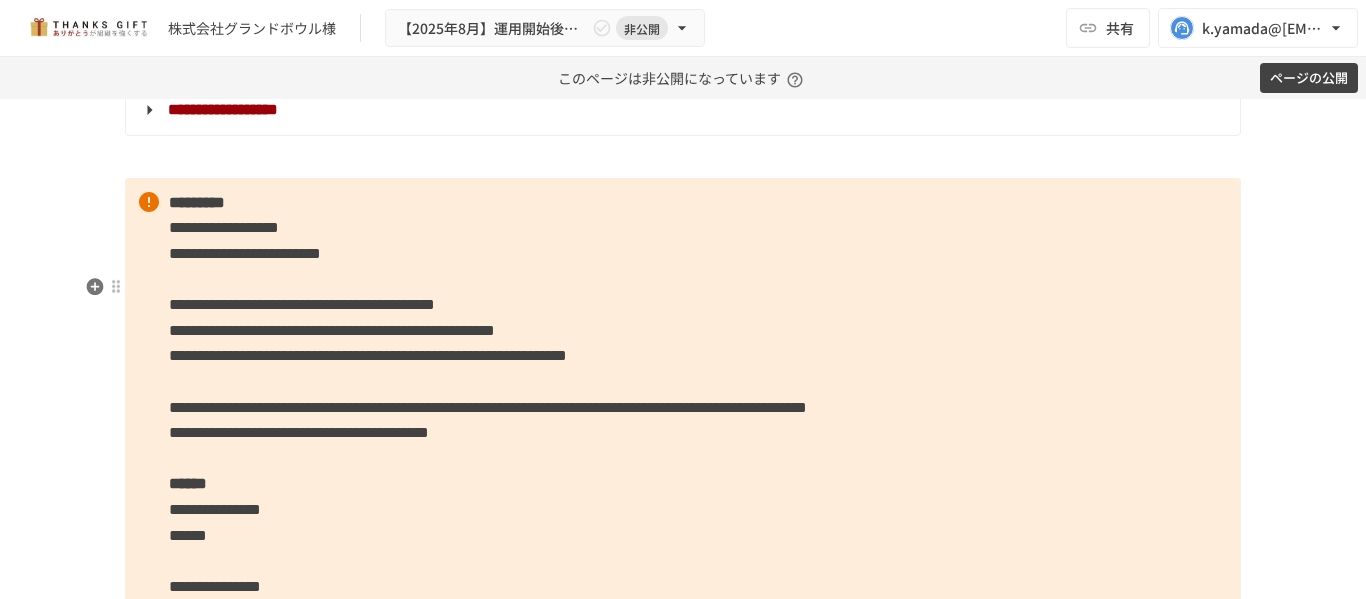 scroll, scrollTop: 5447, scrollLeft: 0, axis: vertical 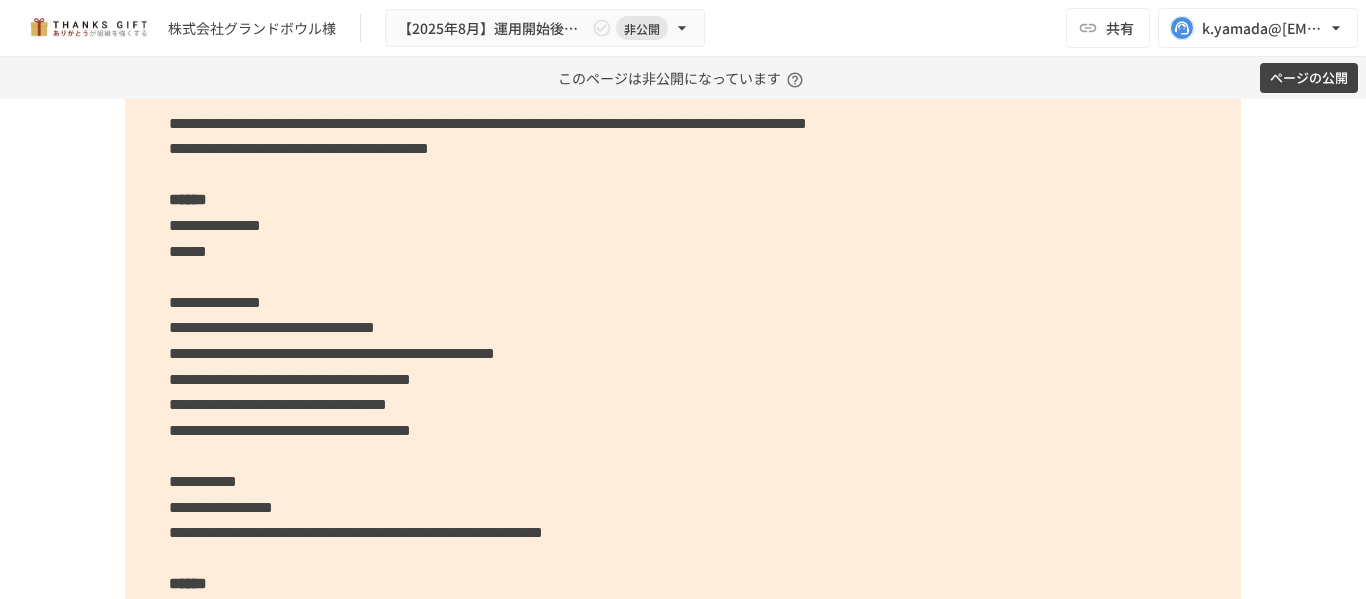 click on "**********" at bounding box center [683, 277] 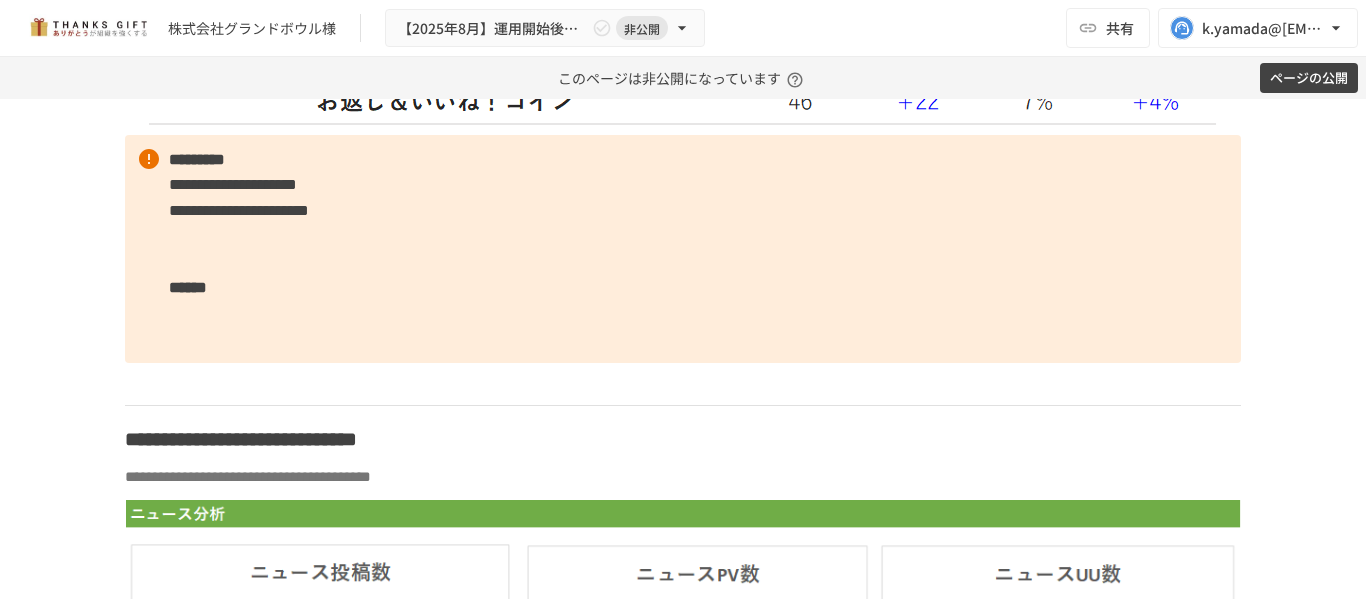 scroll, scrollTop: 6563, scrollLeft: 0, axis: vertical 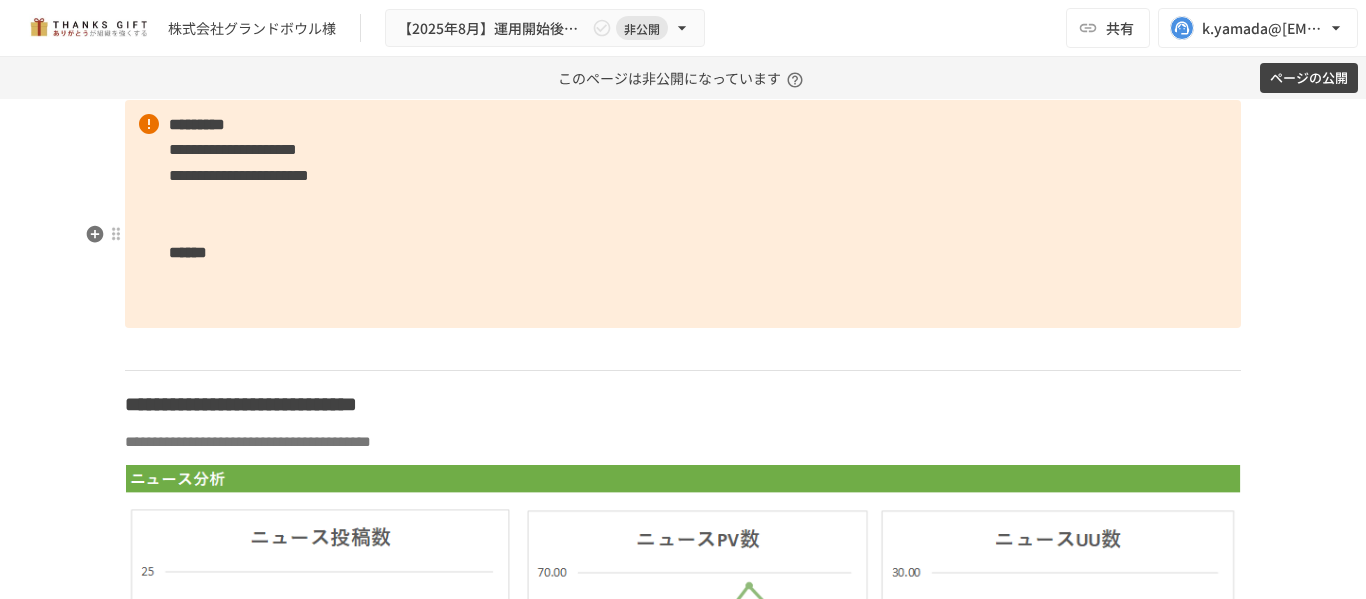 click on "**********" at bounding box center [683, 214] 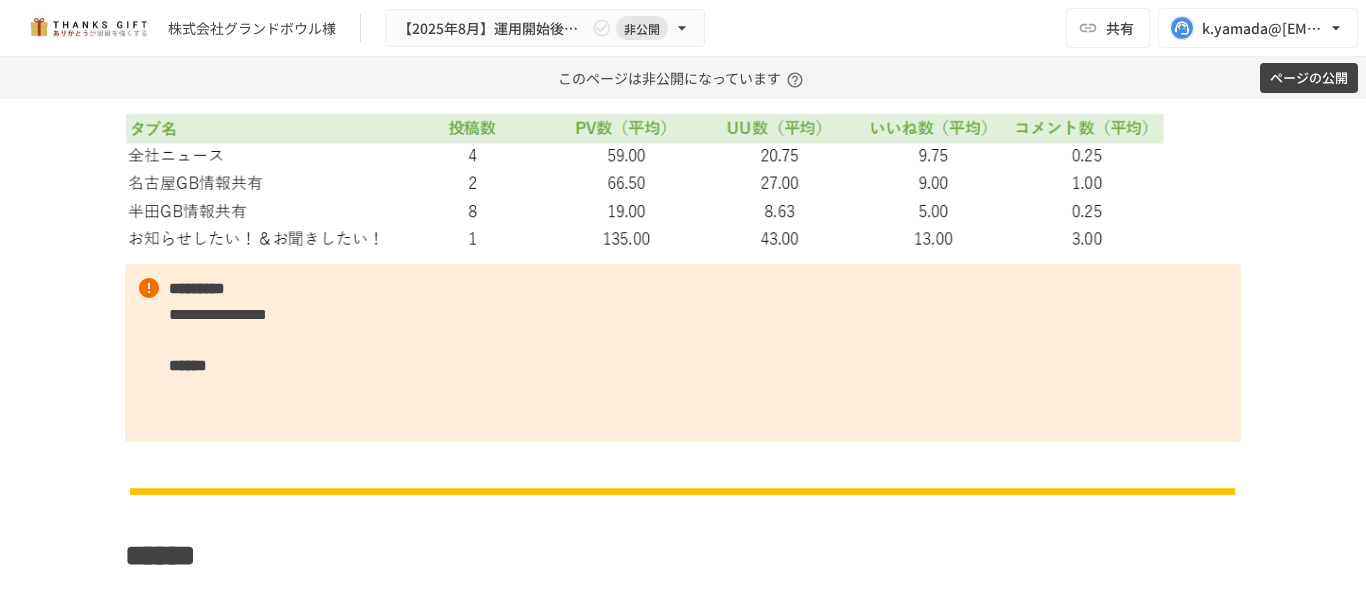 scroll, scrollTop: 7963, scrollLeft: 0, axis: vertical 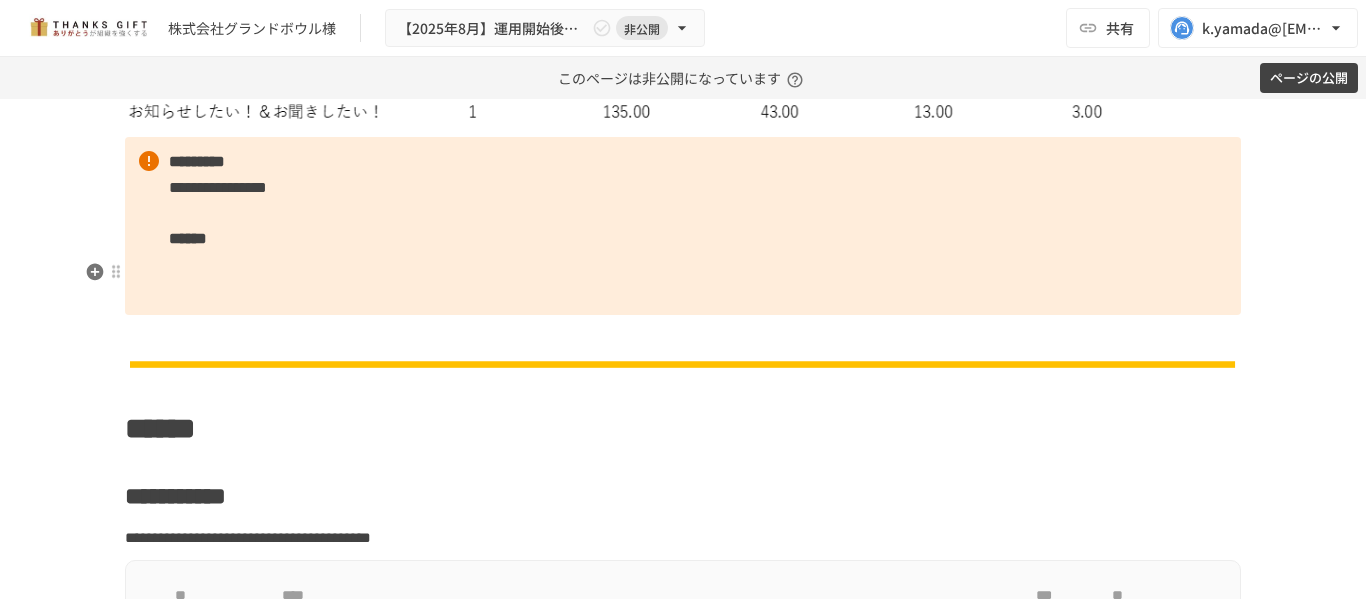 click on "**********" at bounding box center (683, 226) 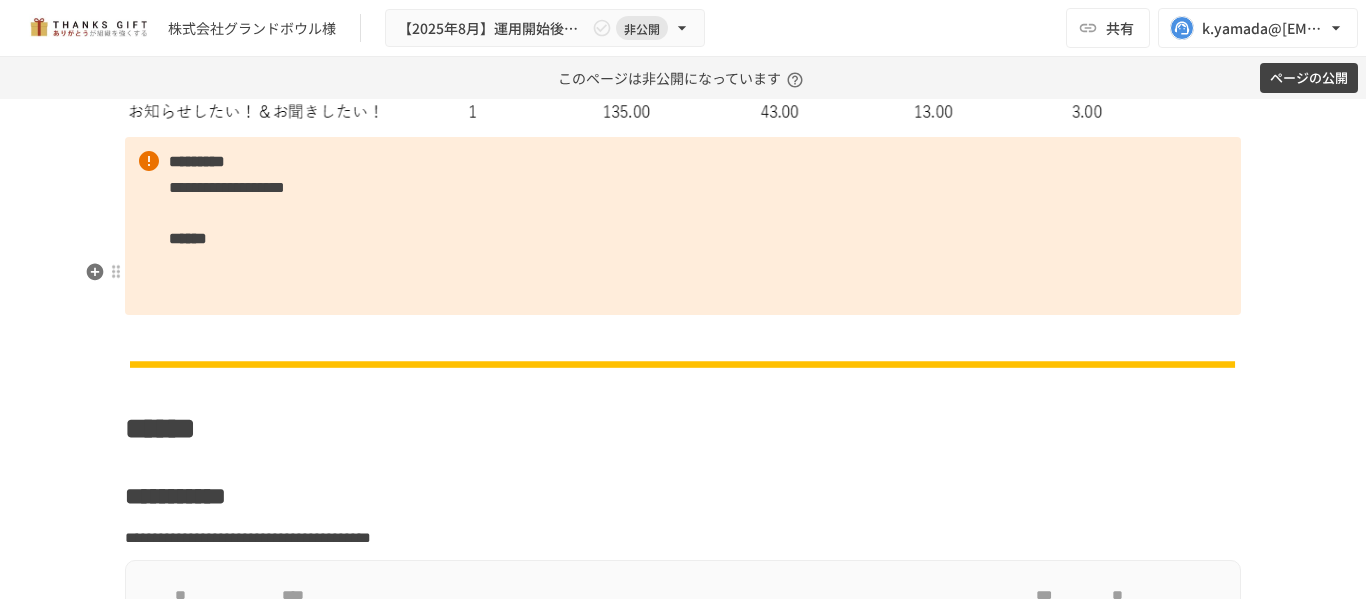 click on "**********" at bounding box center [683, 226] 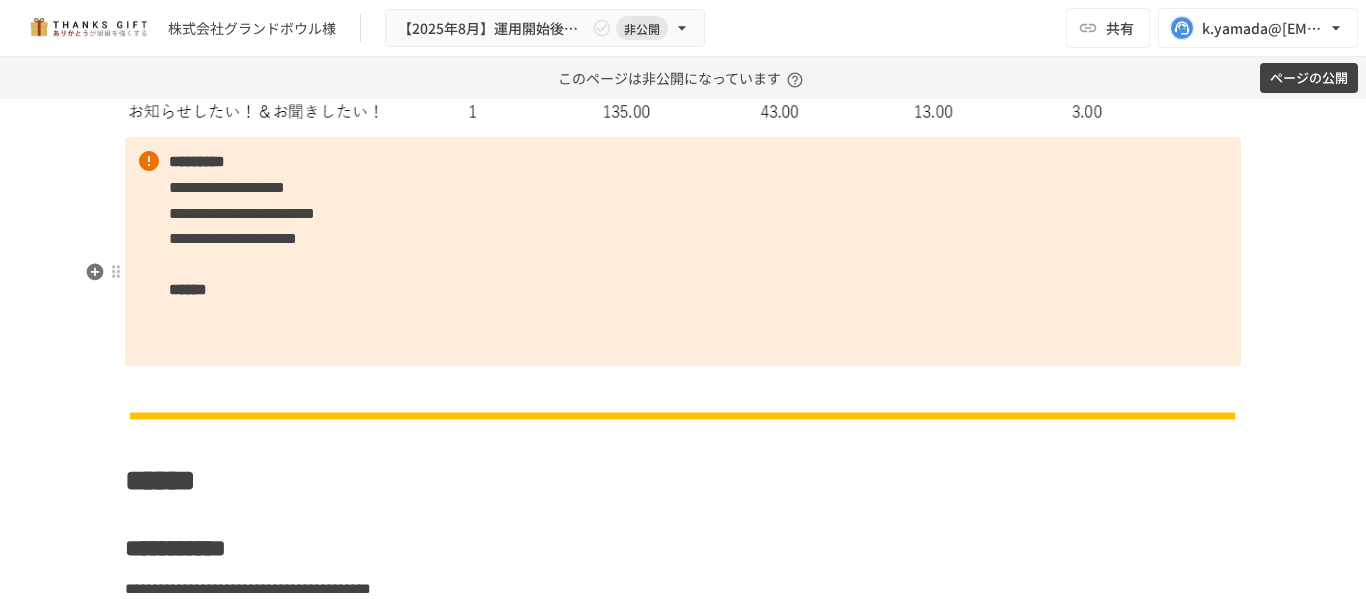 click on "**********" at bounding box center (233, 238) 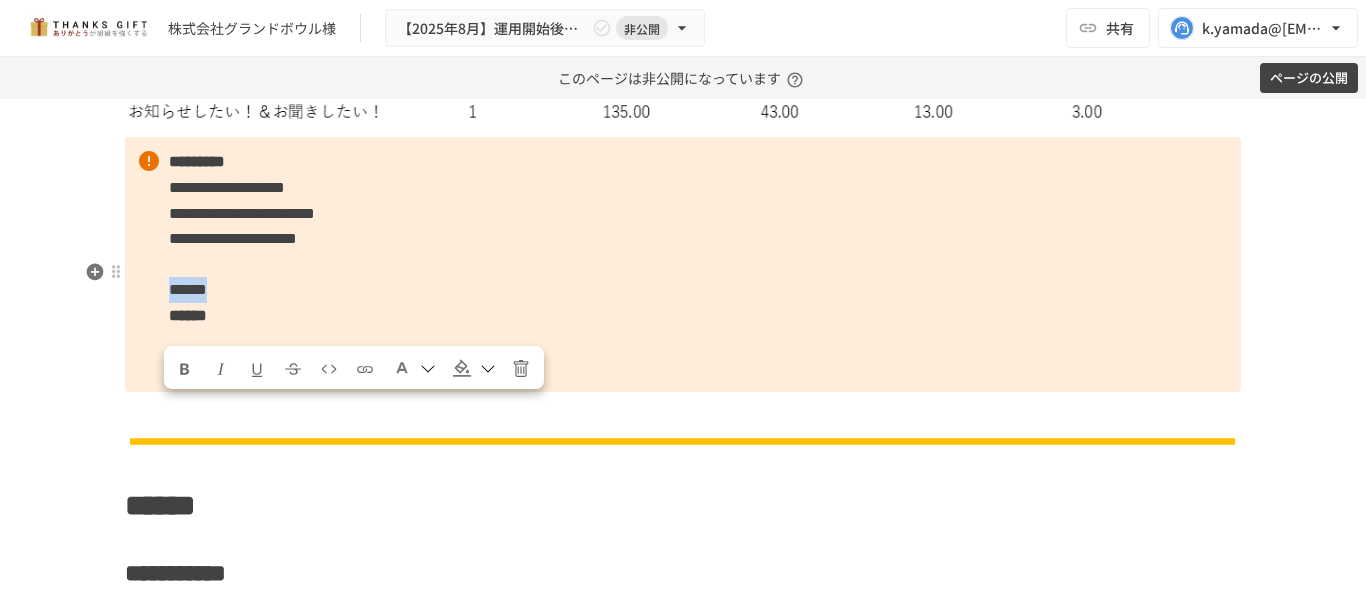 drag, startPoint x: 263, startPoint y: 409, endPoint x: 165, endPoint y: 413, distance: 98.0816 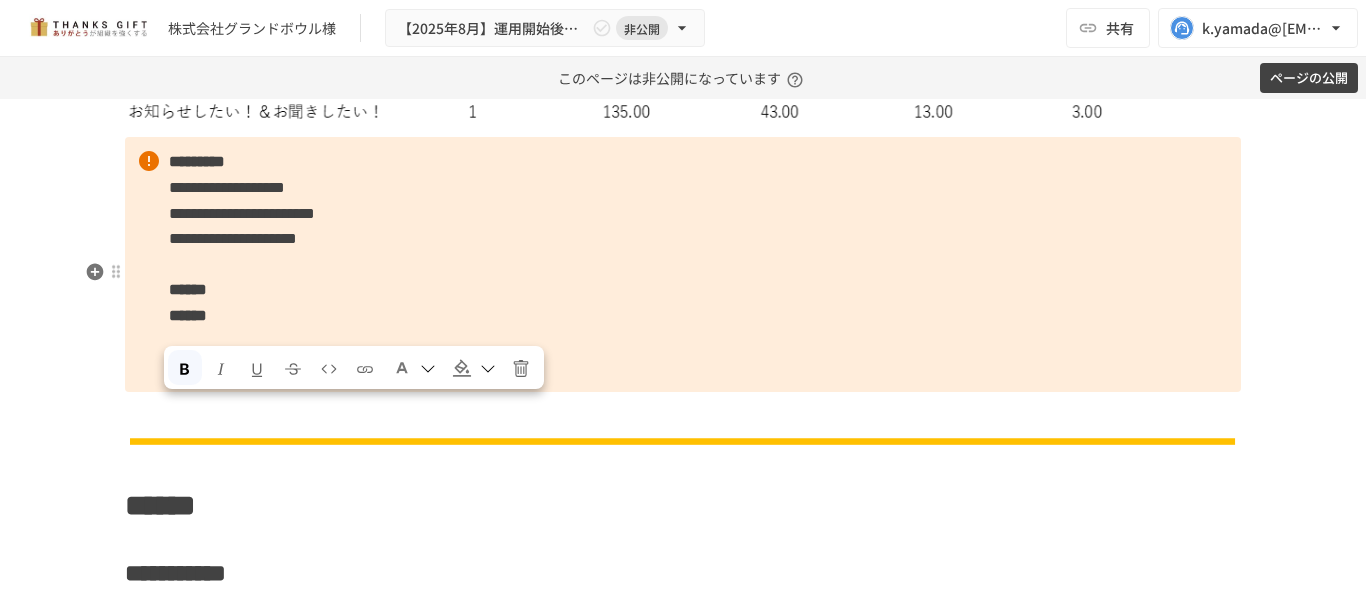 click on "**********" at bounding box center [683, 264] 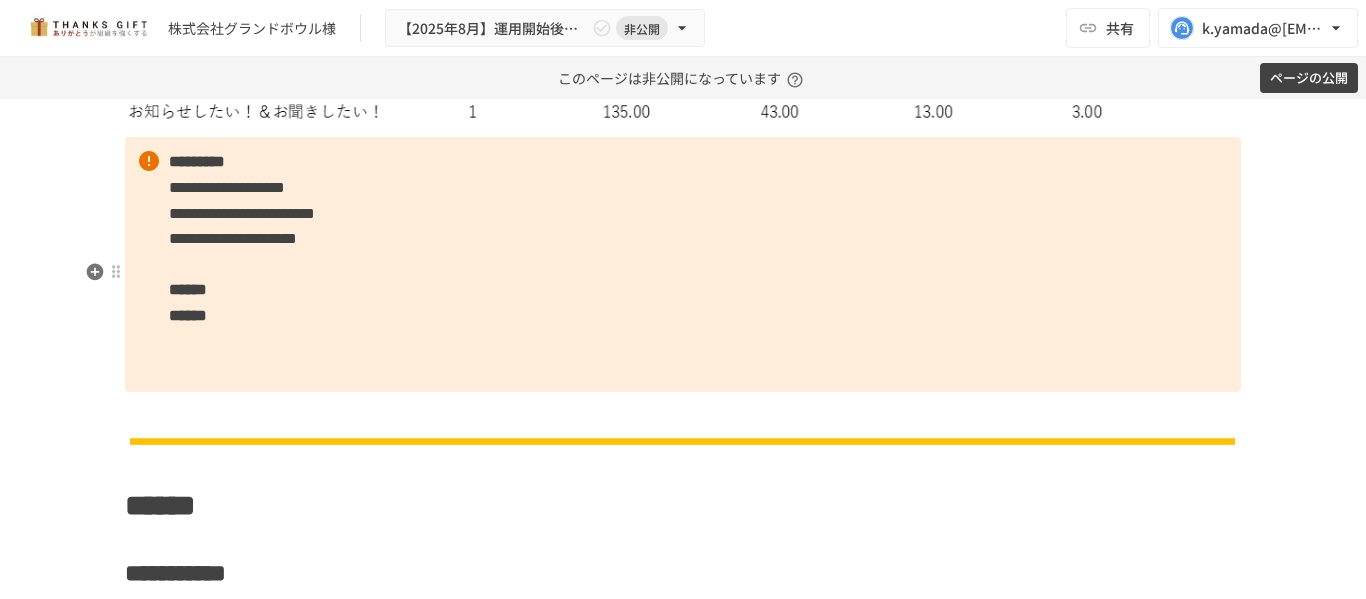 click on "**********" at bounding box center (683, 264) 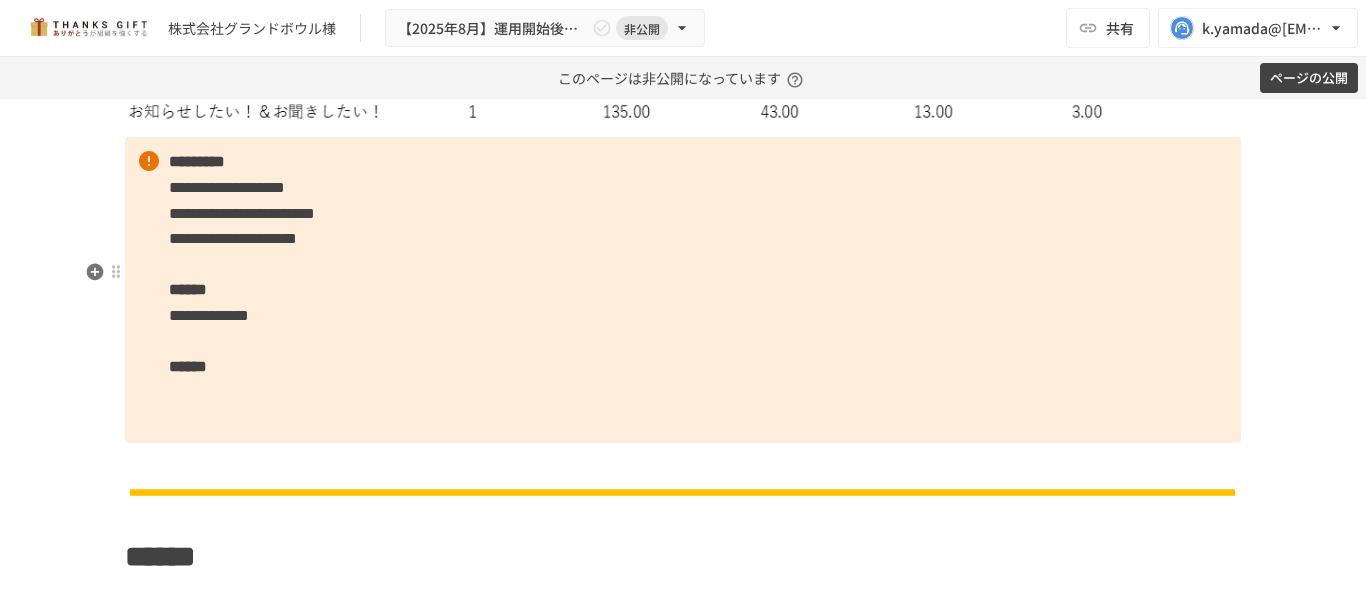 click on "**********" at bounding box center [683, 290] 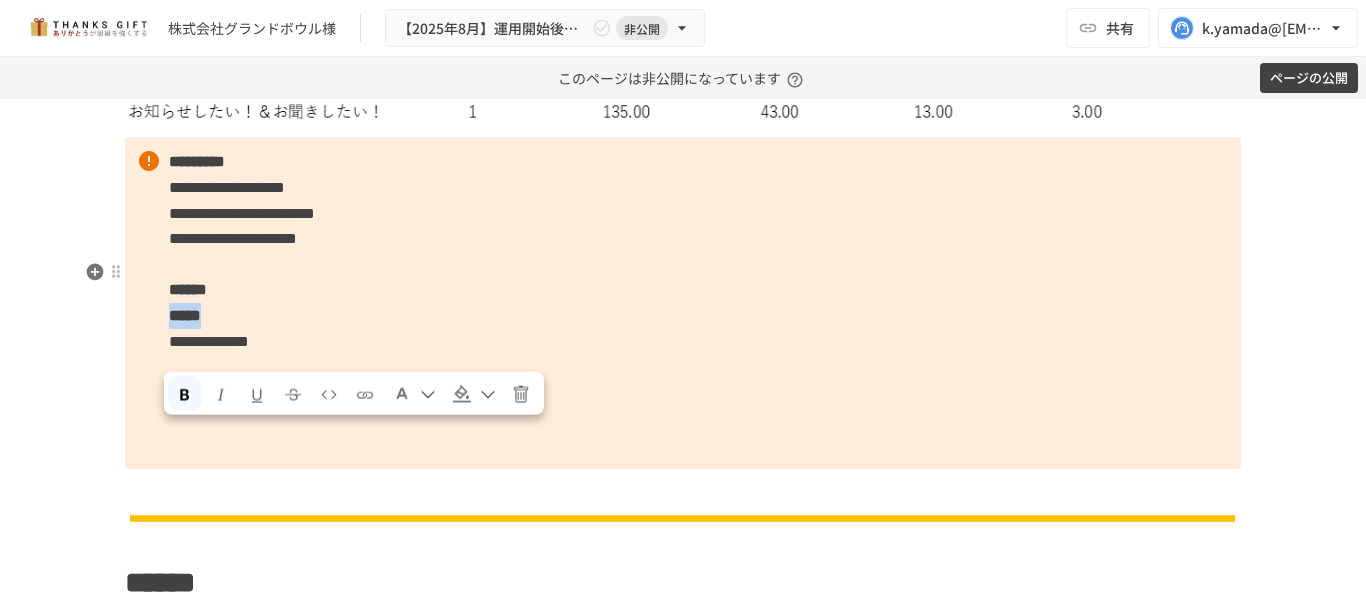 drag, startPoint x: 245, startPoint y: 444, endPoint x: 146, endPoint y: 446, distance: 99.0202 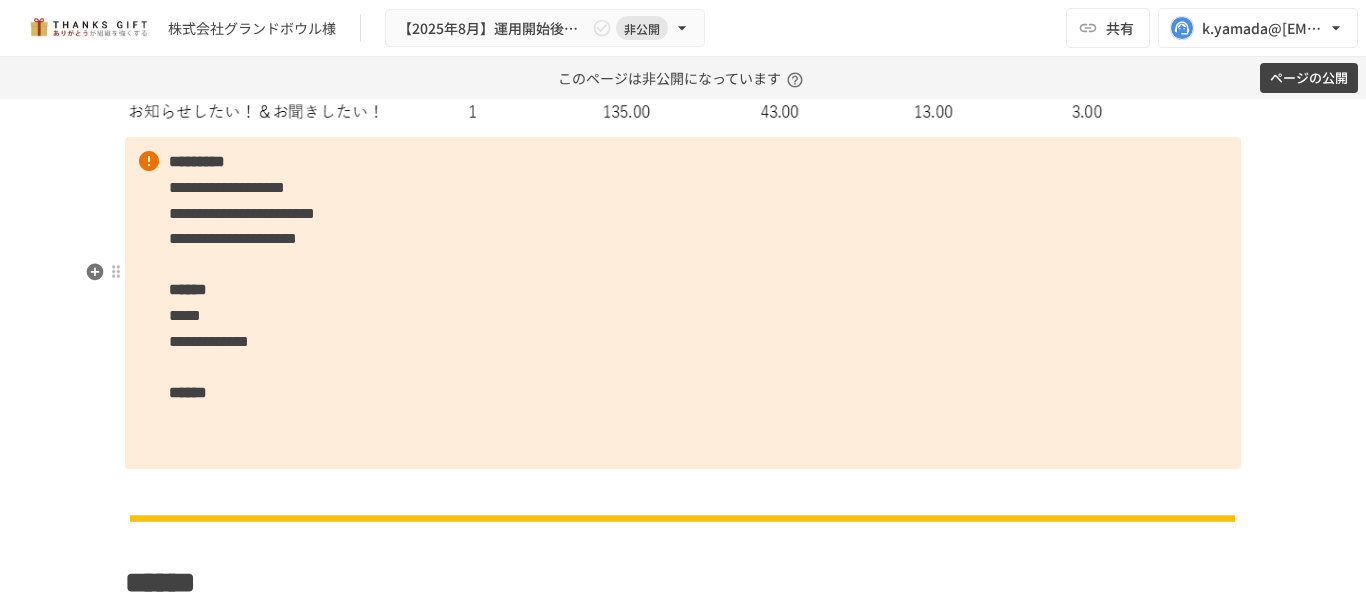 click on "**********" at bounding box center [683, 302] 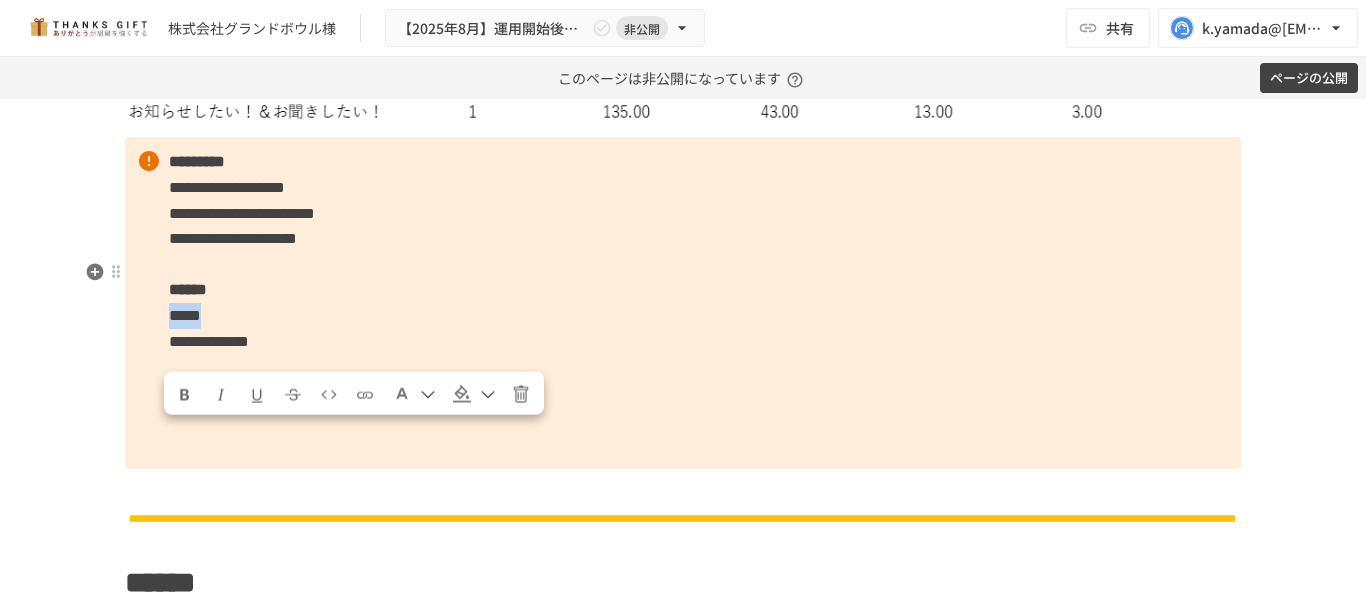 drag, startPoint x: 261, startPoint y: 439, endPoint x: 132, endPoint y: 446, distance: 129.18979 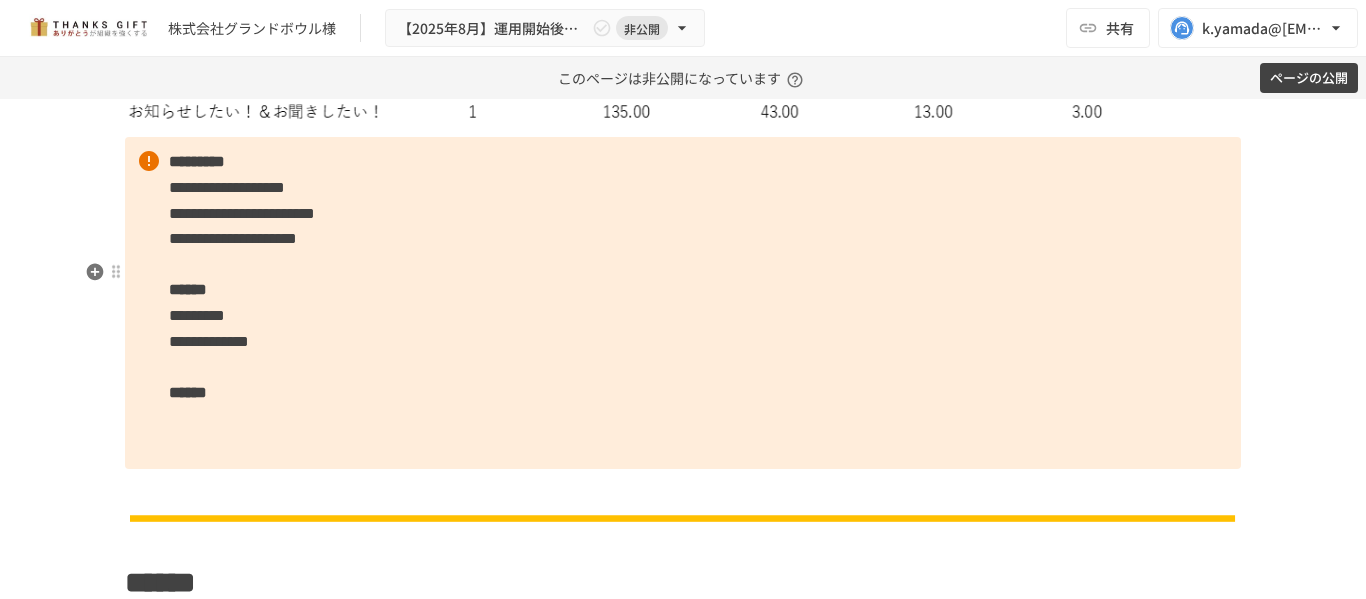 click on "**********" at bounding box center [683, 302] 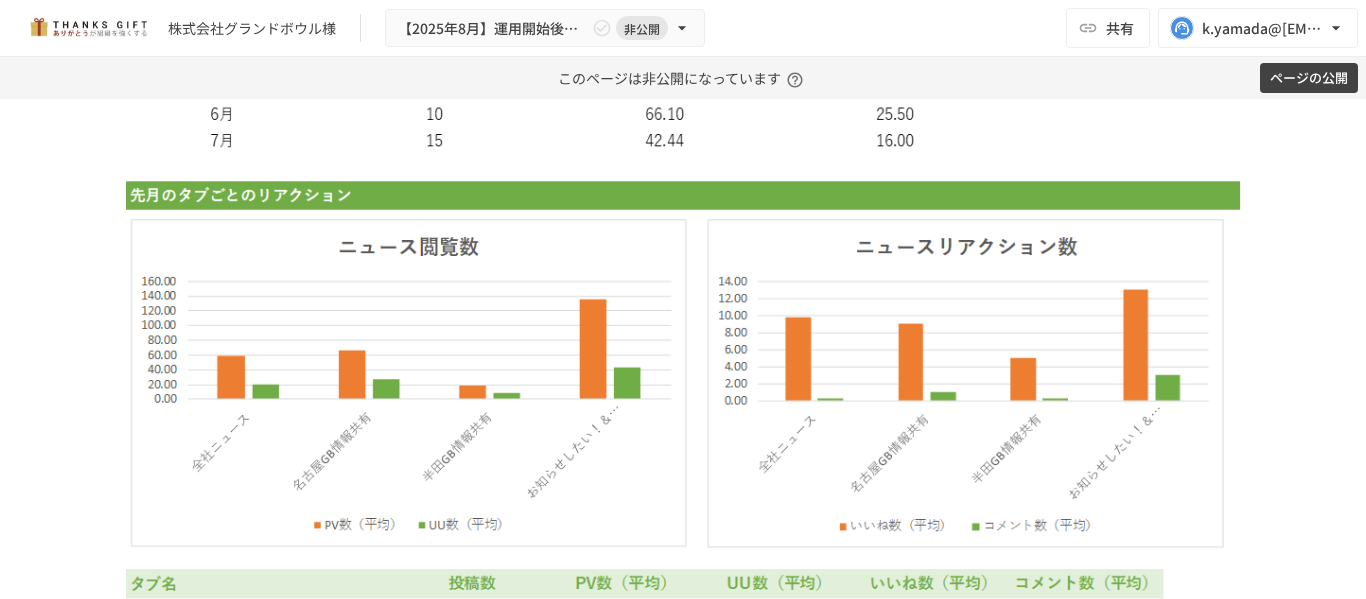 scroll, scrollTop: 7163, scrollLeft: 0, axis: vertical 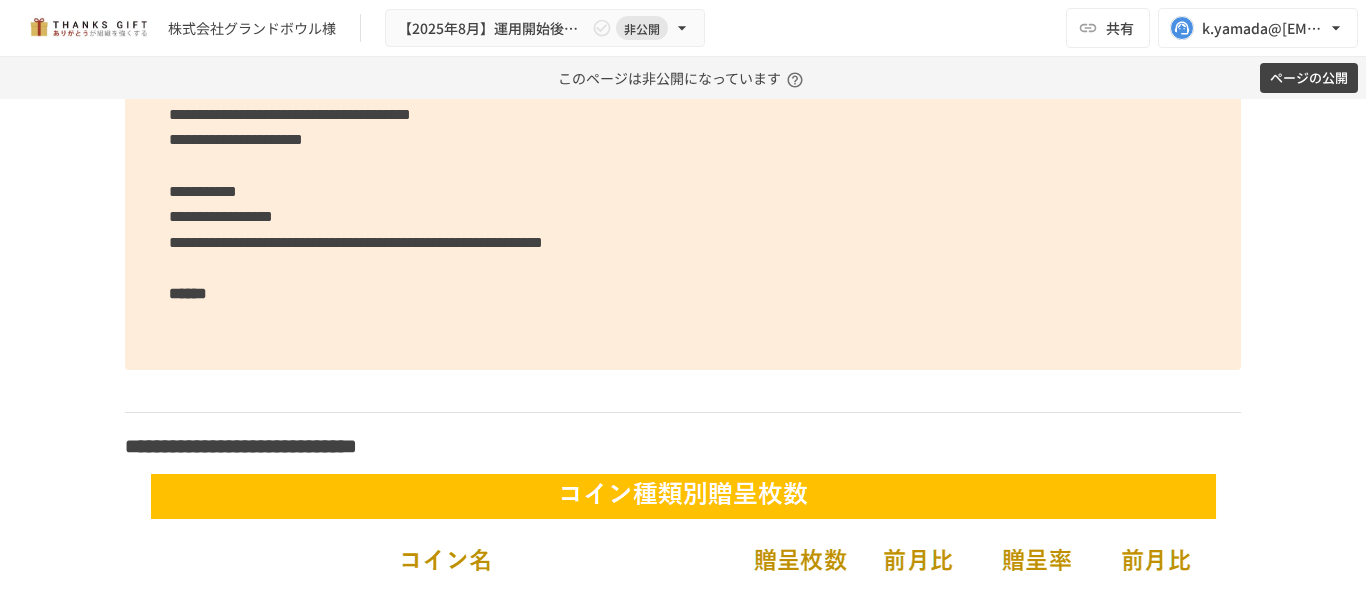 click on "**********" at bounding box center [356, 242] 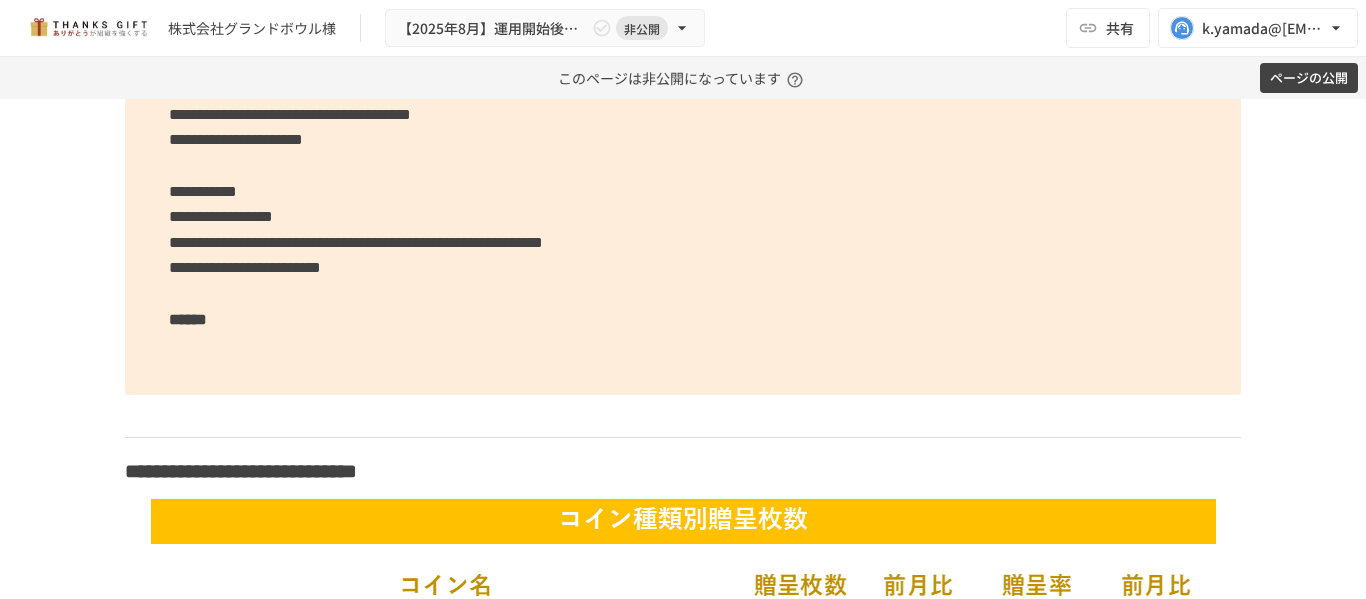 click on "**********" at bounding box center (683, -14) 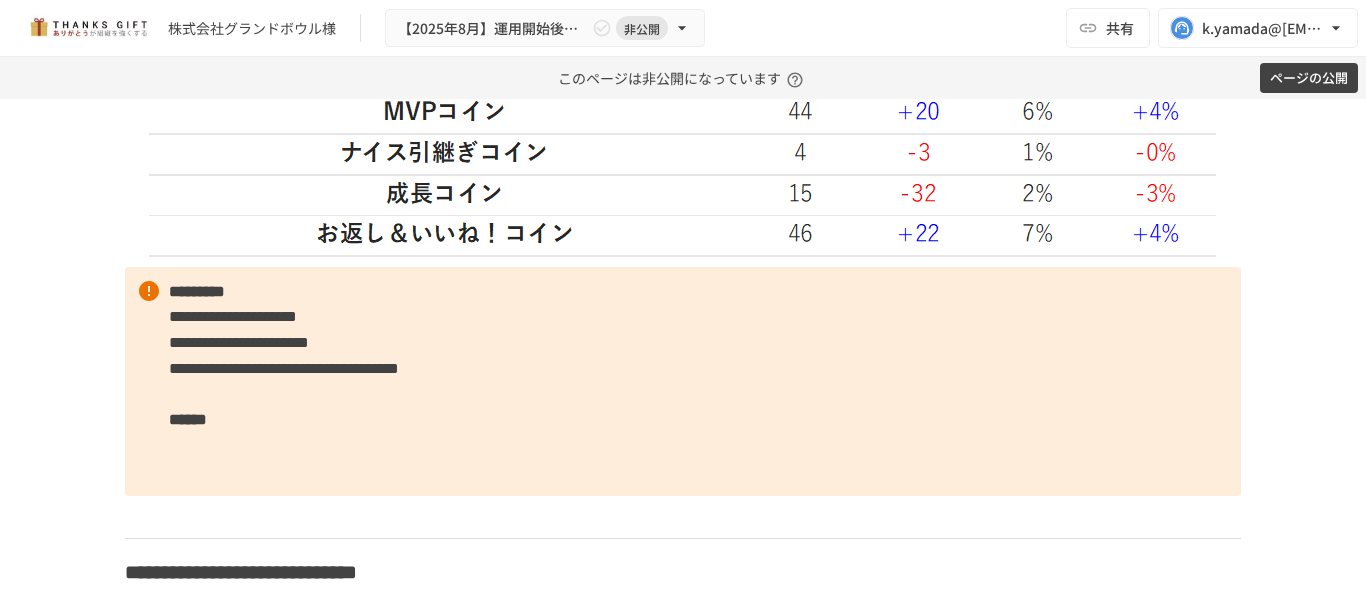 scroll, scrollTop: 5963, scrollLeft: 0, axis: vertical 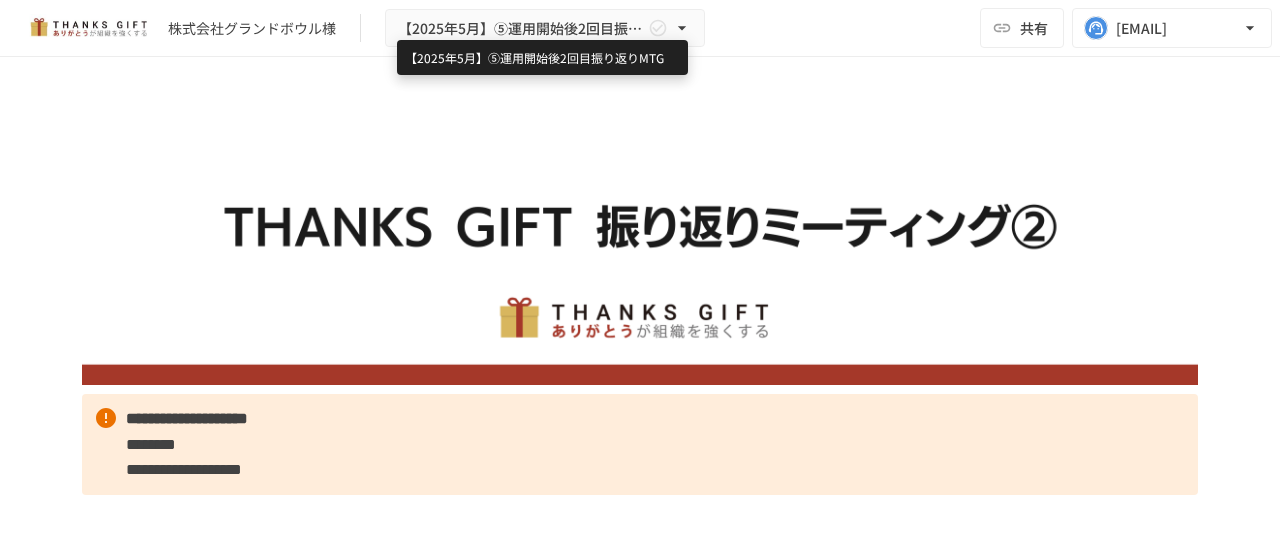 click on "【2025年5月】⑤運用開始後2回目振り返りMTG" at bounding box center (521, 28) 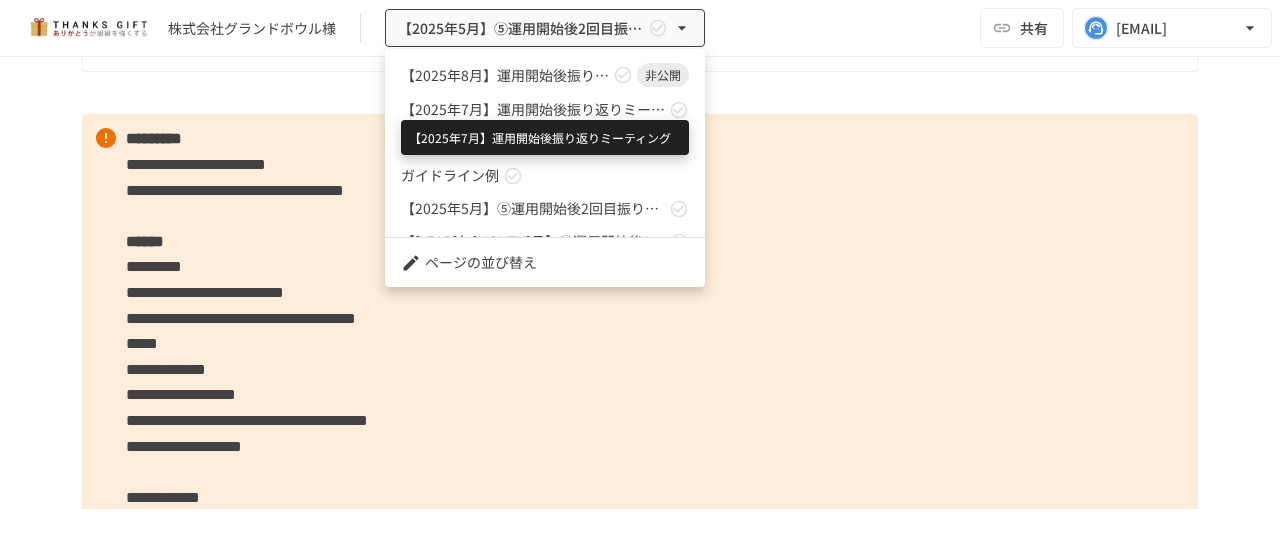 click on "【2025年7月】運用開始後振り返りミーティング" at bounding box center (533, 109) 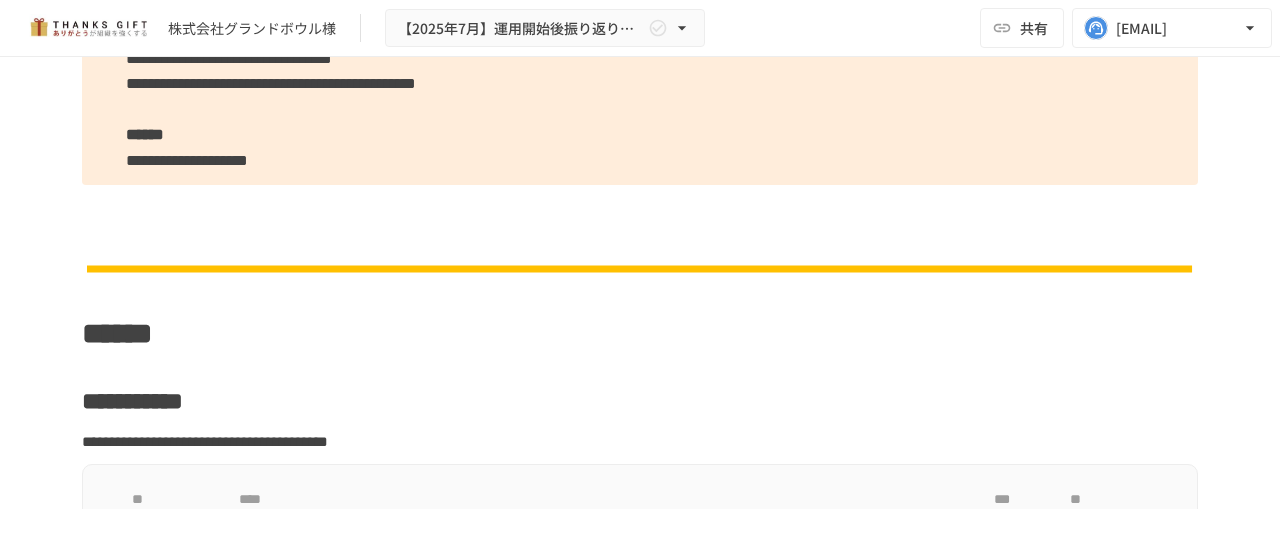 scroll, scrollTop: 9280, scrollLeft: 0, axis: vertical 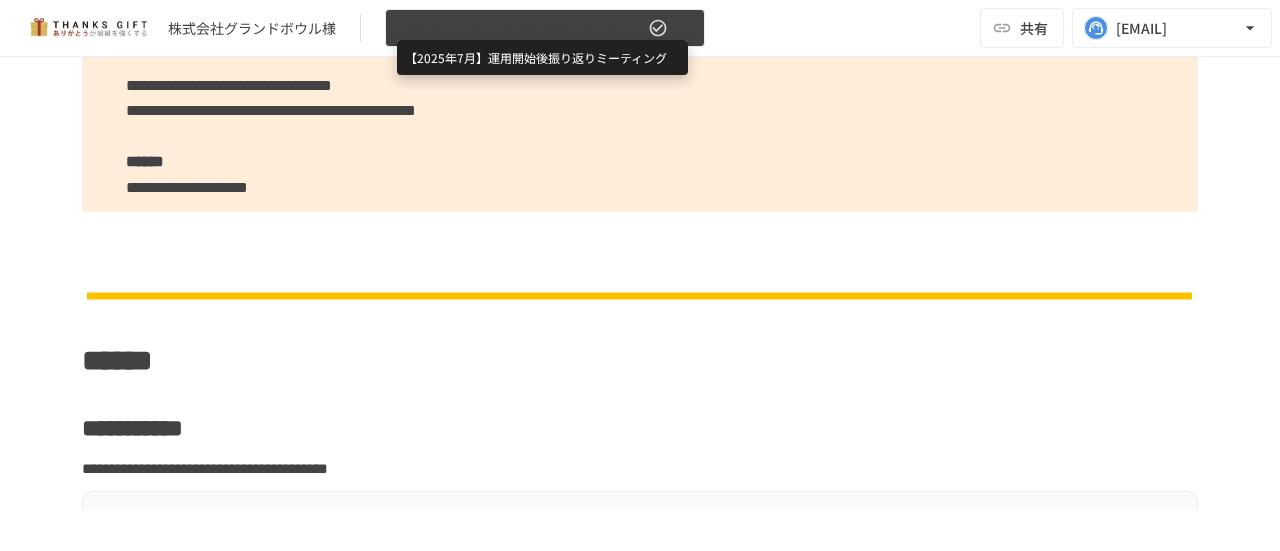 click on "【2025年7月】運用開始後振り返りミーティング" at bounding box center [521, 28] 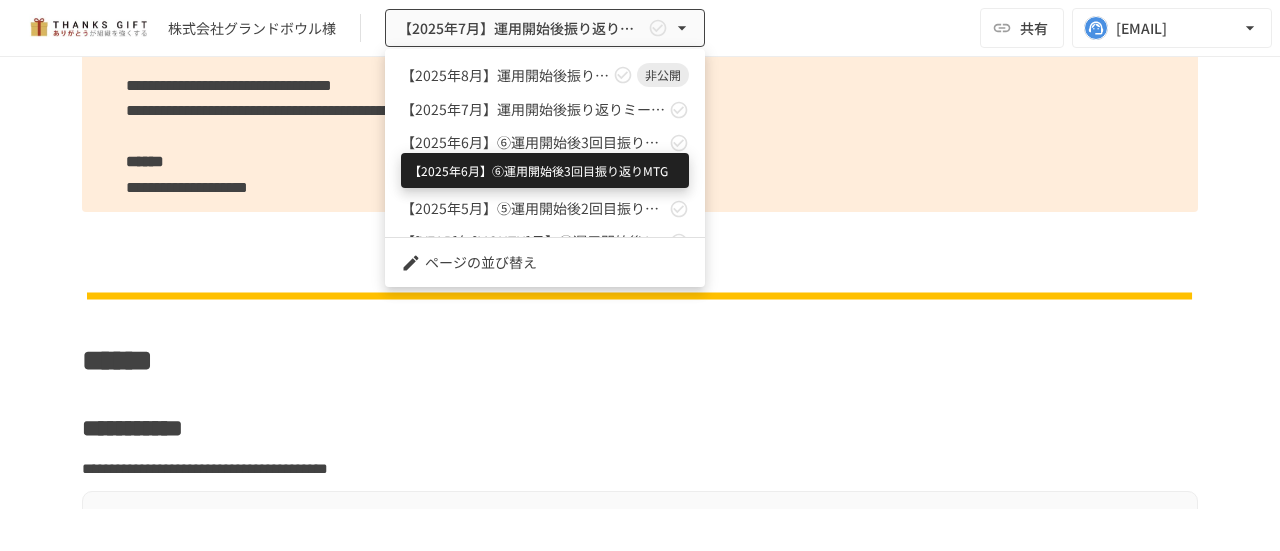 click on "【2025年6月】⑥運用開始後3回目振り返りMTG" at bounding box center (533, 142) 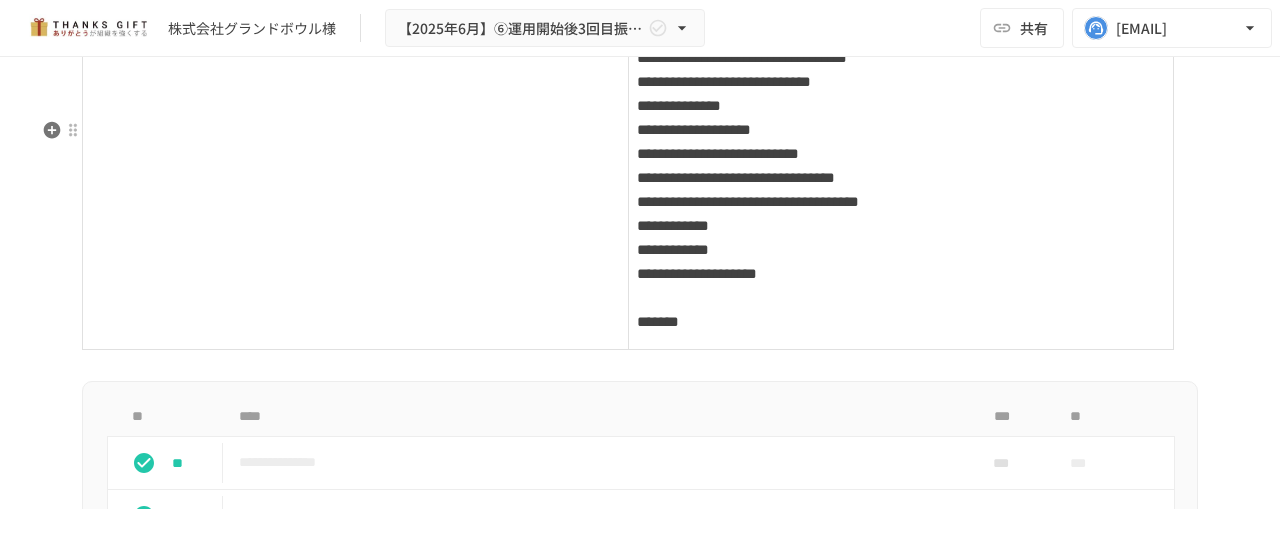 scroll, scrollTop: 9618, scrollLeft: 0, axis: vertical 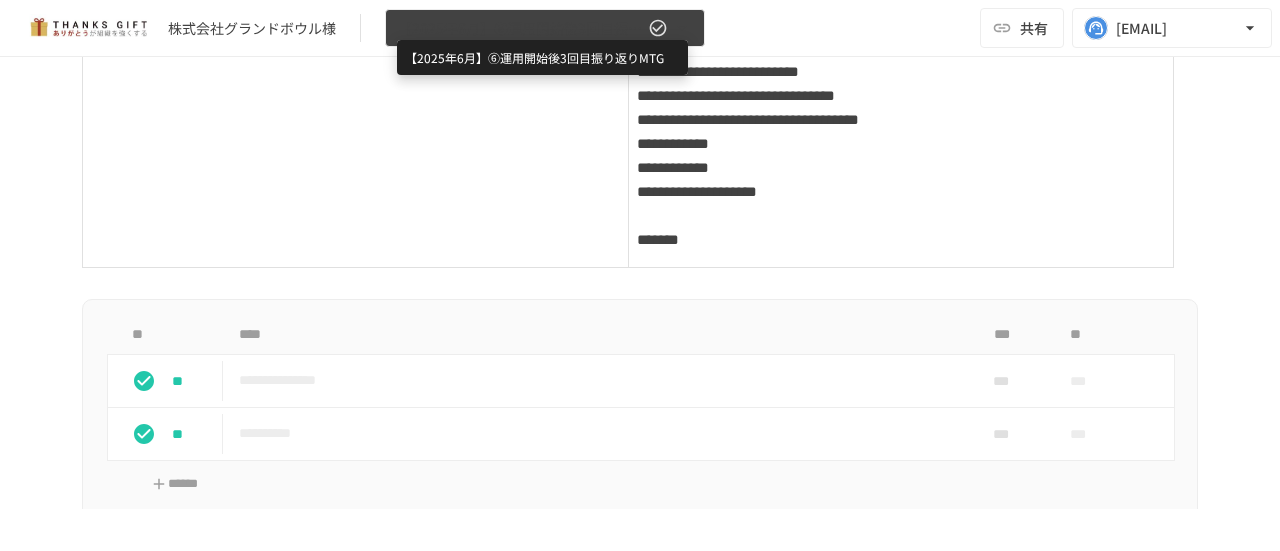 click on "【2025年6月】⑥運用開始後3回目振り返りMTG" at bounding box center [521, 28] 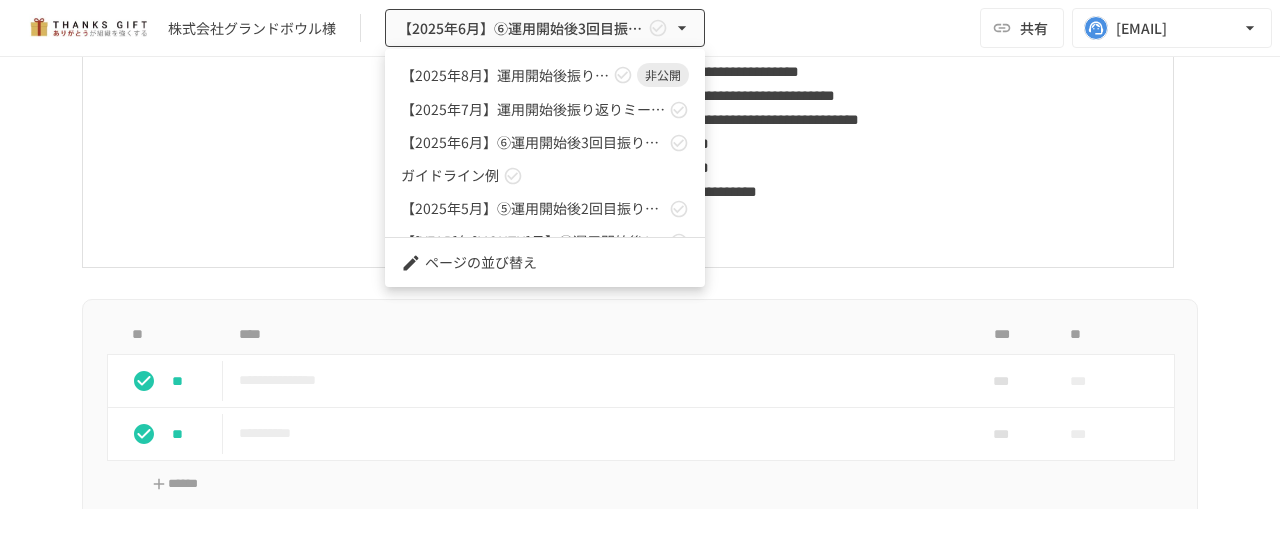 click at bounding box center [640, 275] 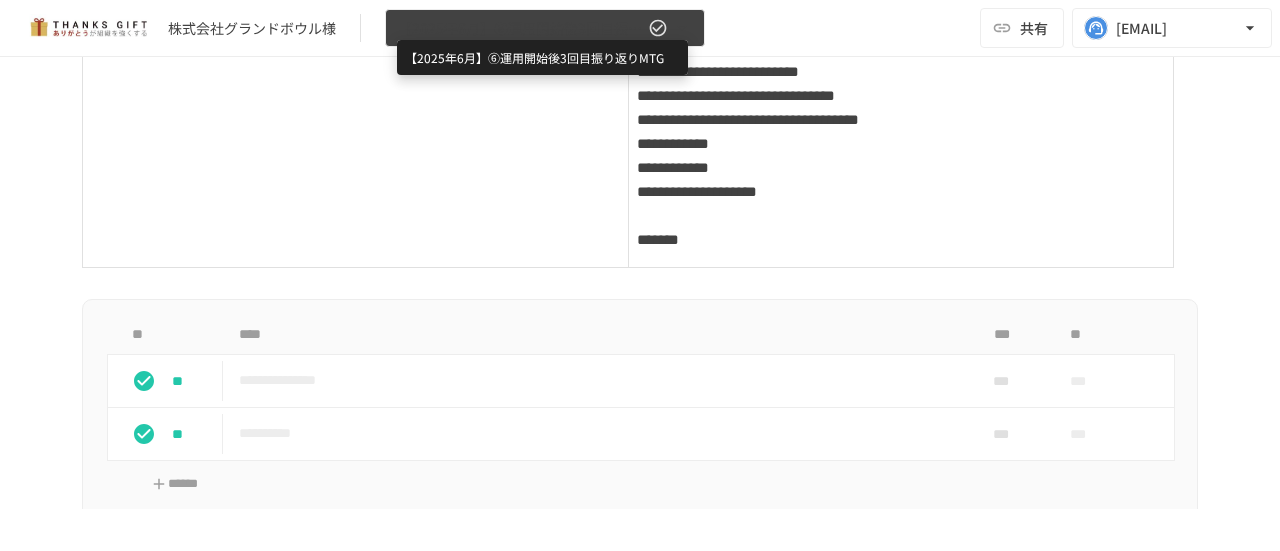 click on "【2025年6月】⑥運用開始後3回目振り返りMTG" at bounding box center (521, 28) 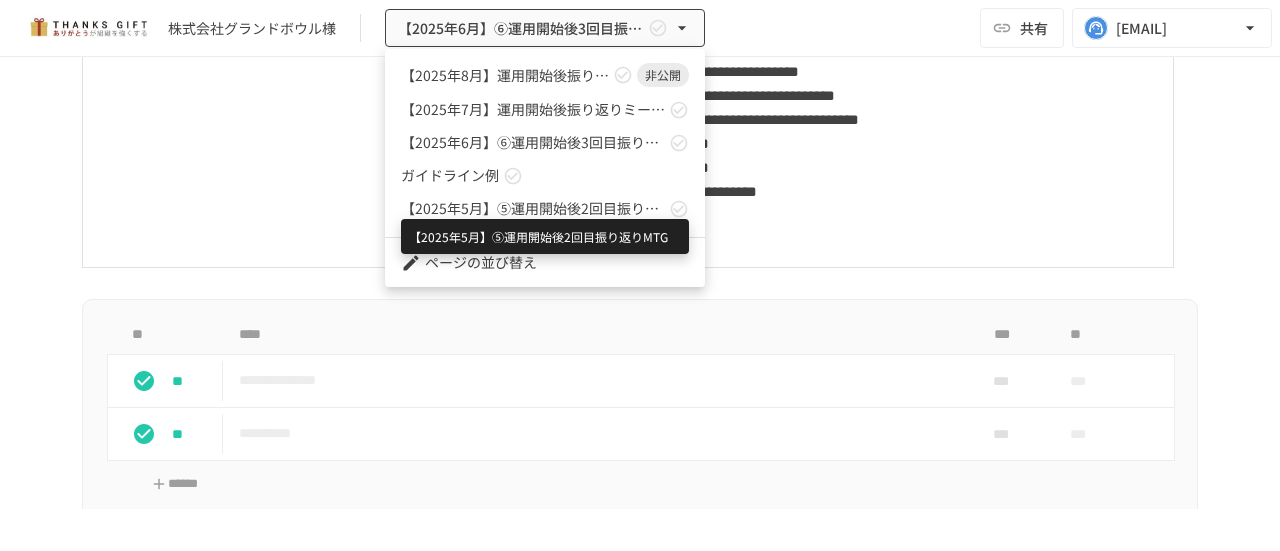 click on "【2025年5月】⑤運用開始後2回目振り返りMTG" at bounding box center [533, 208] 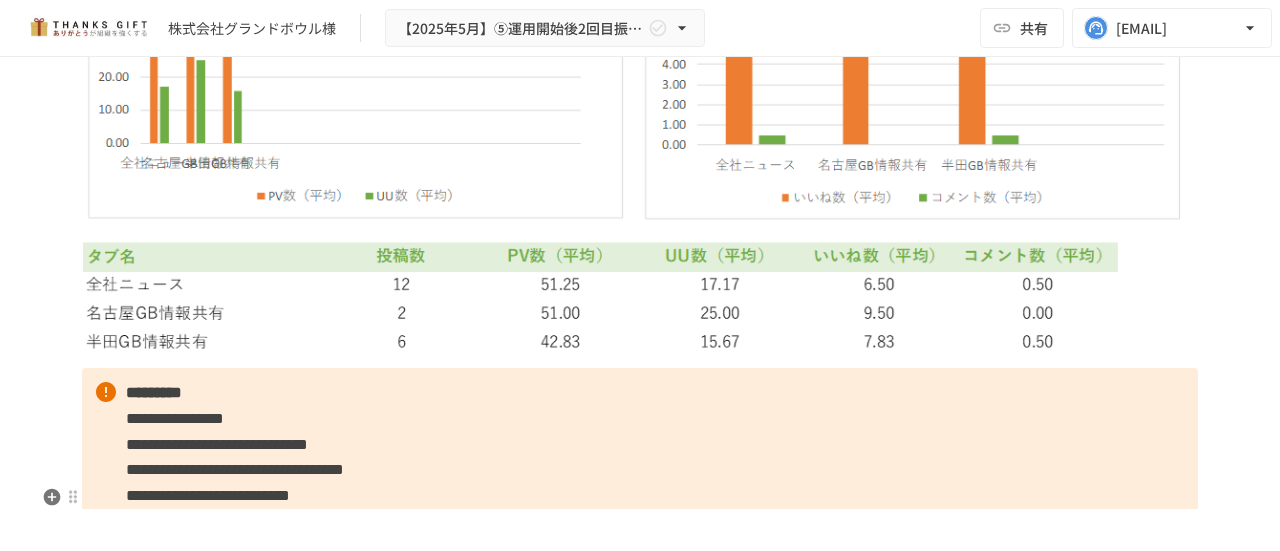 scroll, scrollTop: 7971, scrollLeft: 0, axis: vertical 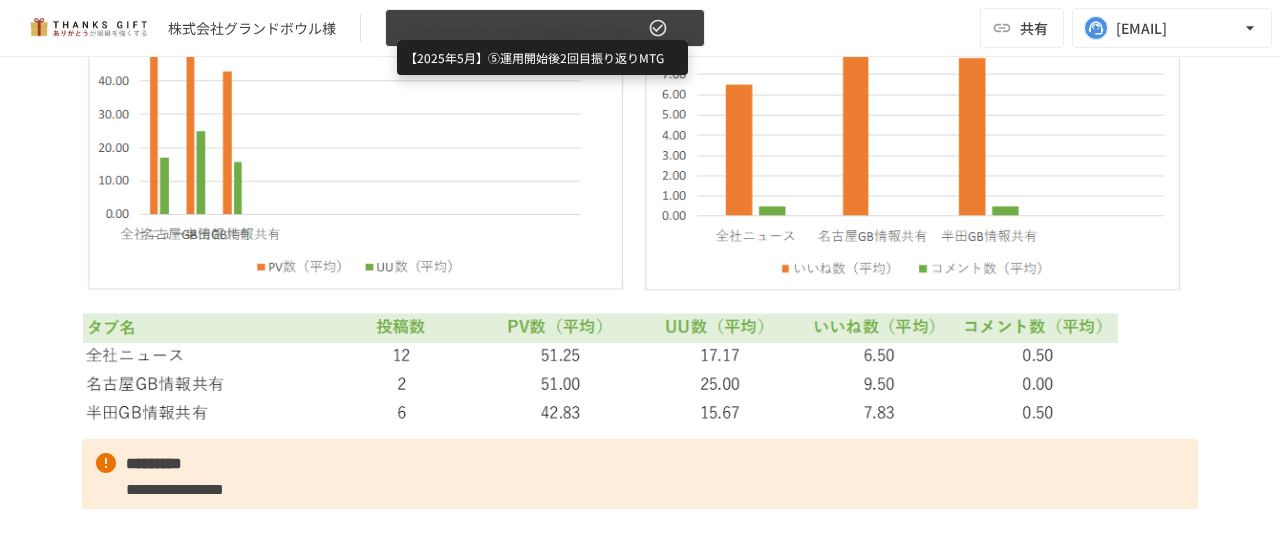 click on "【2025年5月】⑤運用開始後2回目振り返りMTG" at bounding box center (521, 28) 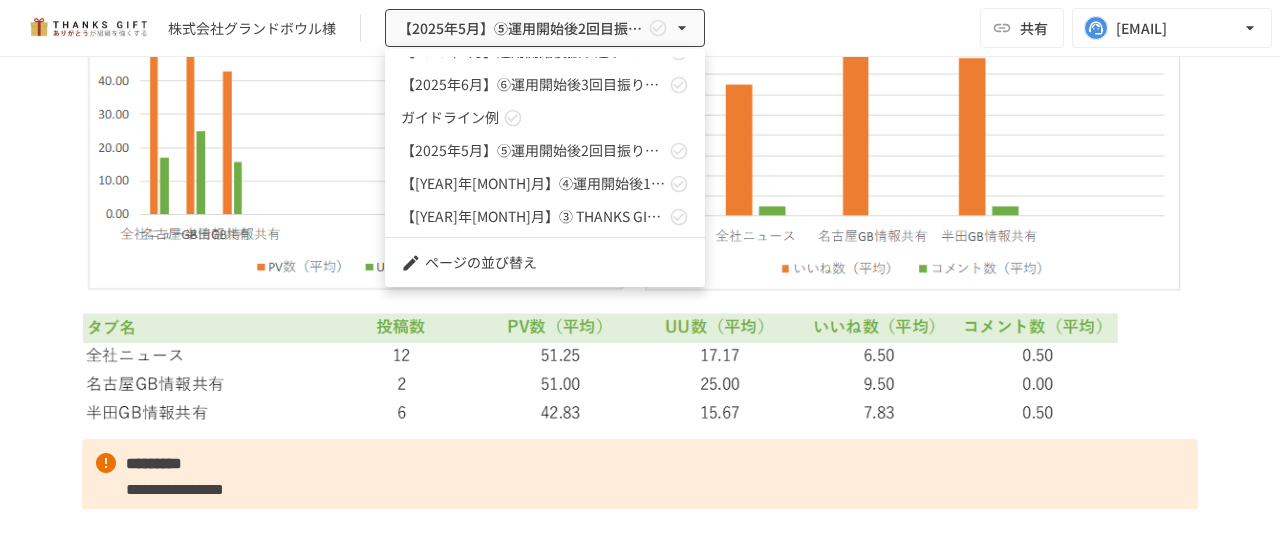 scroll, scrollTop: 100, scrollLeft: 0, axis: vertical 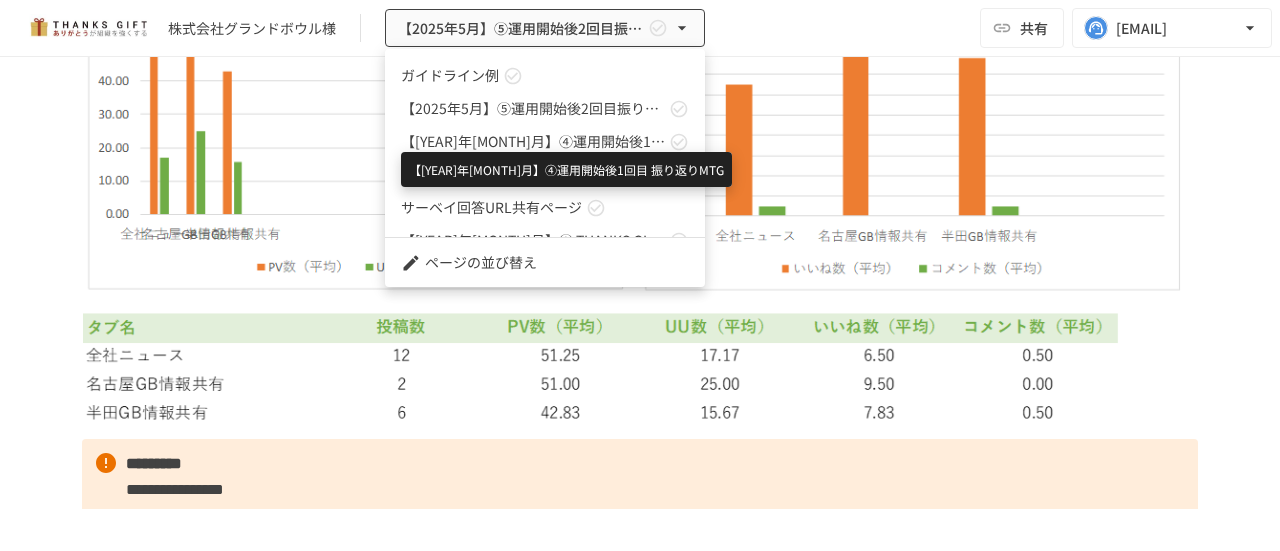 click on "【[YEAR]年[MONTH]月】④運用開始後1回目 振り返りMTG" at bounding box center (533, 141) 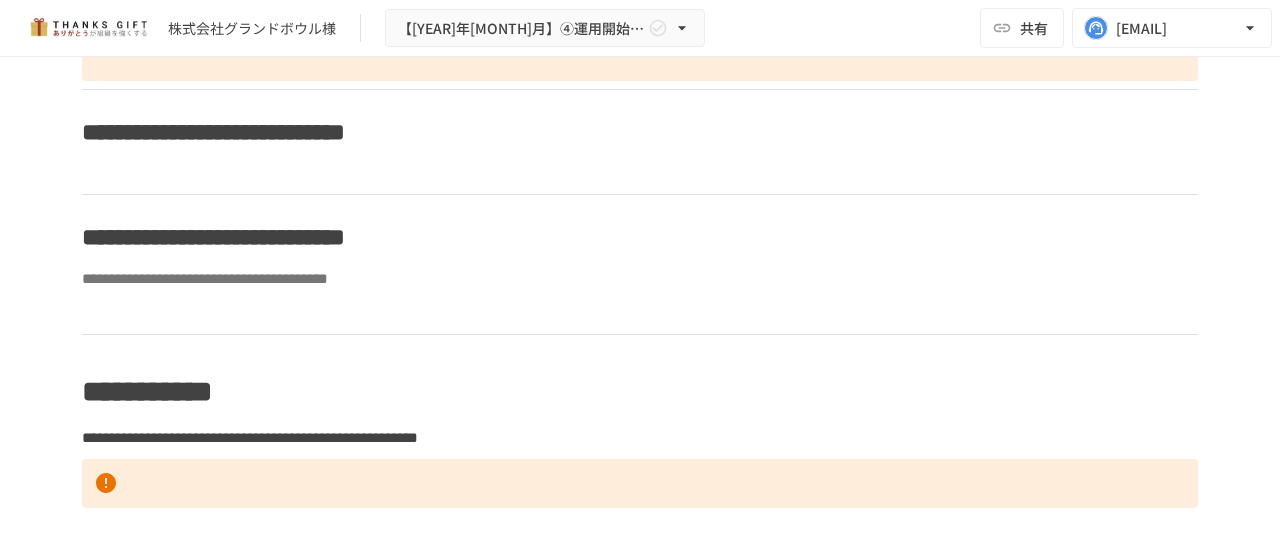 scroll, scrollTop: 6343, scrollLeft: 0, axis: vertical 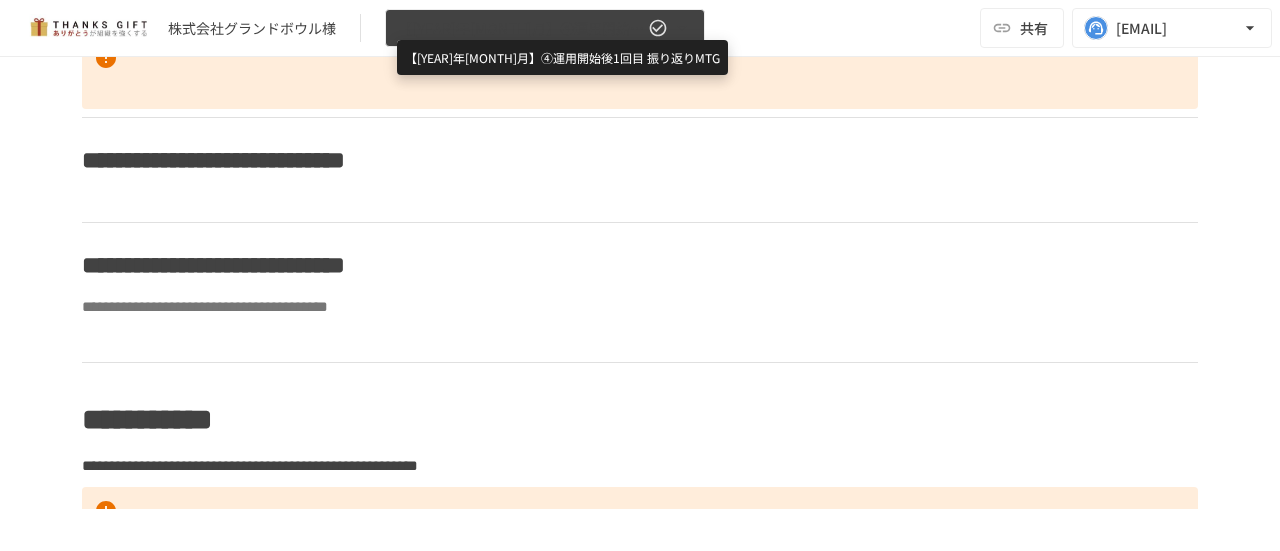 click on "【[YEAR]年[MONTH]月】④運用開始後1回目 振り返りMTG" at bounding box center [521, 28] 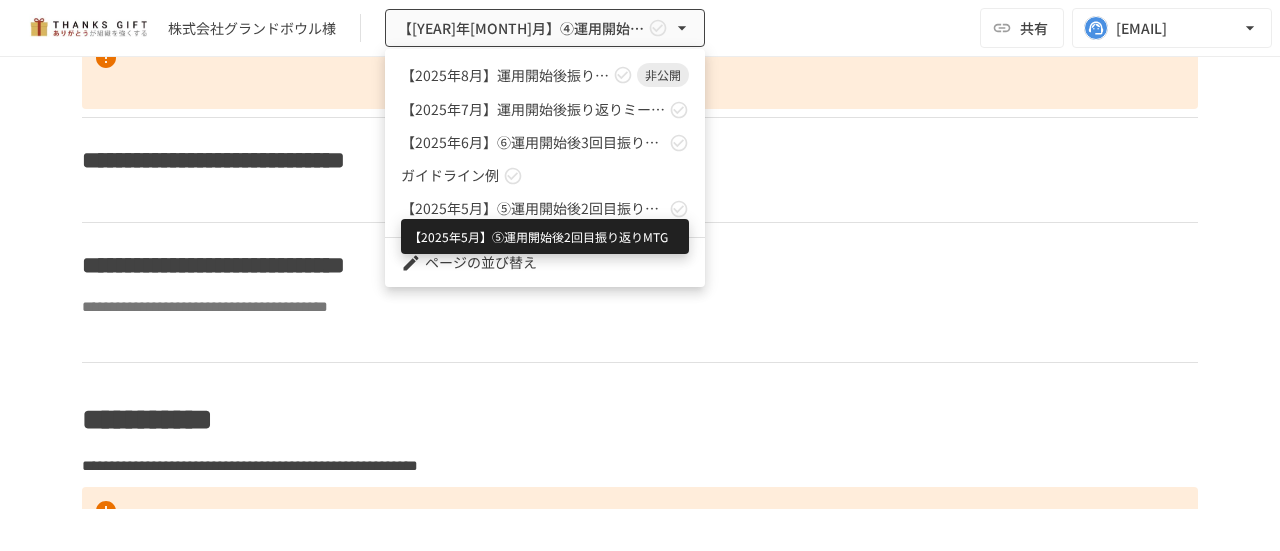 click on "【2025年5月】⑤運用開始後2回目振り返りMTG" at bounding box center (533, 208) 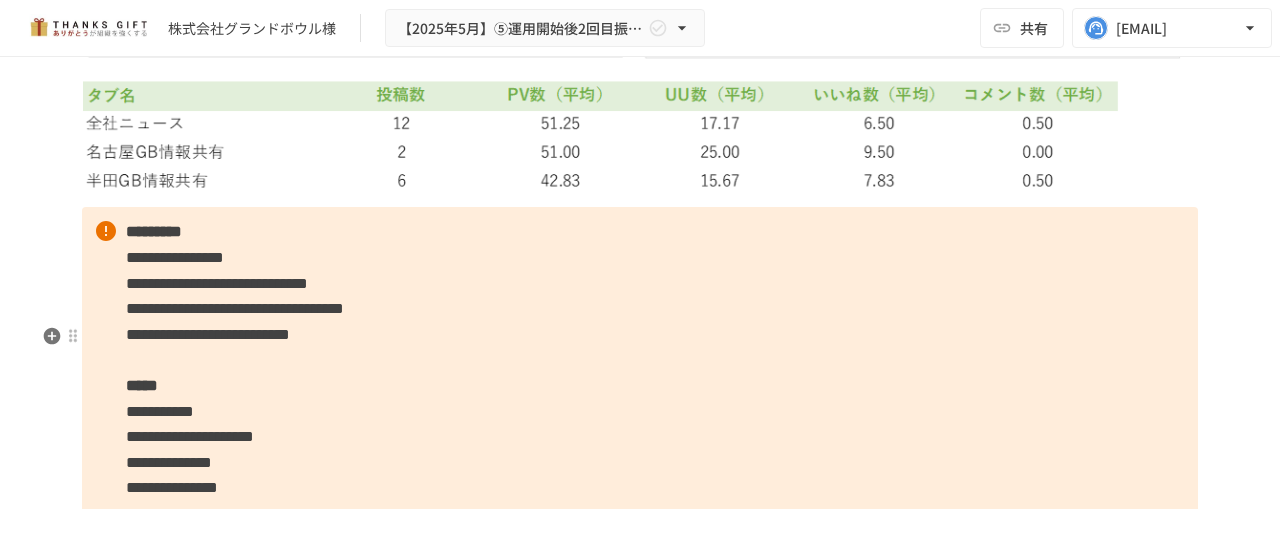scroll, scrollTop: 8194, scrollLeft: 0, axis: vertical 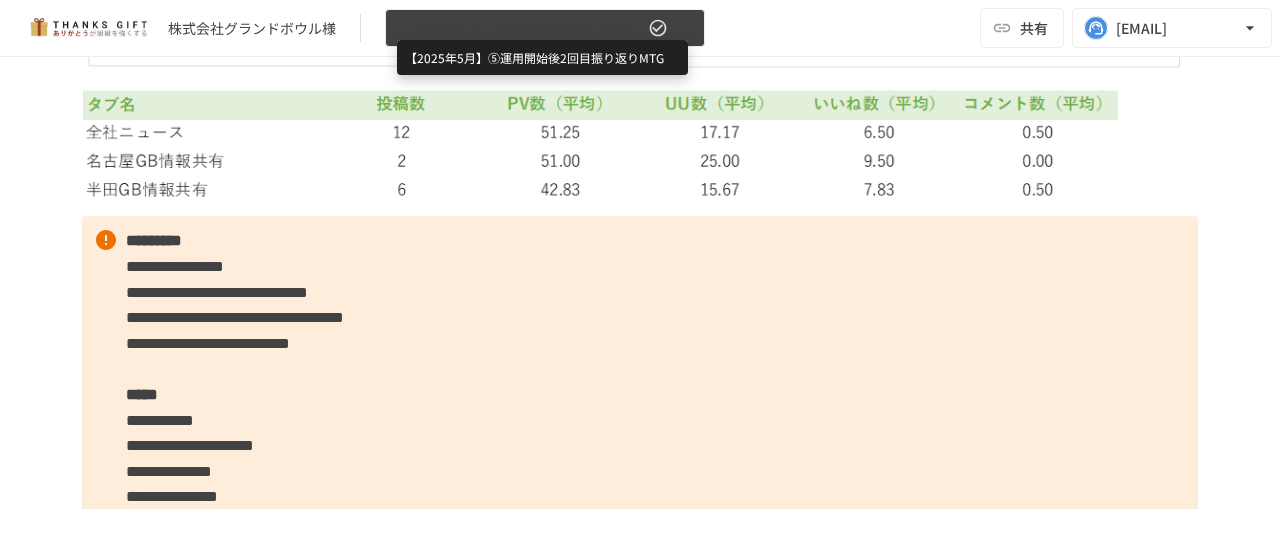click on "【2025年5月】⑤運用開始後2回目振り返りMTG" at bounding box center [521, 28] 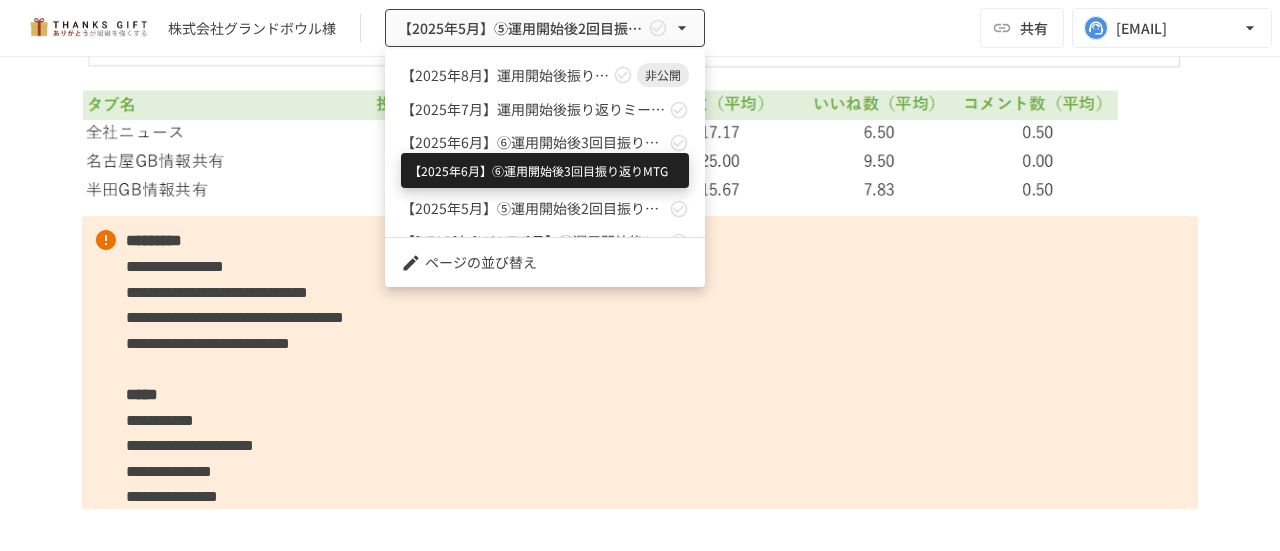 click on "【2025年6月】⑥運用開始後3回目振り返りMTG" at bounding box center (533, 142) 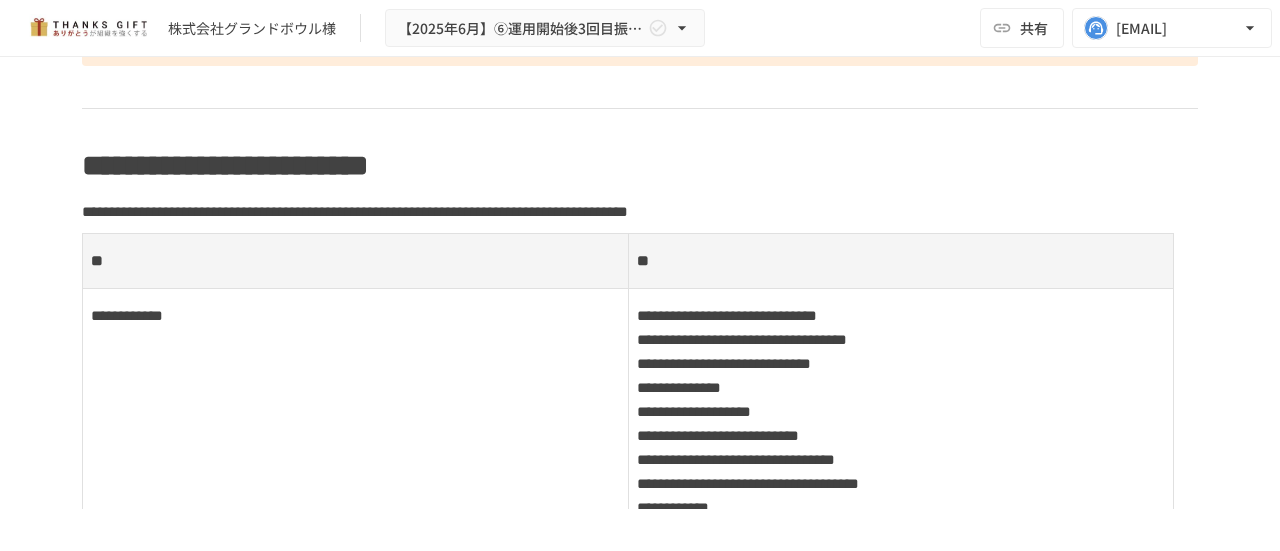 scroll, scrollTop: 9054, scrollLeft: 0, axis: vertical 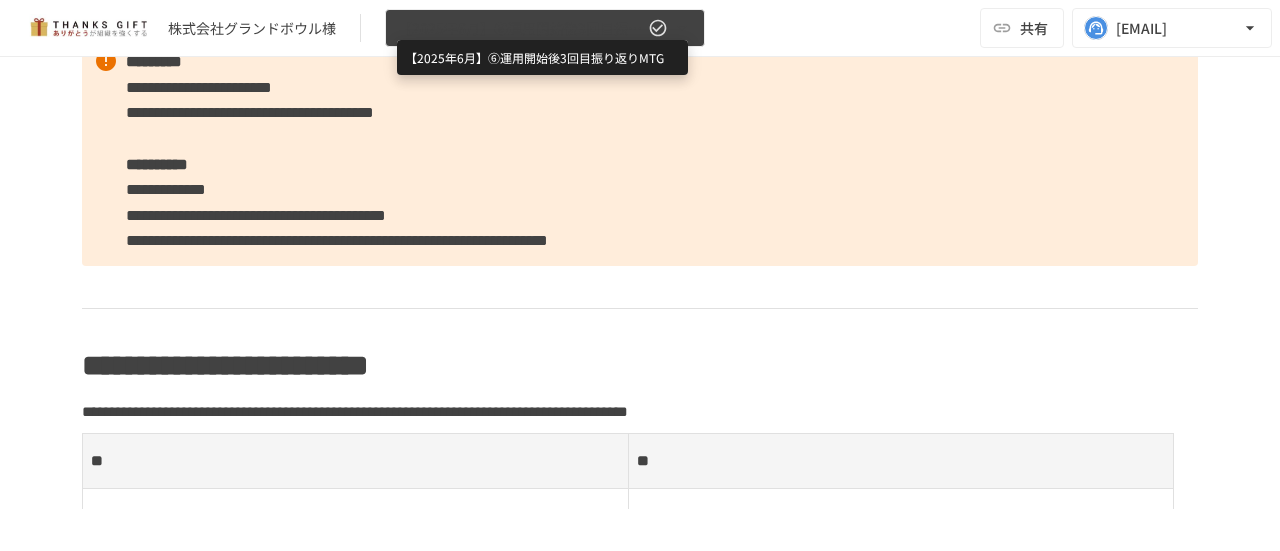 click on "【2025年6月】⑥運用開始後3回目振り返りMTG" at bounding box center (521, 28) 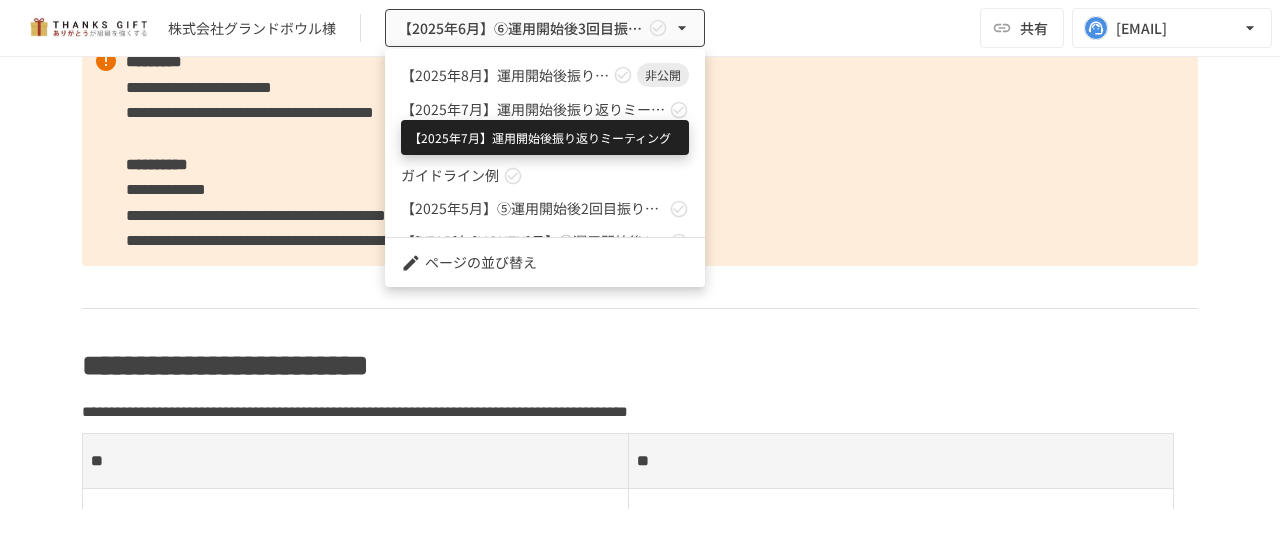 click on "【2025年7月】運用開始後振り返りミーティング" at bounding box center (533, 109) 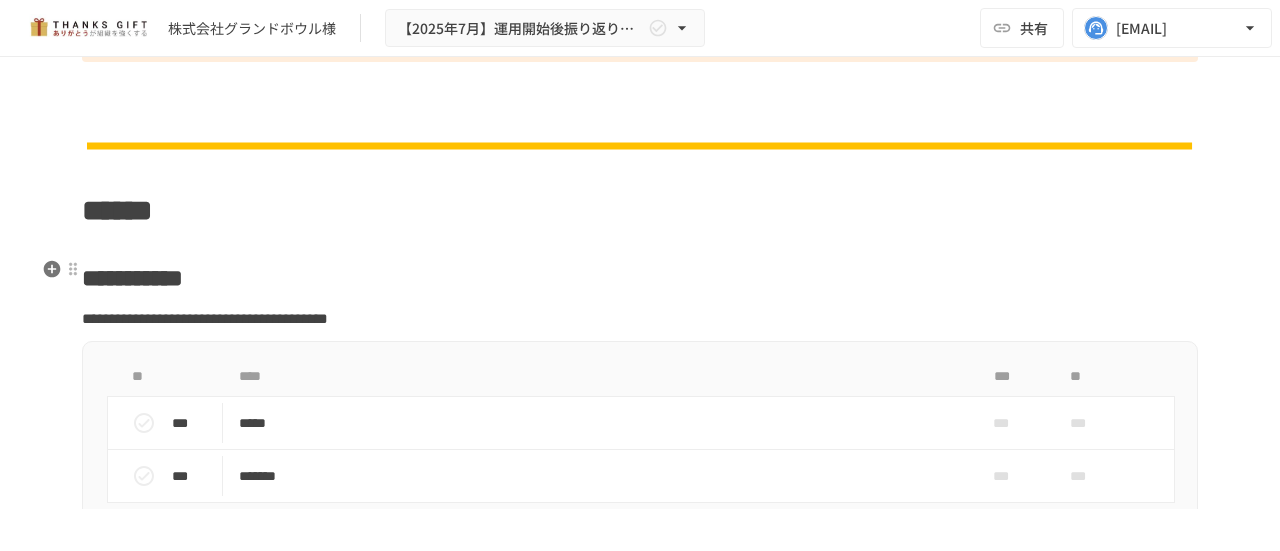 scroll, scrollTop: 9104, scrollLeft: 0, axis: vertical 